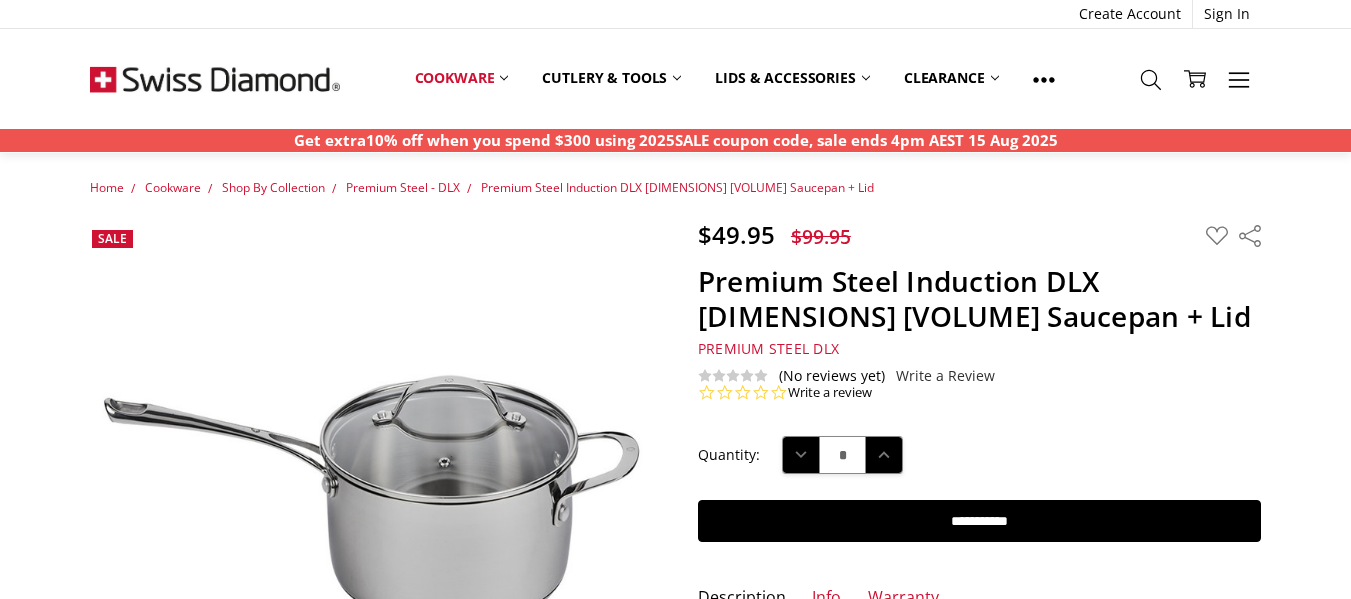 scroll, scrollTop: 184, scrollLeft: 0, axis: vertical 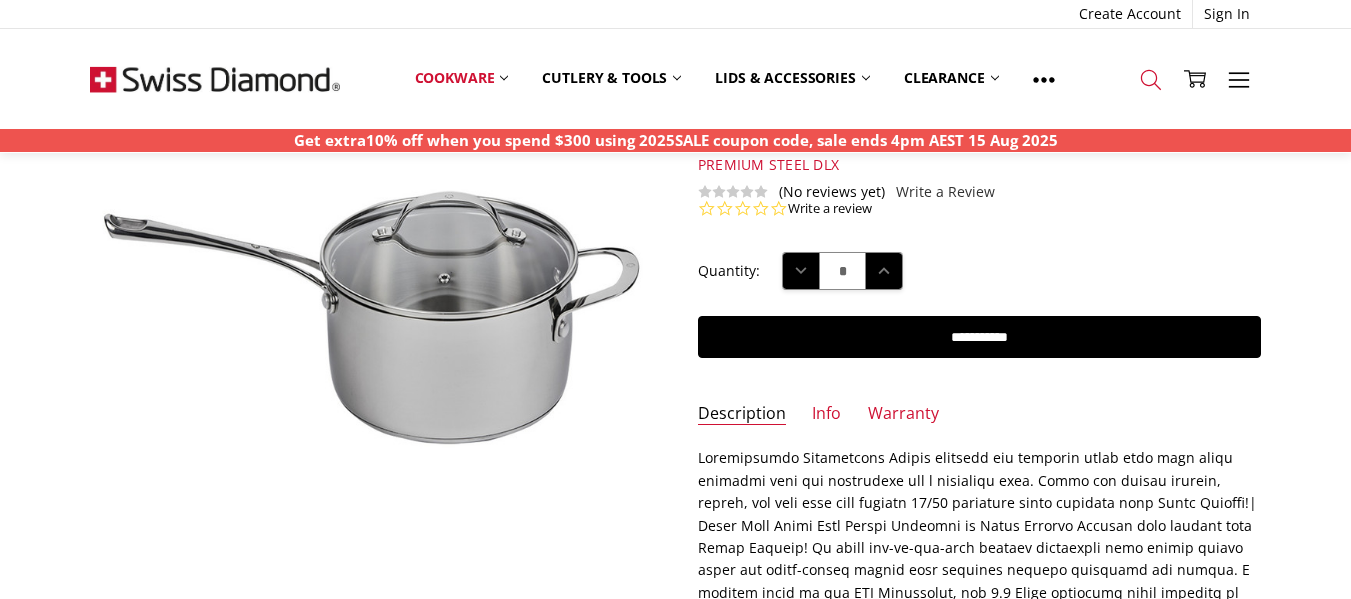 click 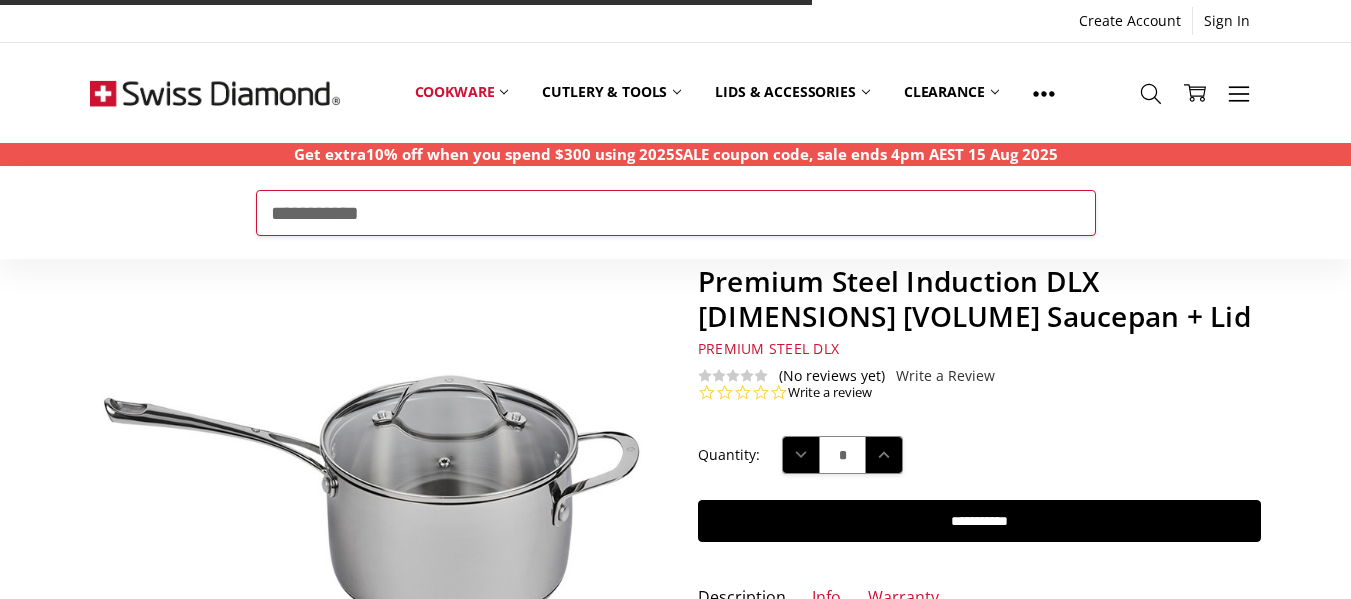 type on "**********" 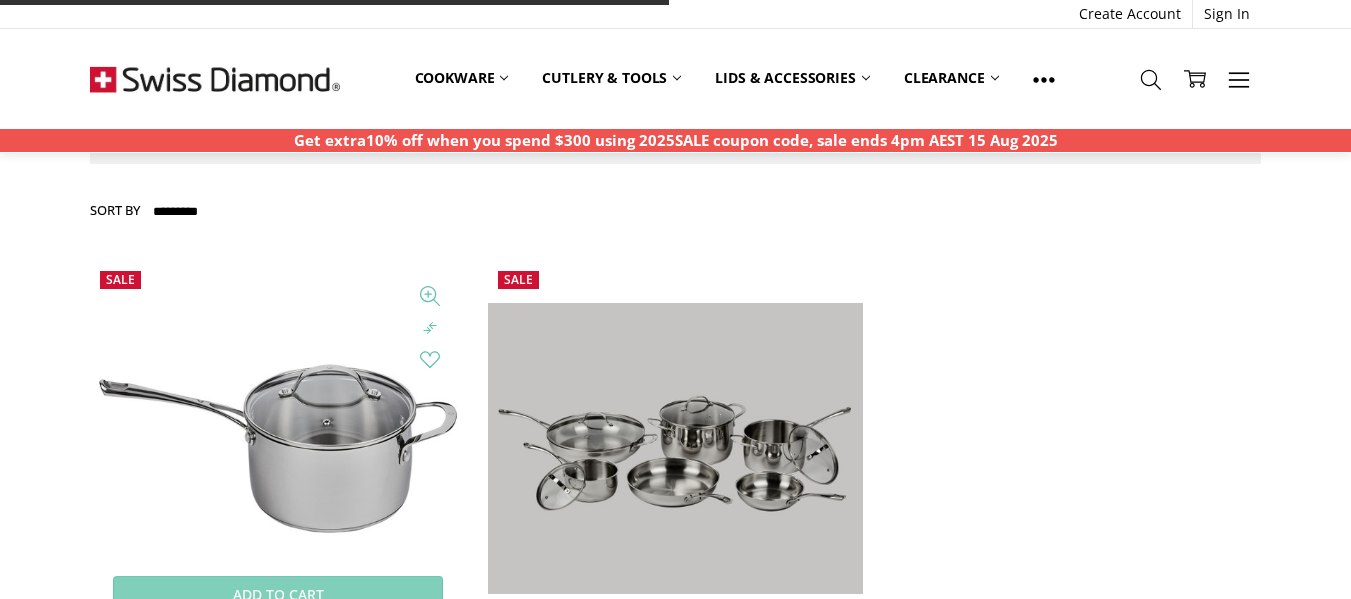 scroll, scrollTop: 400, scrollLeft: 0, axis: vertical 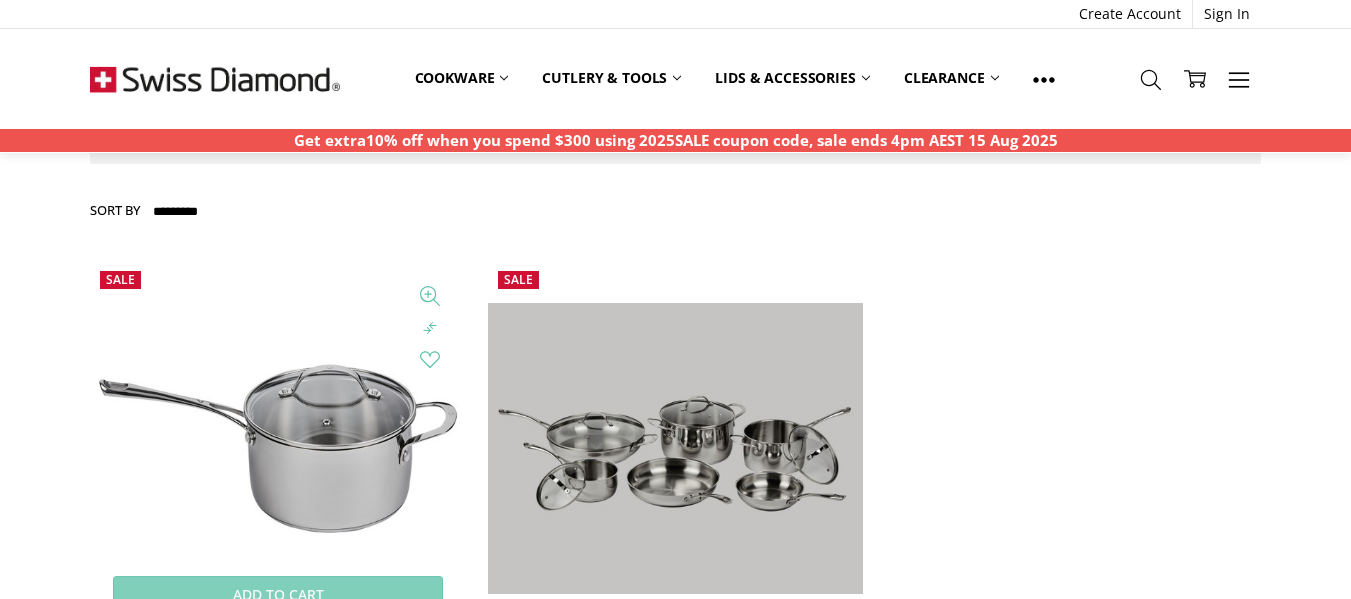 click at bounding box center [277, 448] 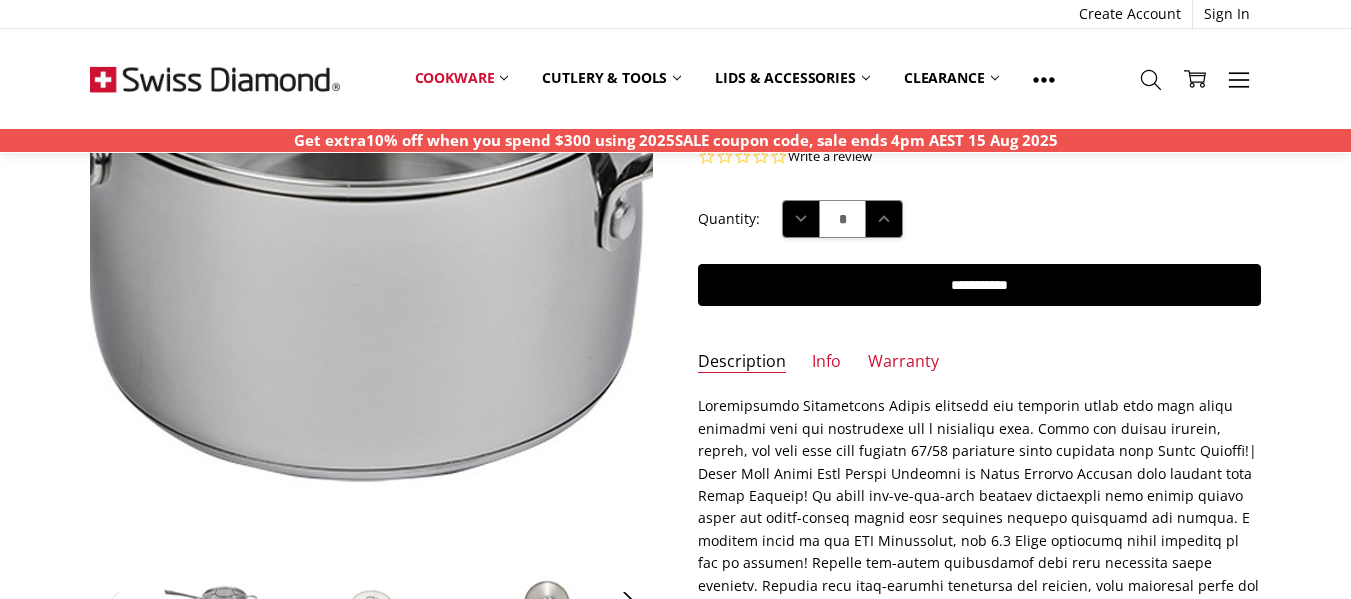 scroll, scrollTop: 300, scrollLeft: 0, axis: vertical 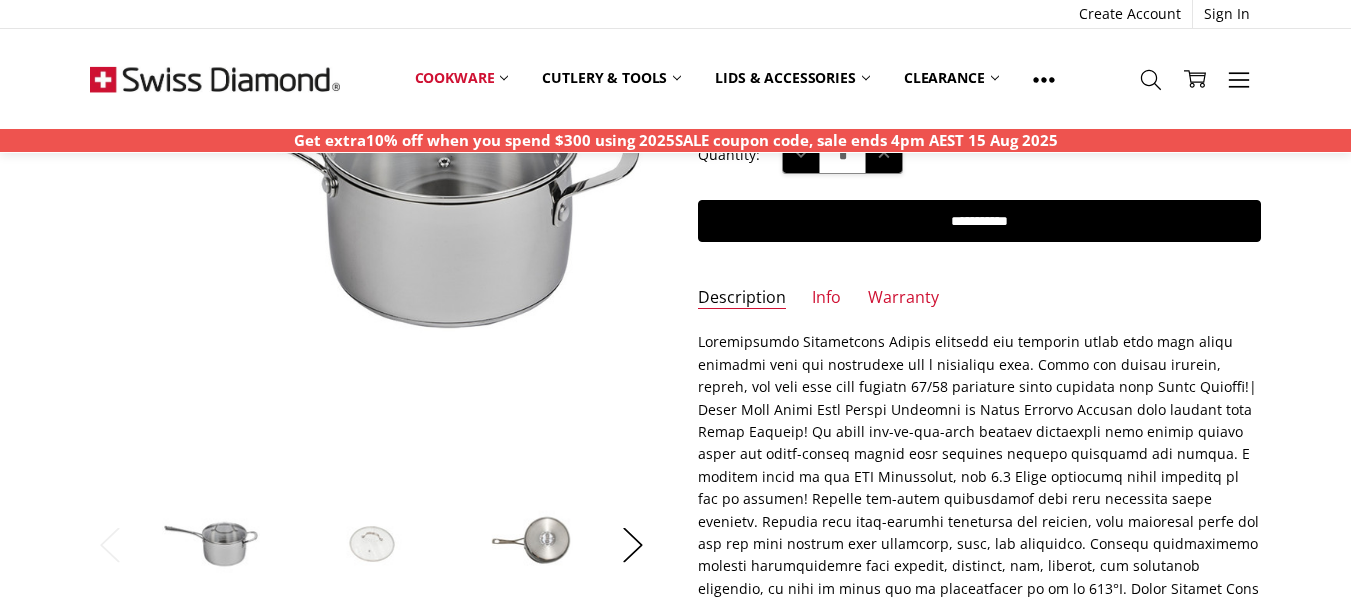 click at bounding box center [533, 544] 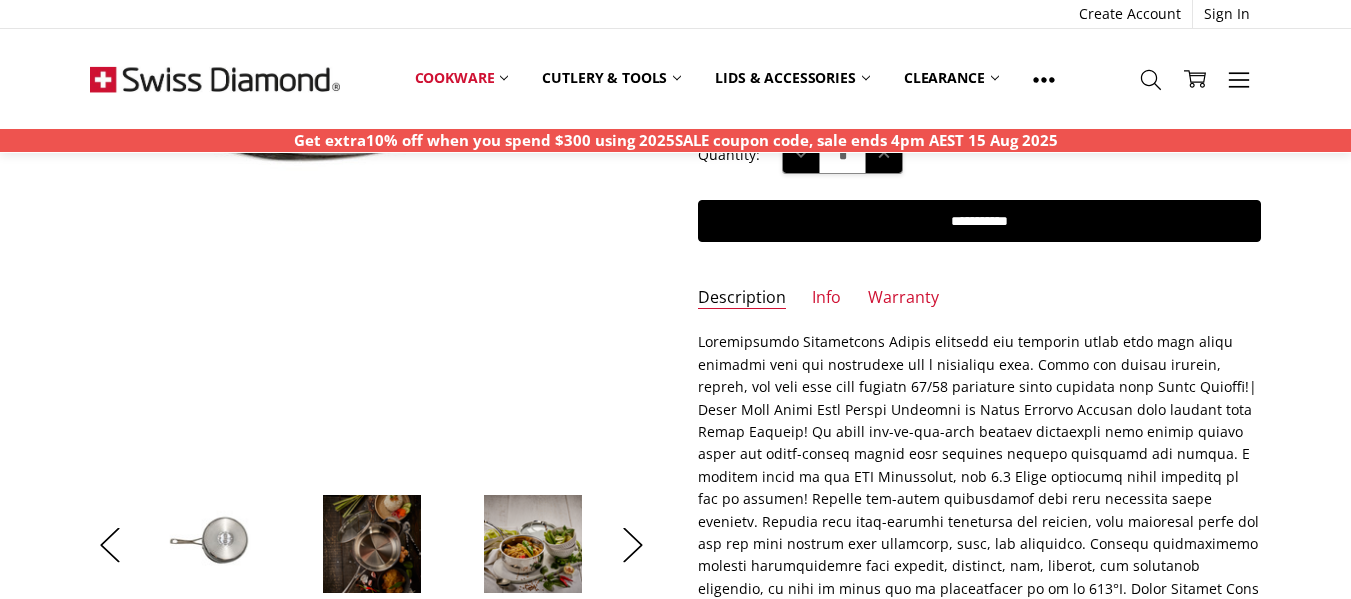scroll, scrollTop: 200, scrollLeft: 0, axis: vertical 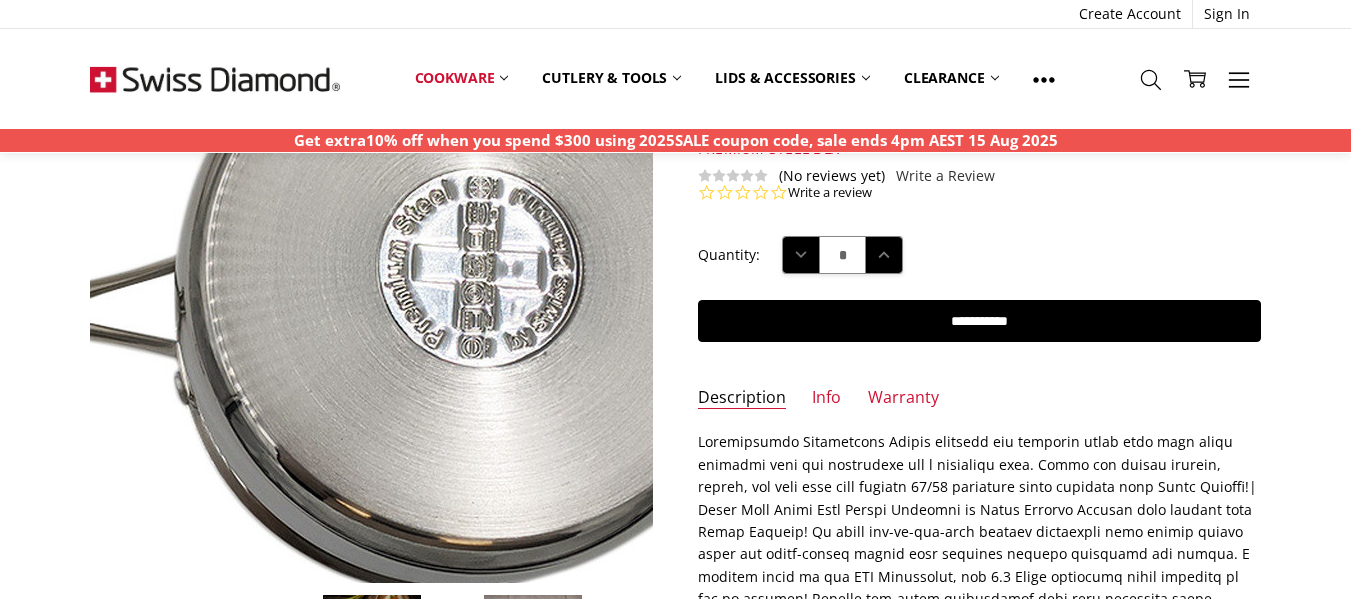 click at bounding box center [292, 340] 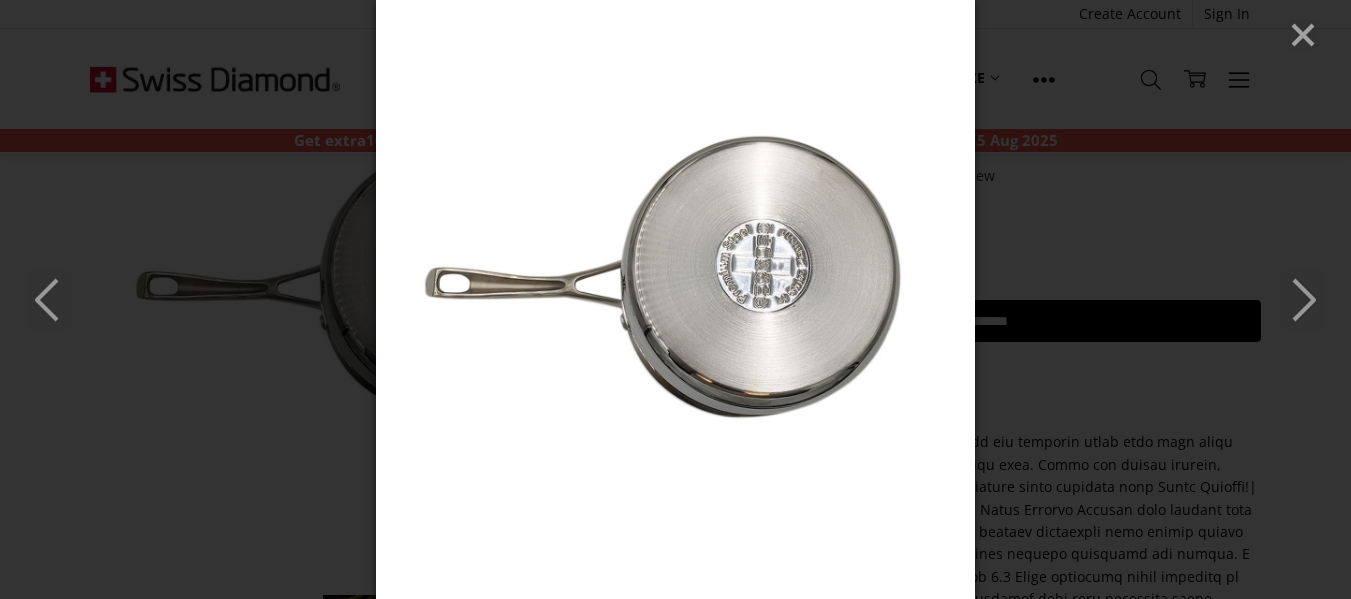 click 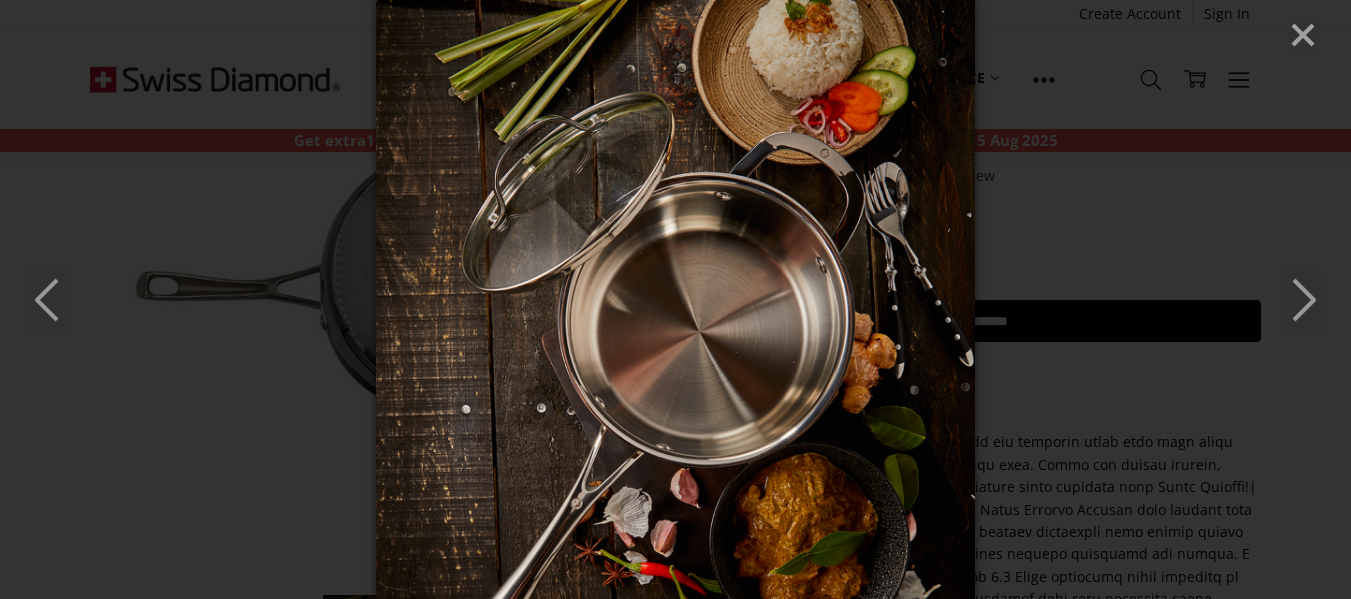 click 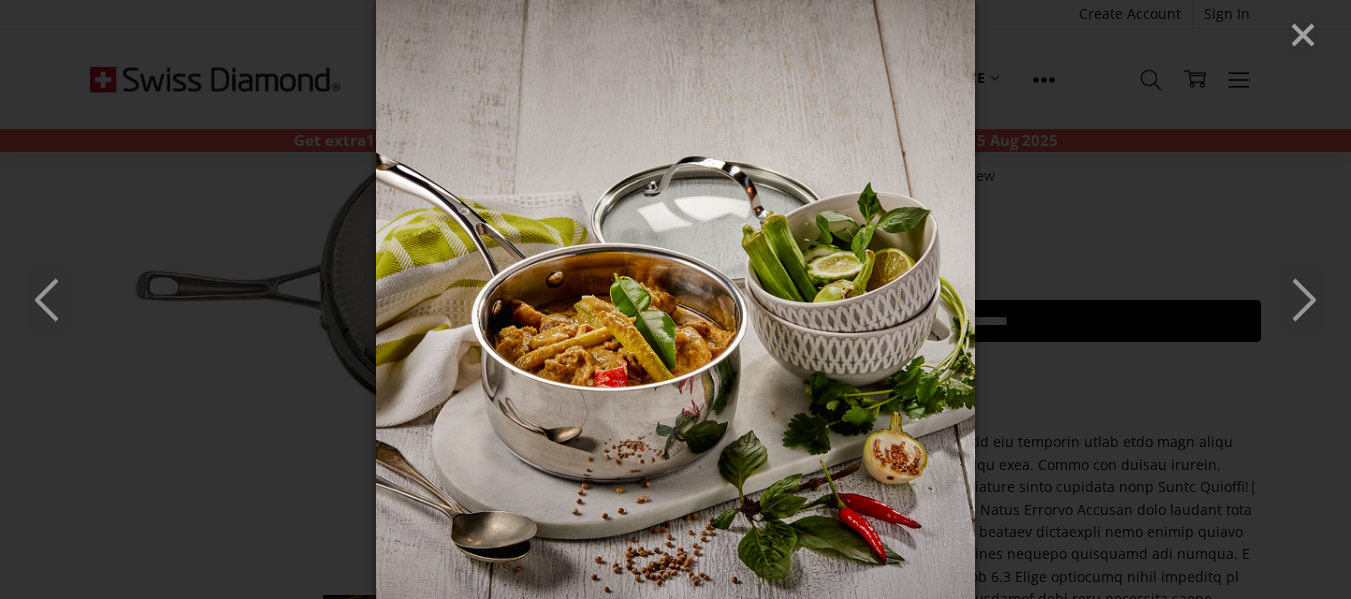 click 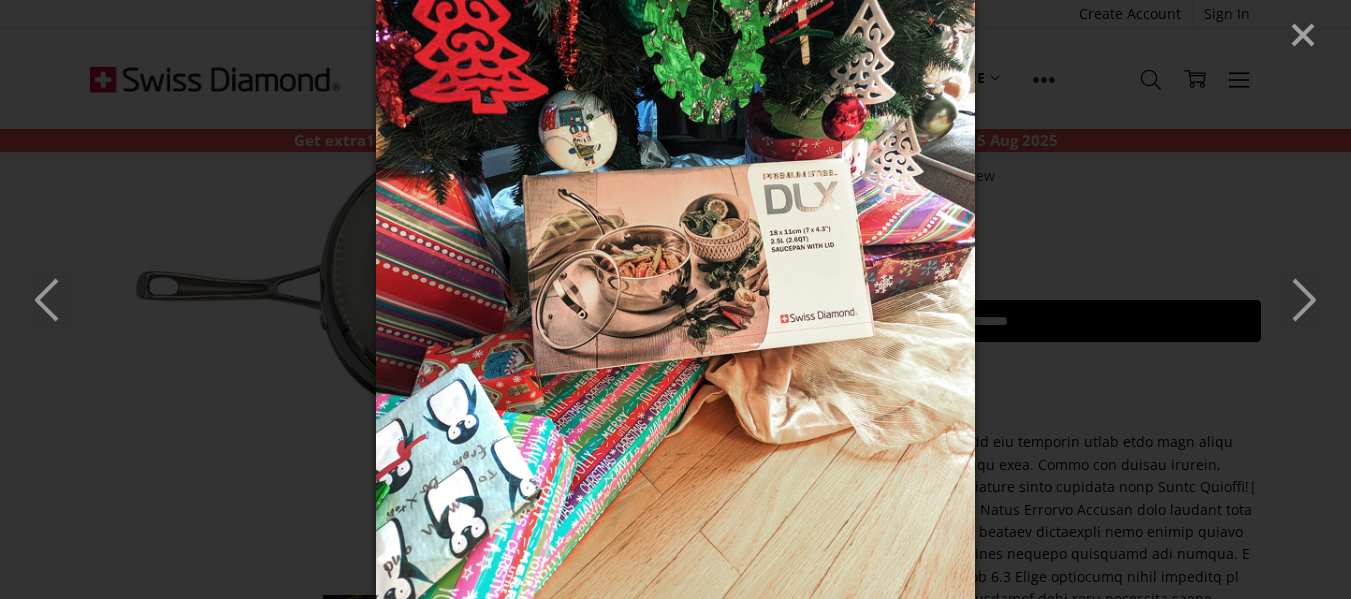 click 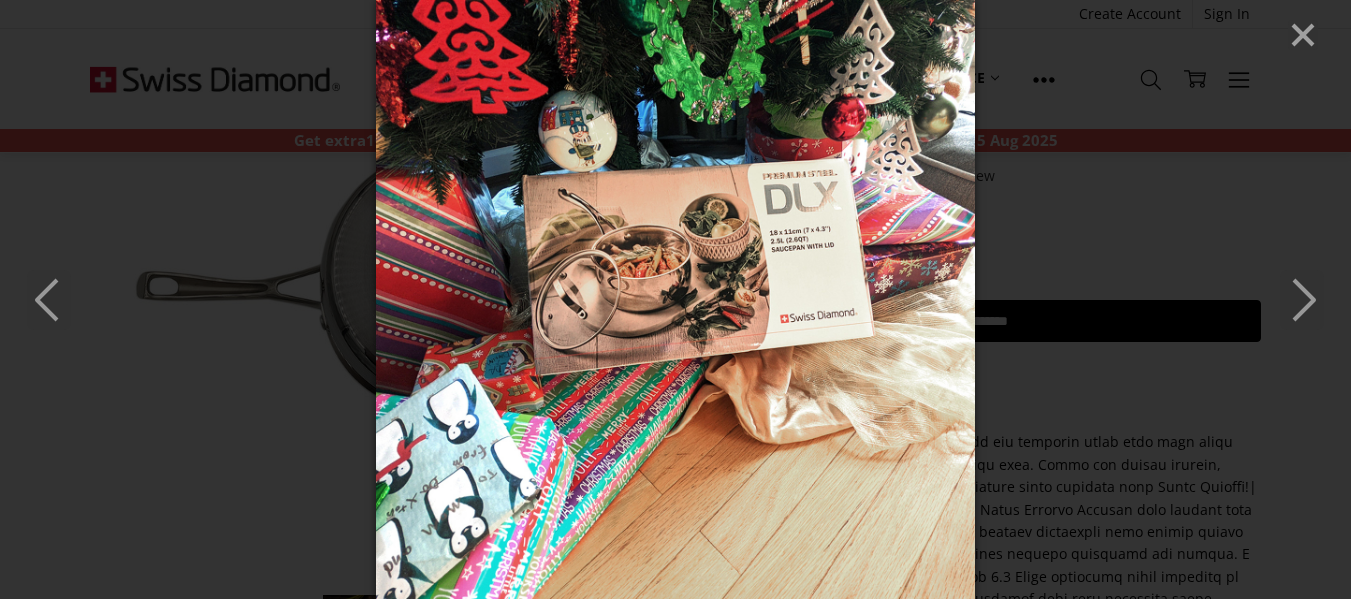 click 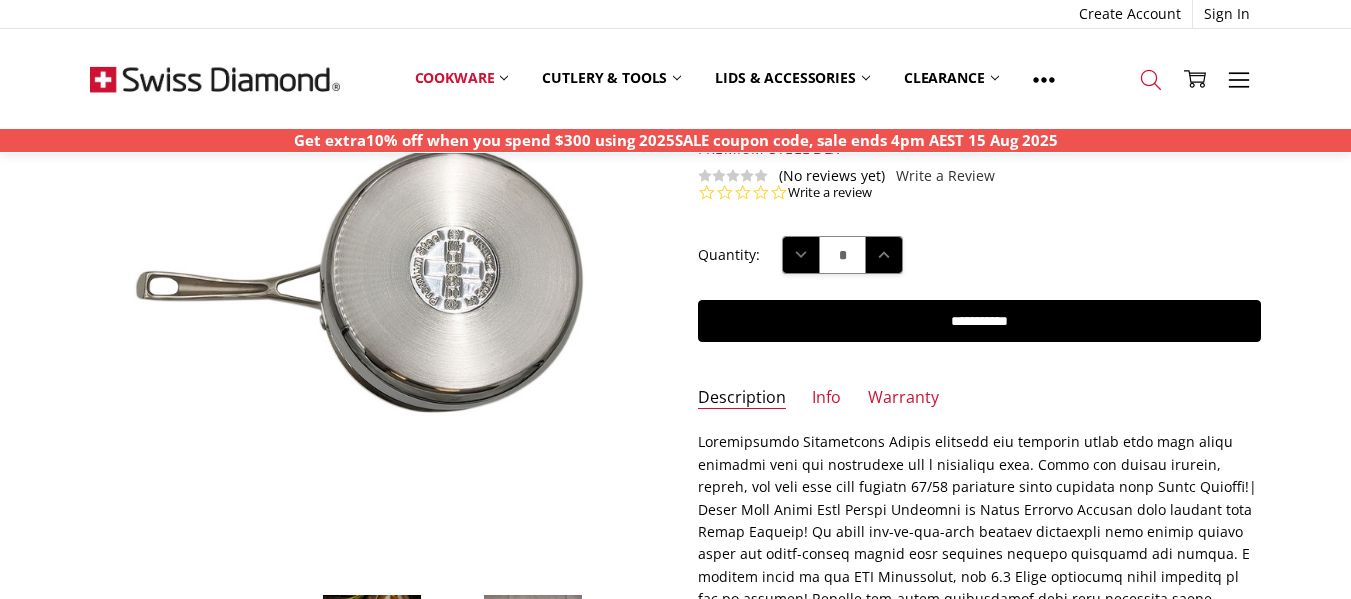 click 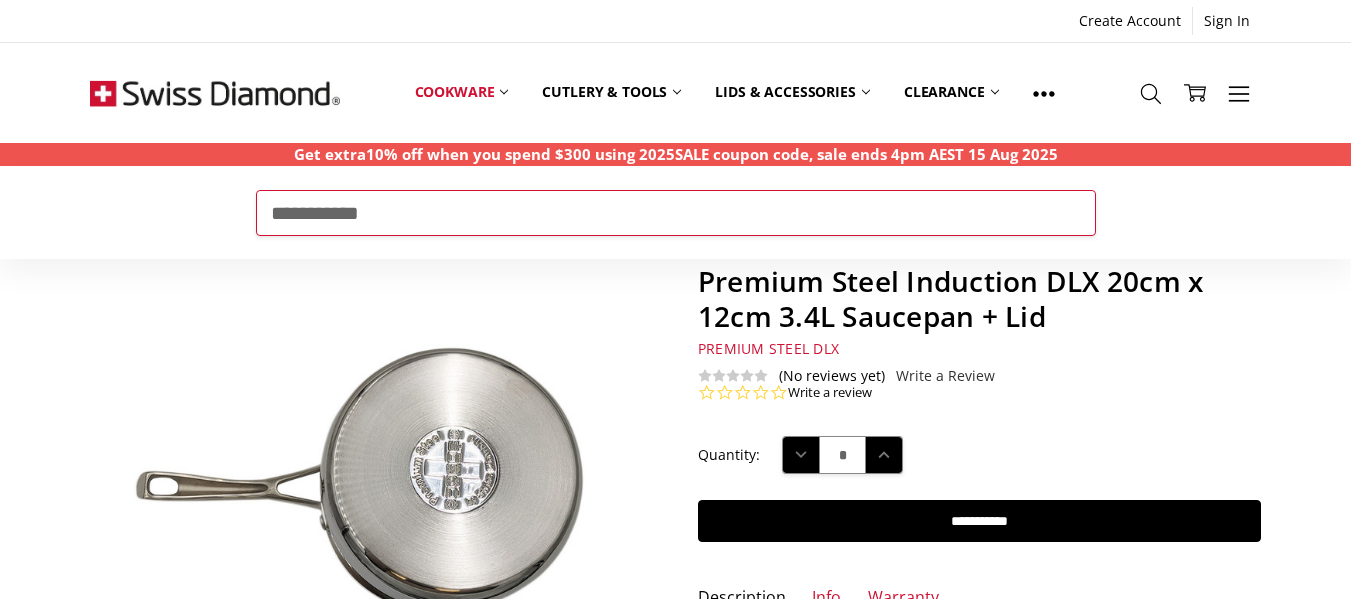 type on "**********" 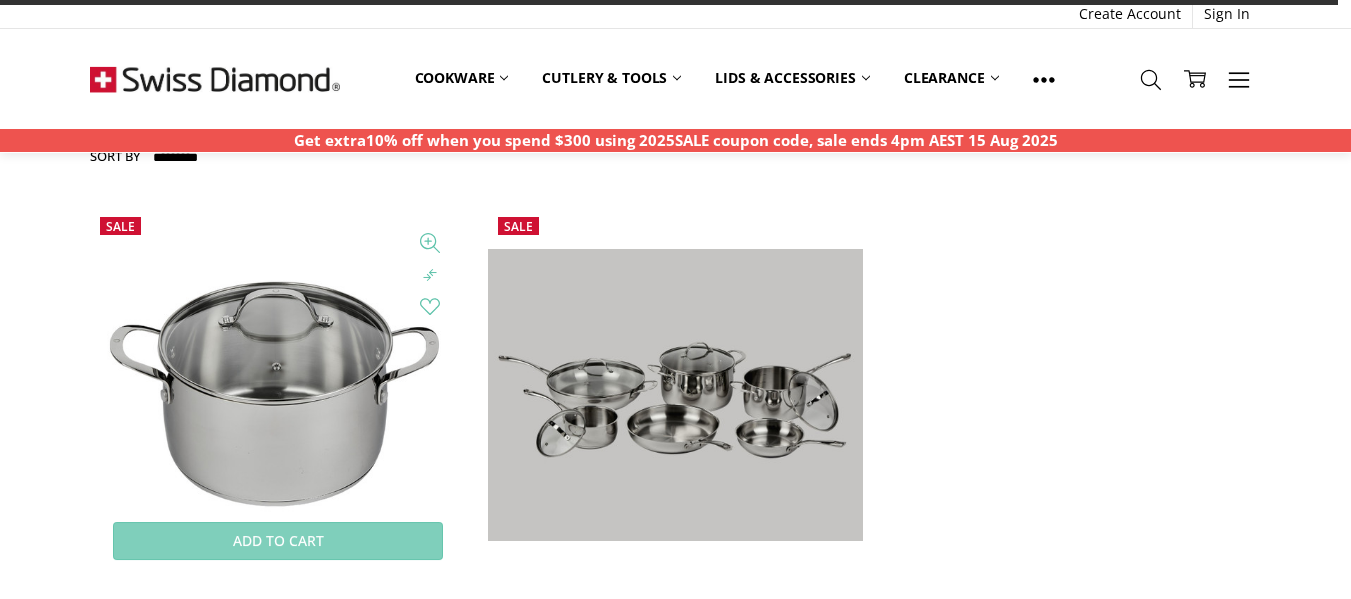 scroll, scrollTop: 400, scrollLeft: 0, axis: vertical 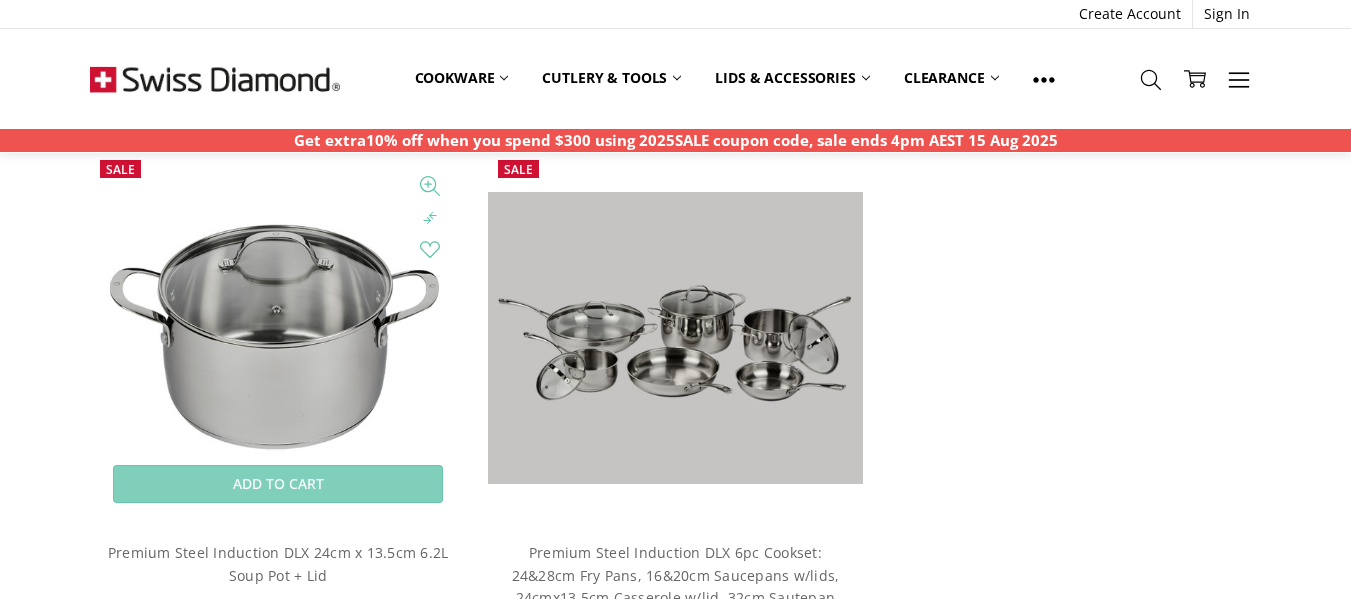click at bounding box center [277, 337] 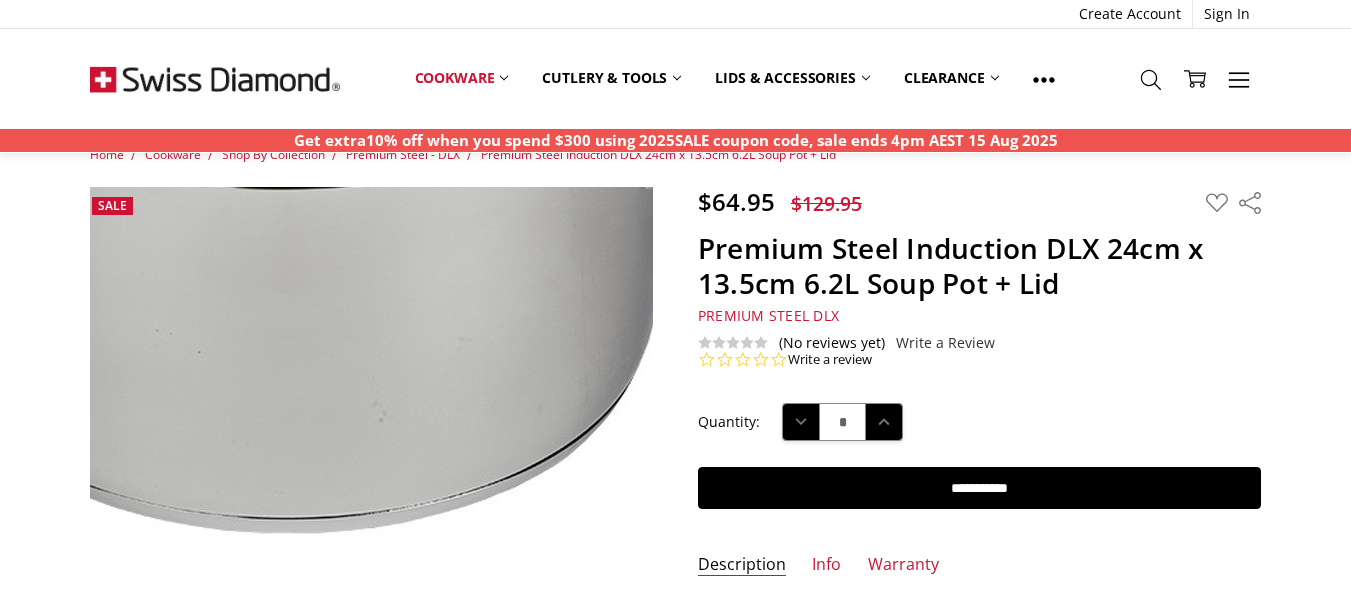 scroll, scrollTop: 0, scrollLeft: 0, axis: both 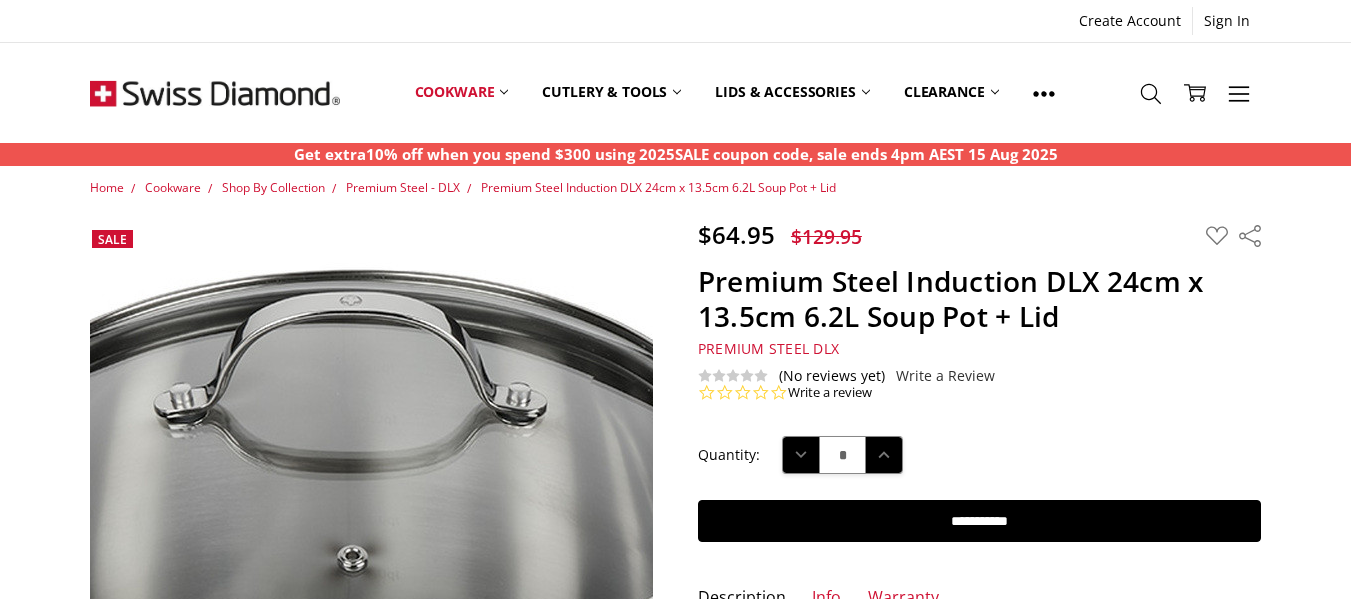 click at bounding box center (358, 654) 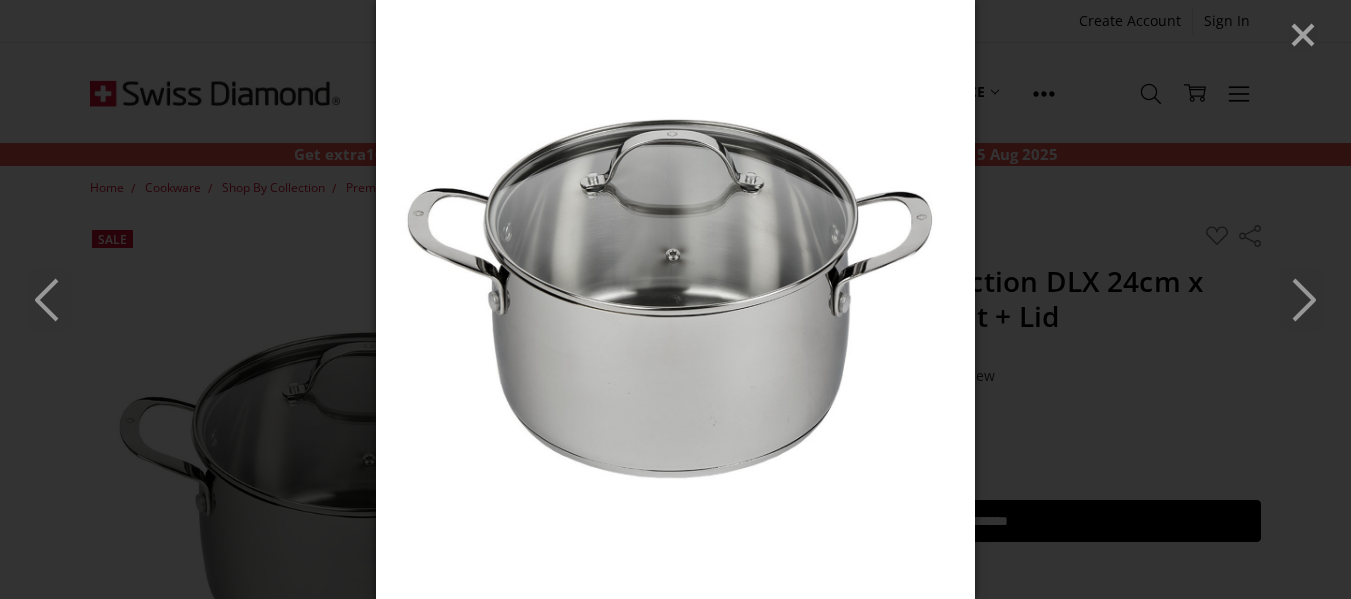 click 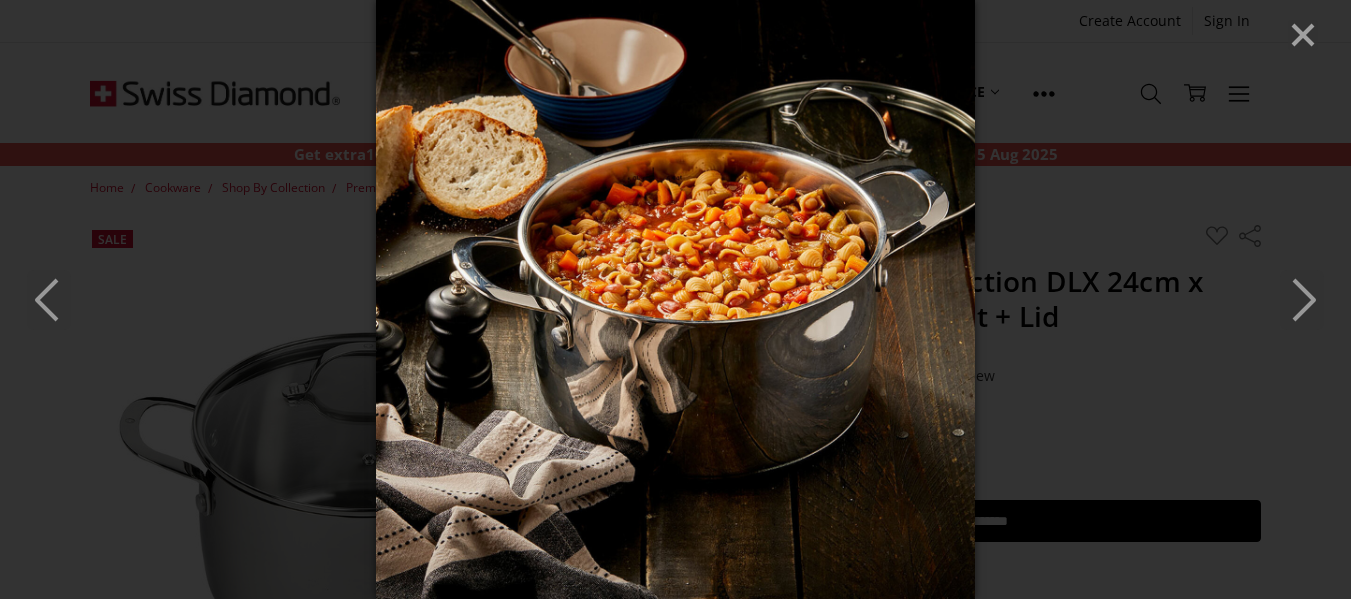 click at bounding box center (675, 299) 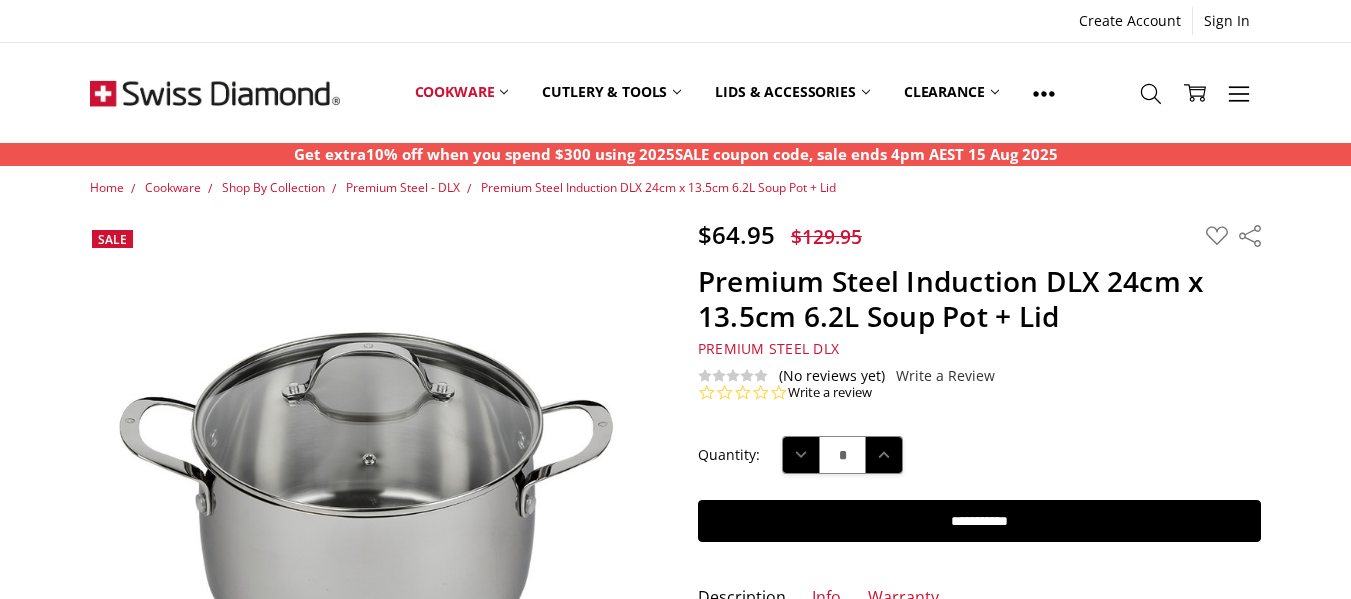 scroll, scrollTop: 184, scrollLeft: 0, axis: vertical 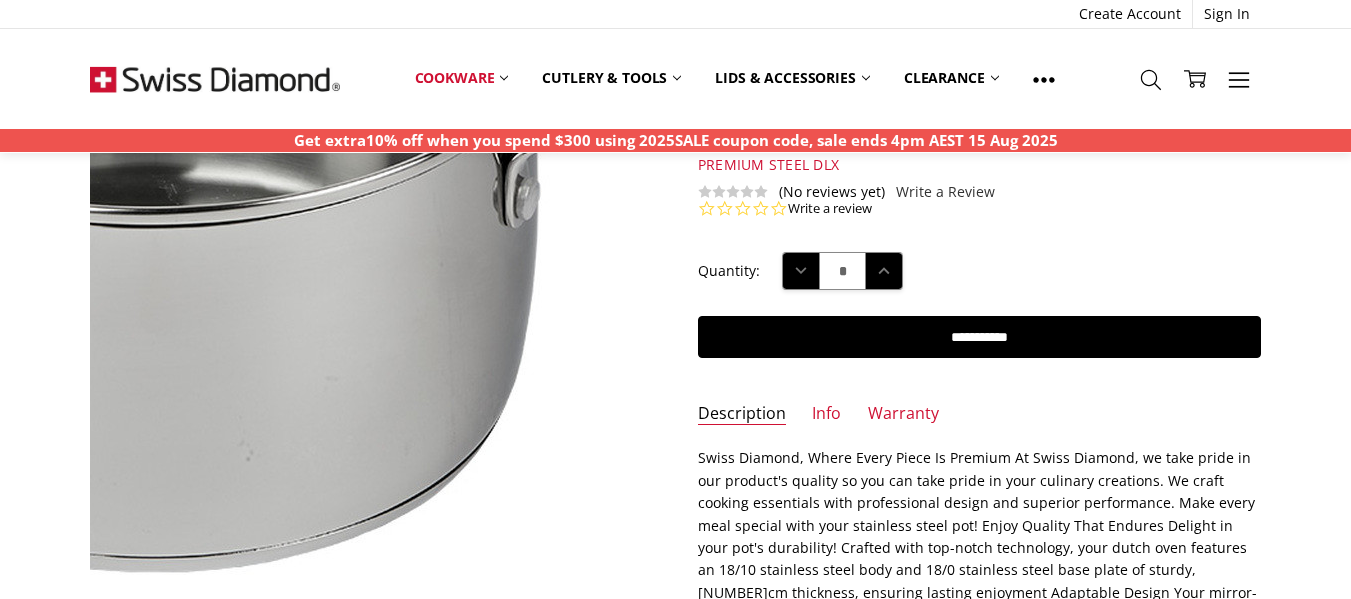 click at bounding box center (166, 191) 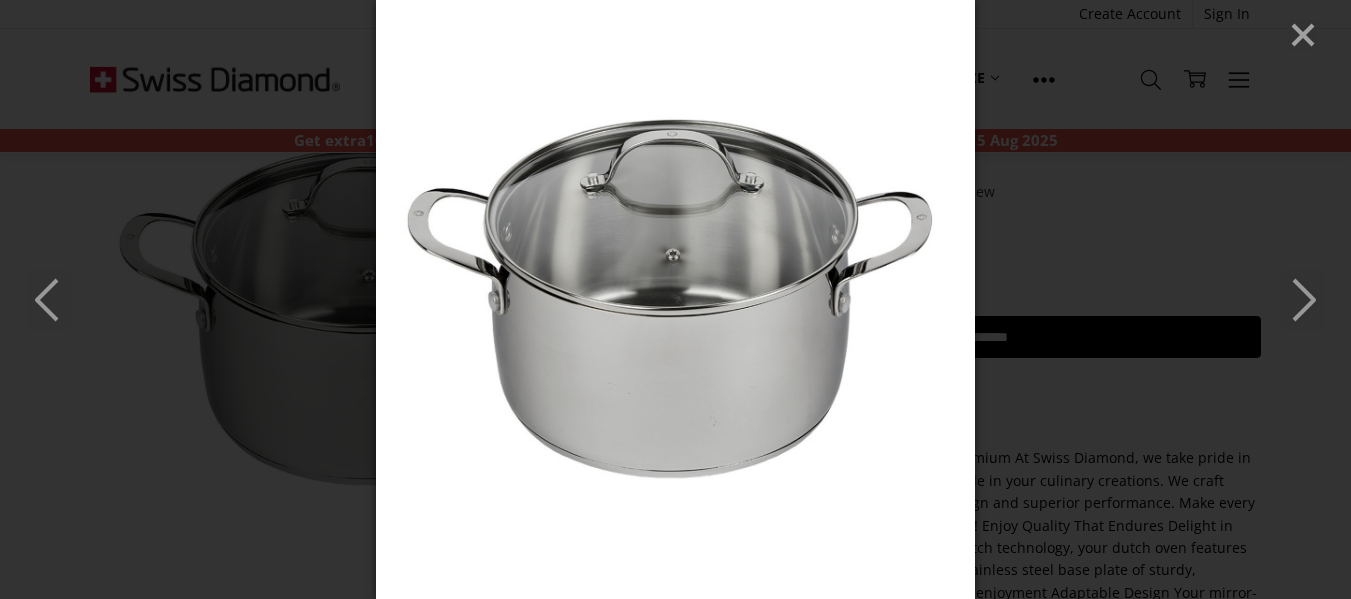click 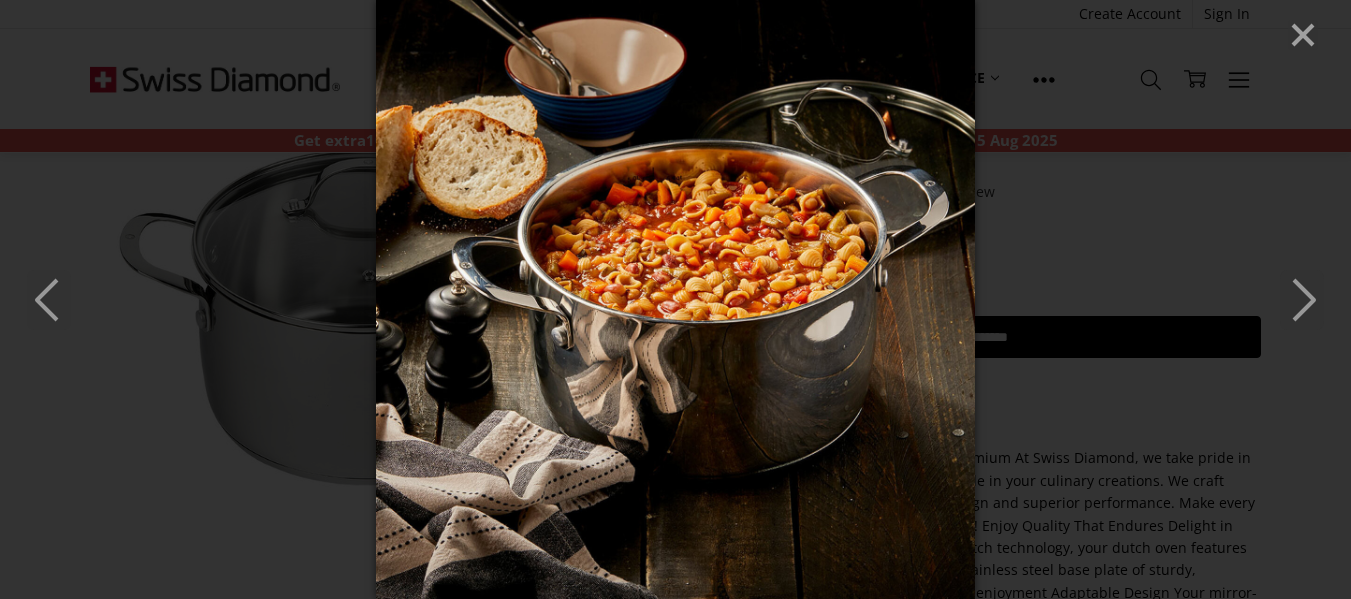 click 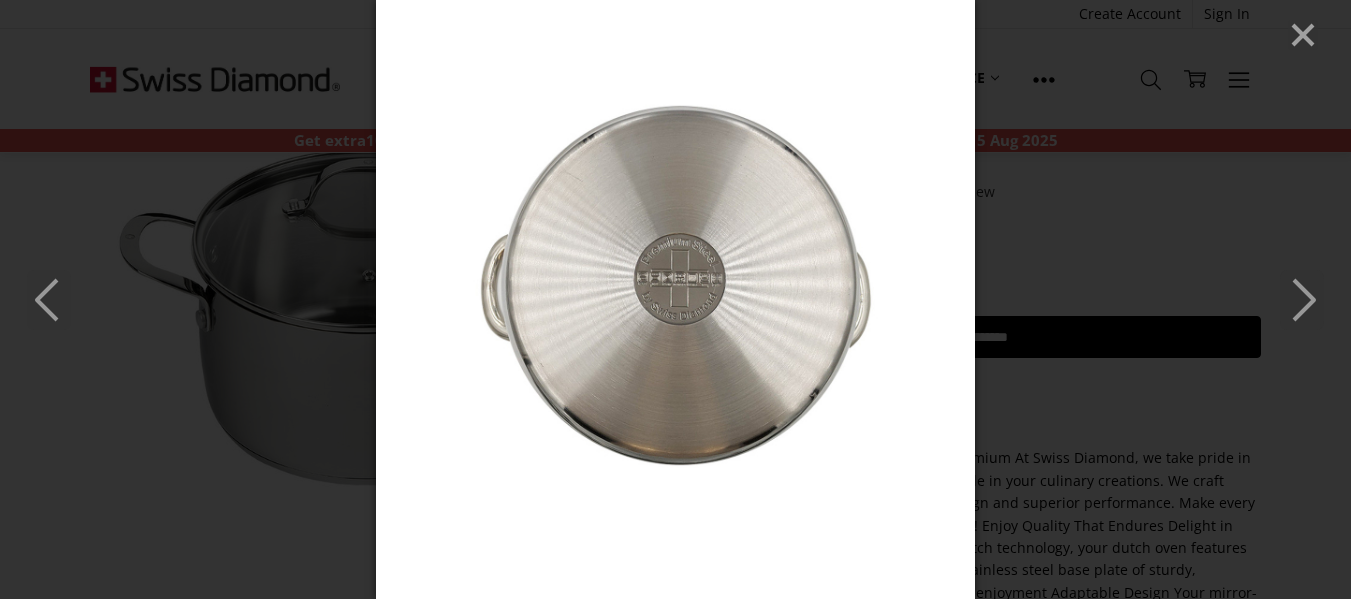 click 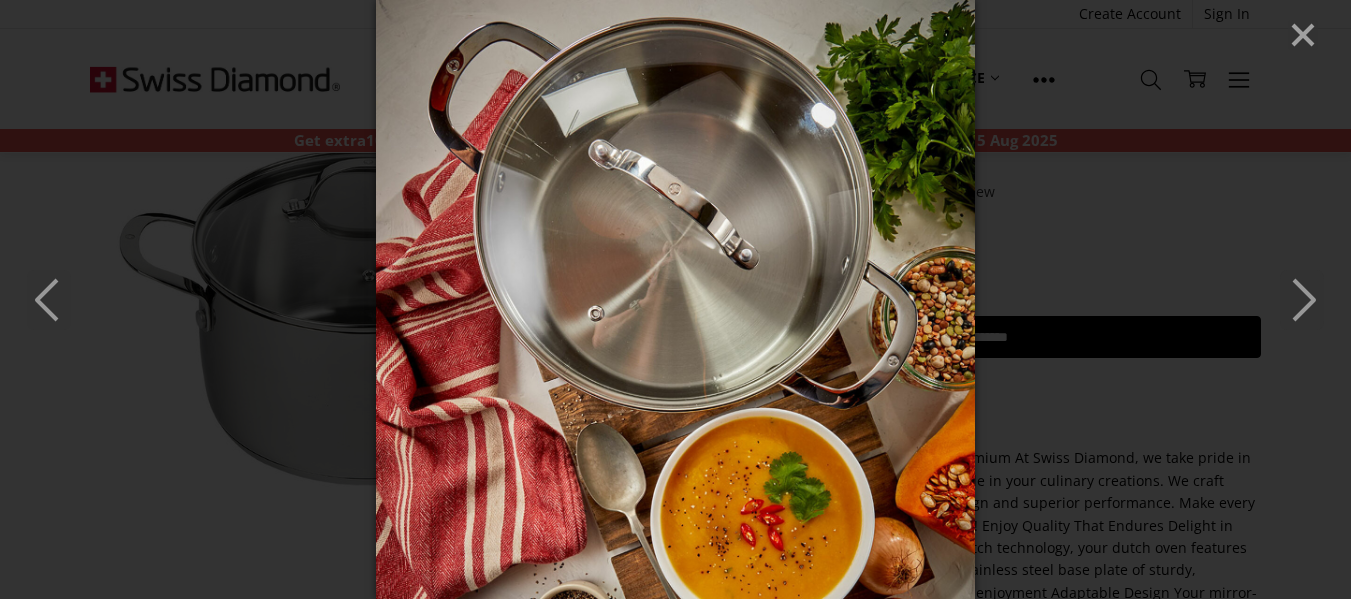 click 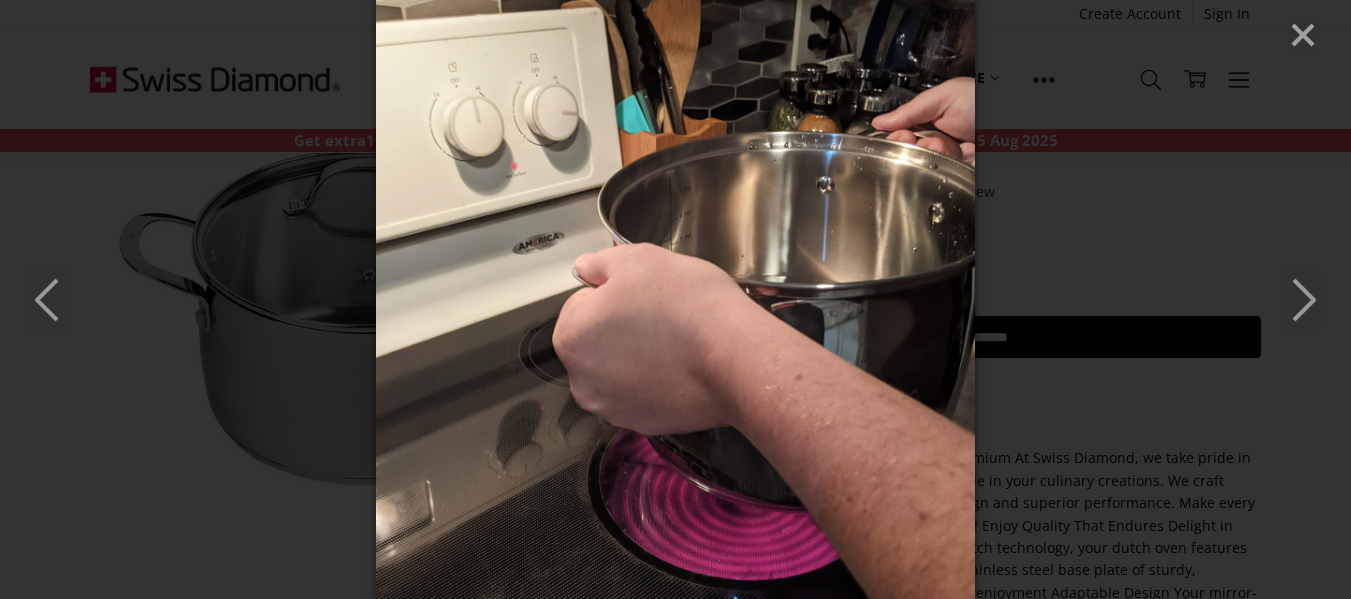 click 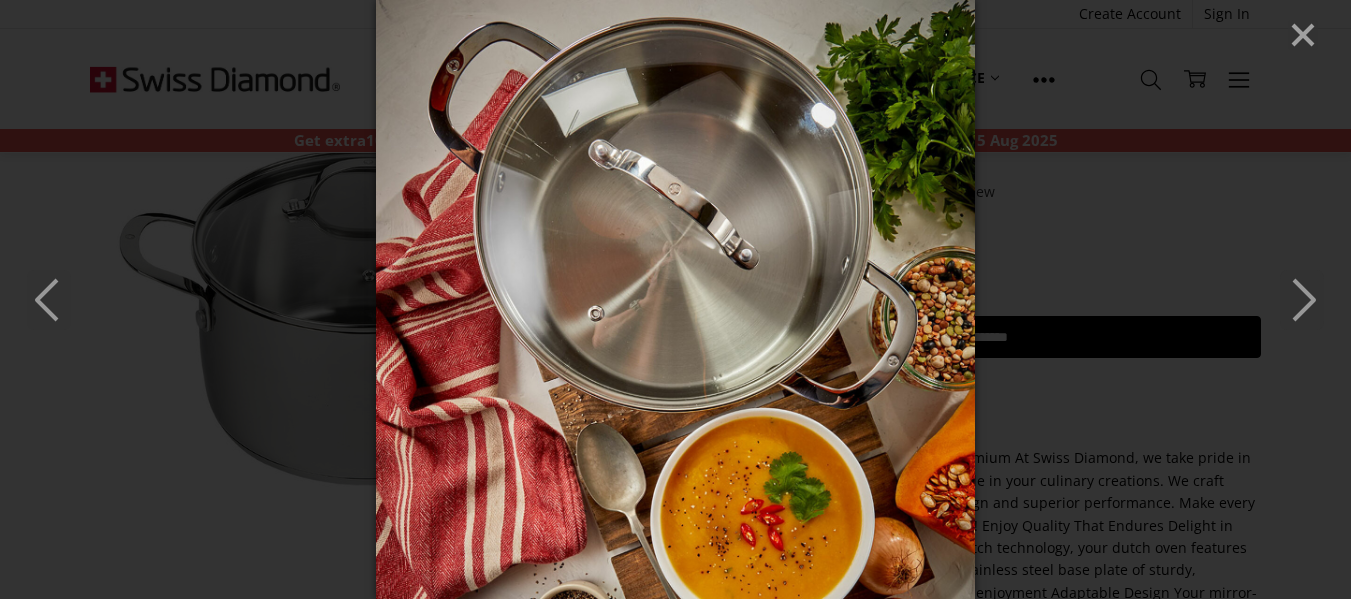 click 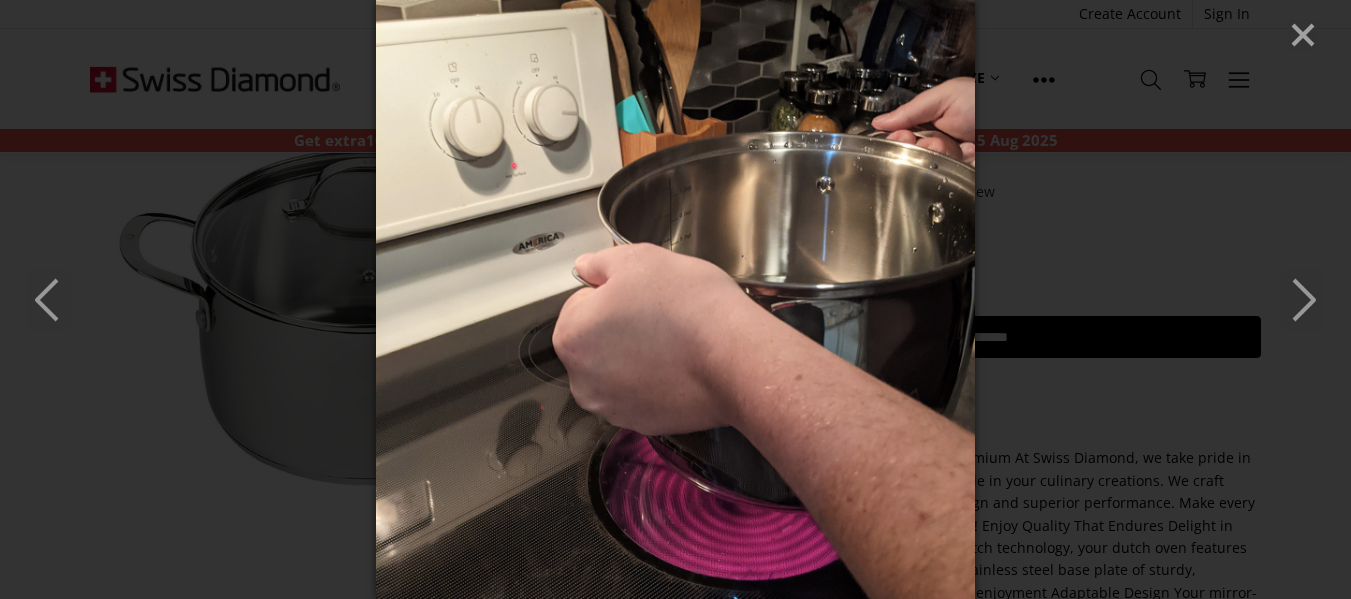 click 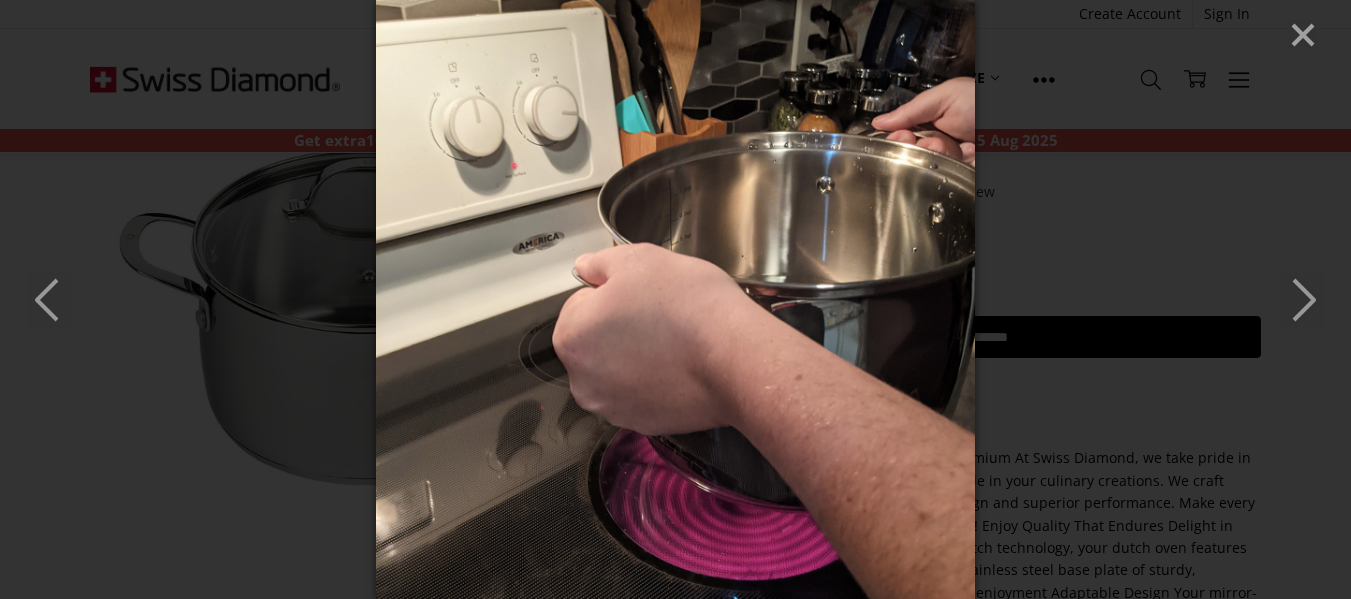 click 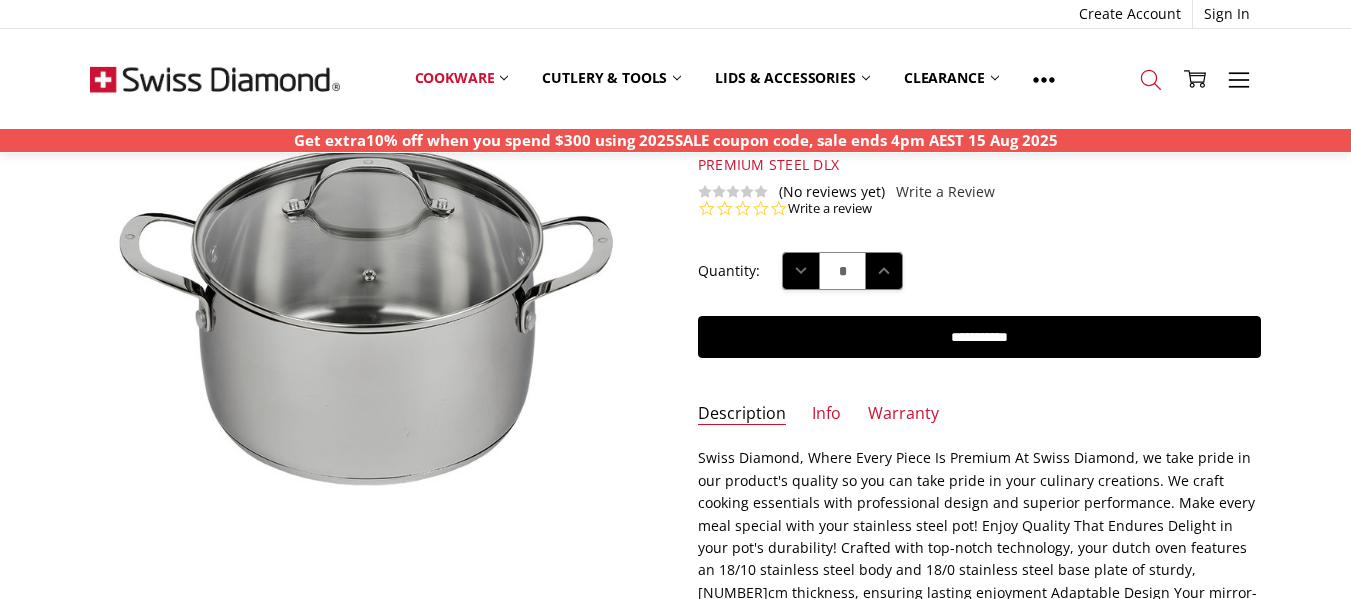 click 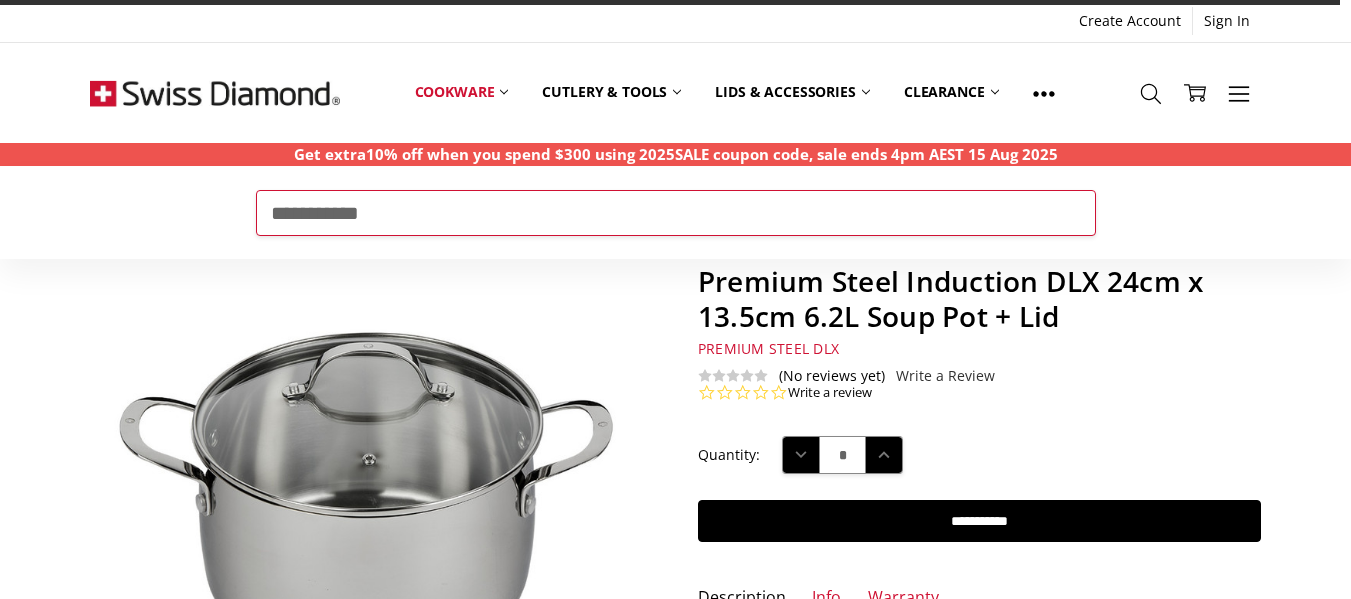 type on "**********" 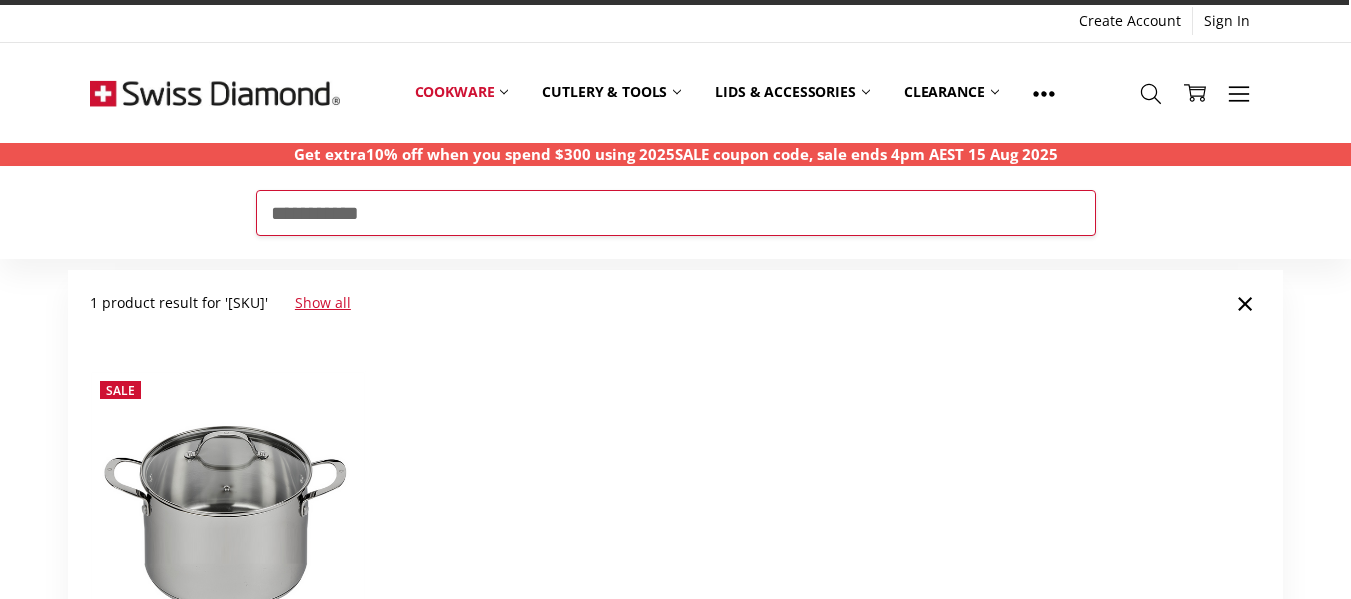 scroll, scrollTop: 117, scrollLeft: 0, axis: vertical 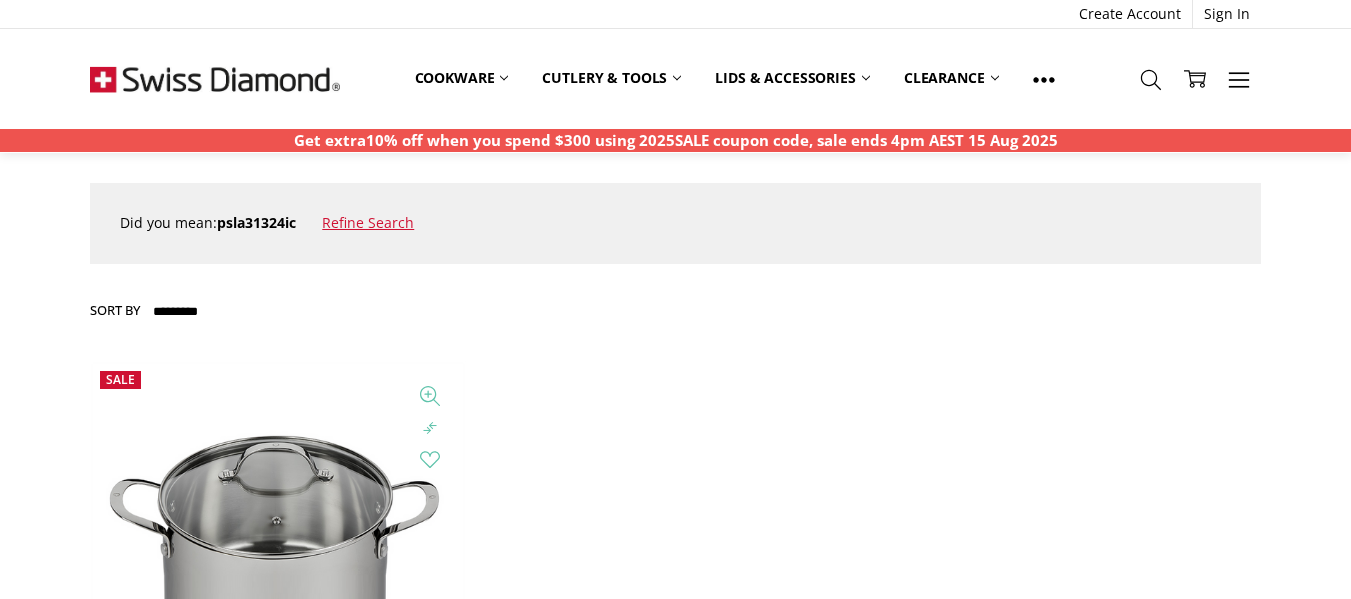 click at bounding box center (277, 548) 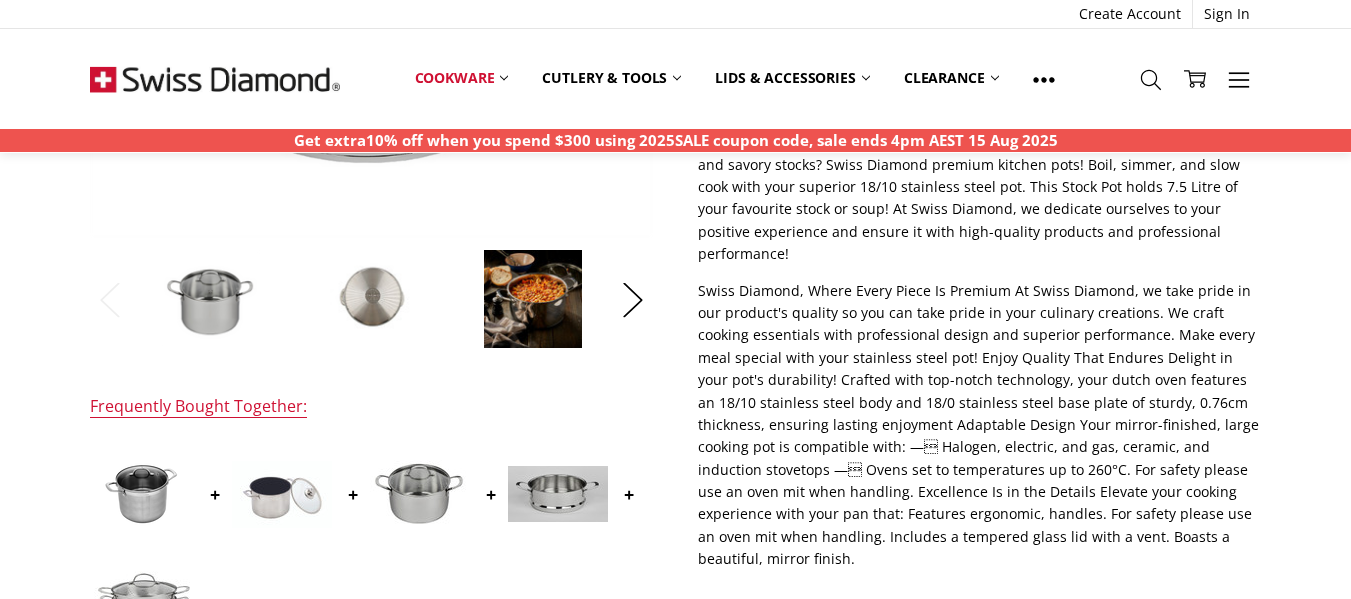 scroll, scrollTop: 500, scrollLeft: 0, axis: vertical 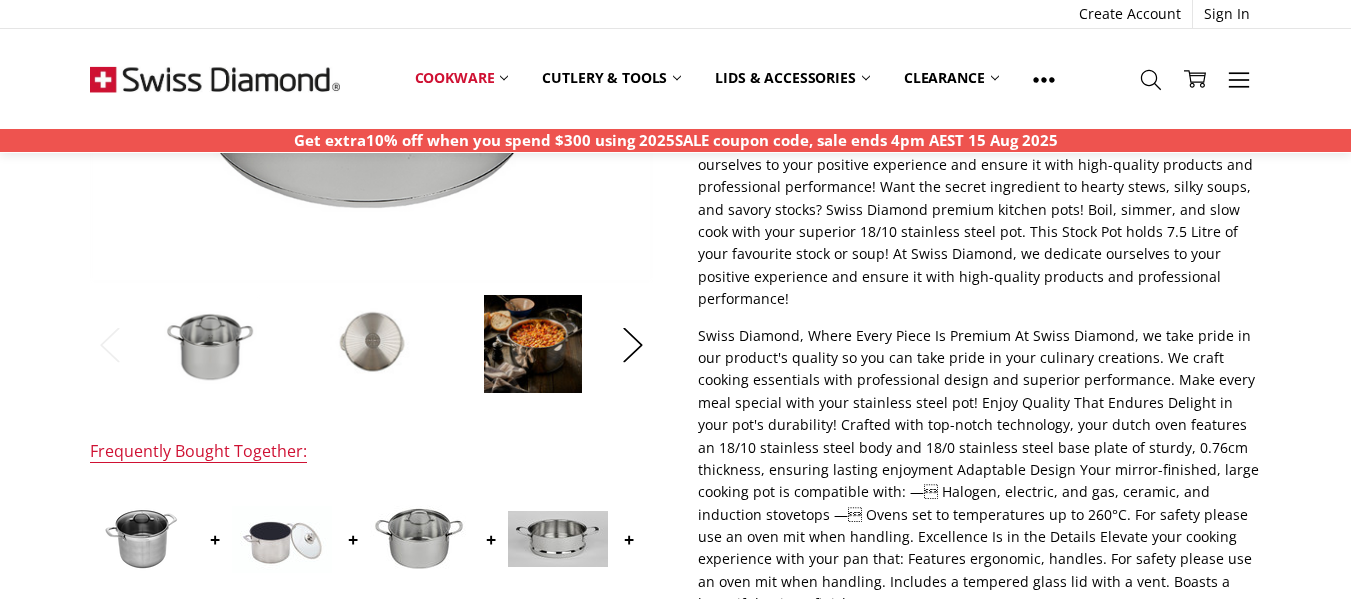 click at bounding box center (533, 344) 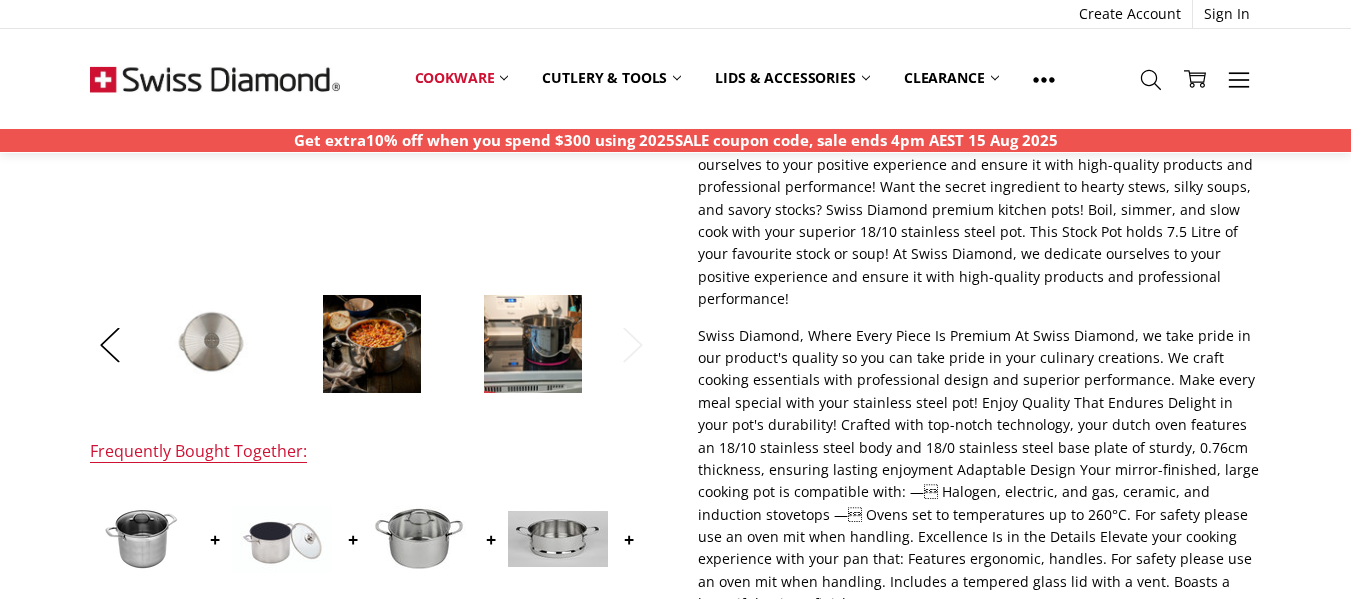 click at bounding box center [372, 344] 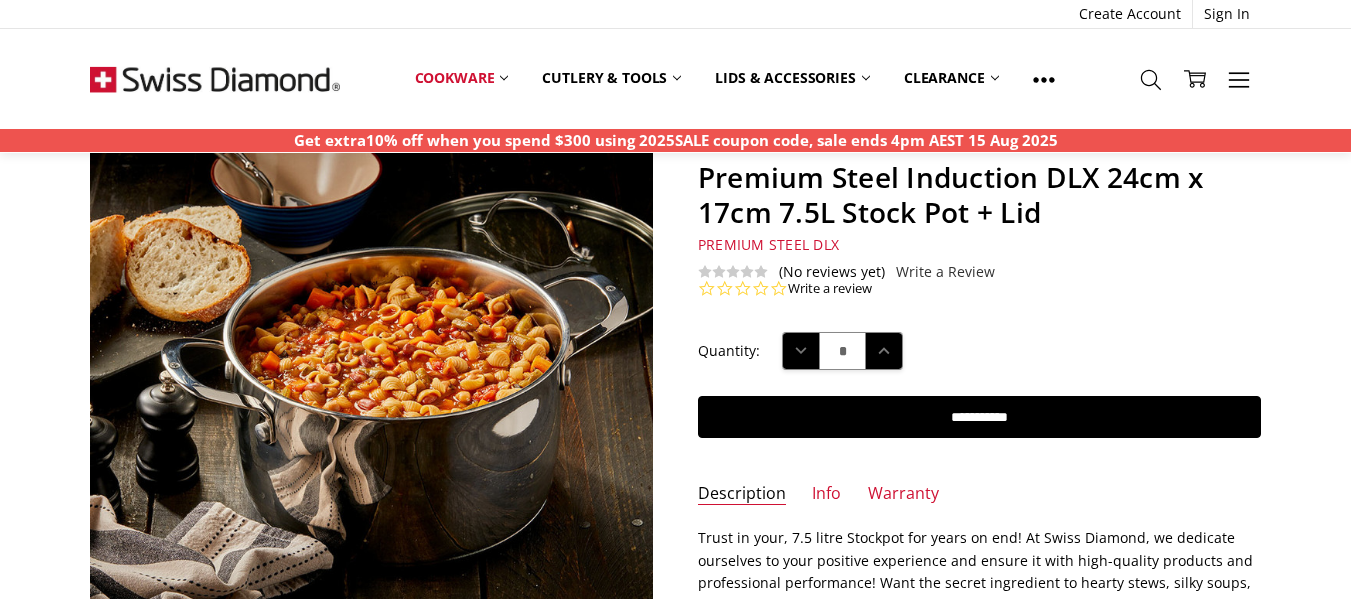 scroll, scrollTop: 100, scrollLeft: 0, axis: vertical 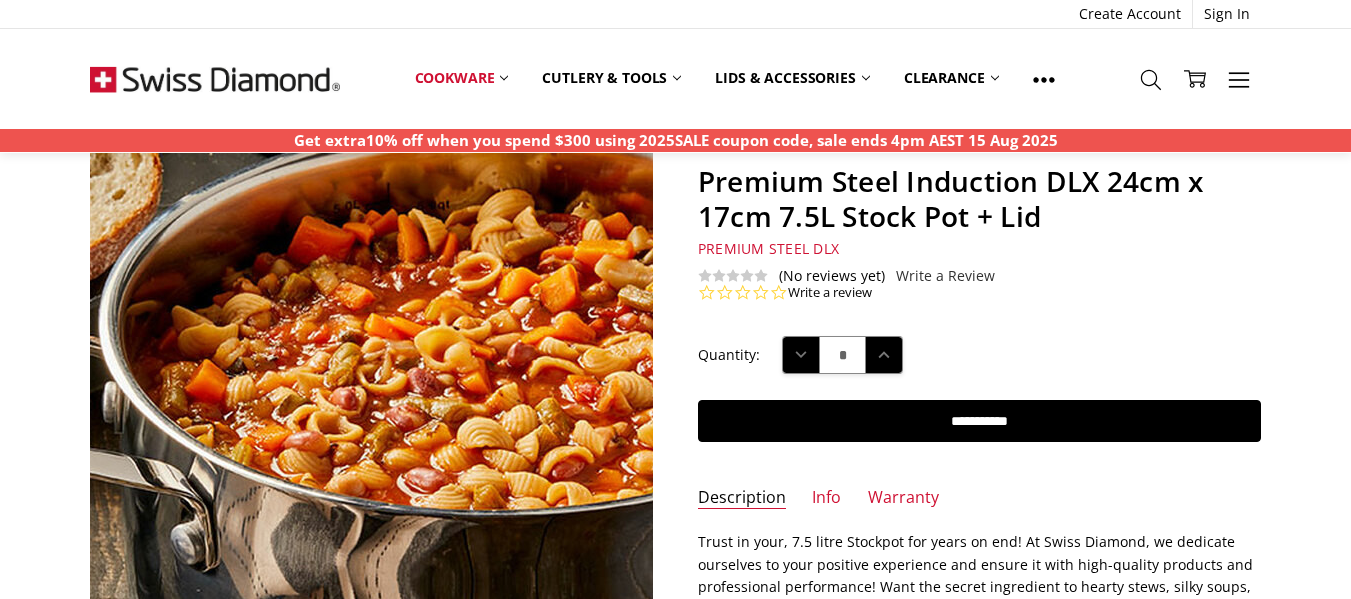 click at bounding box center [436, 465] 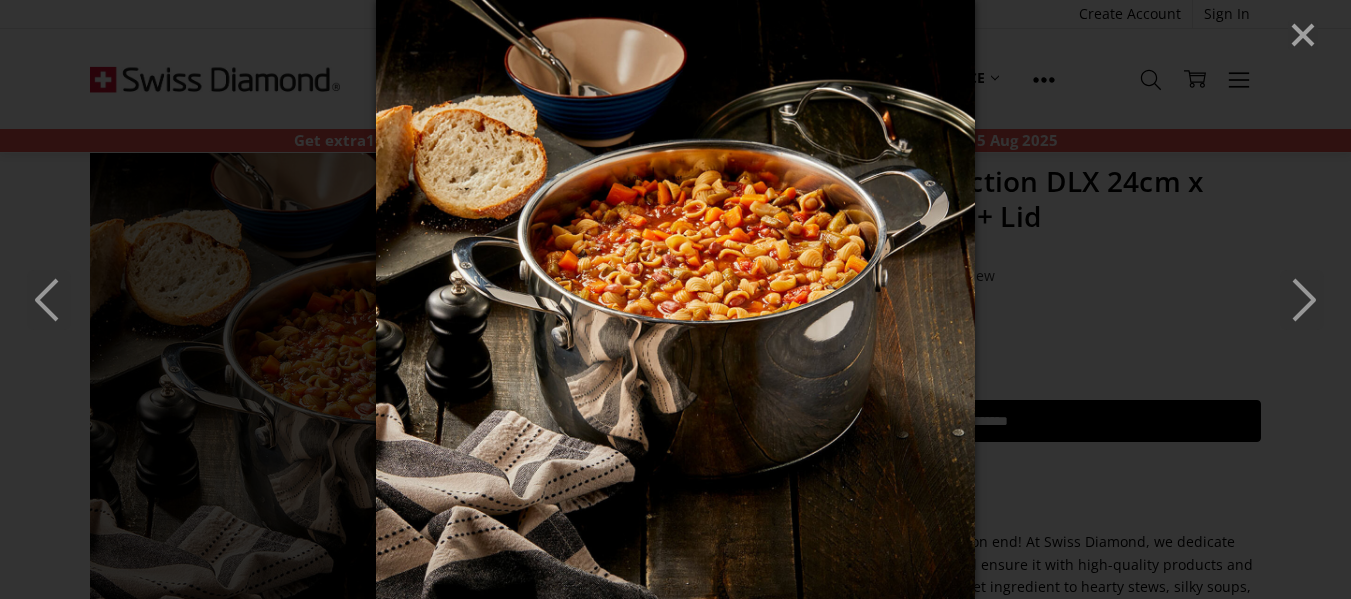 click 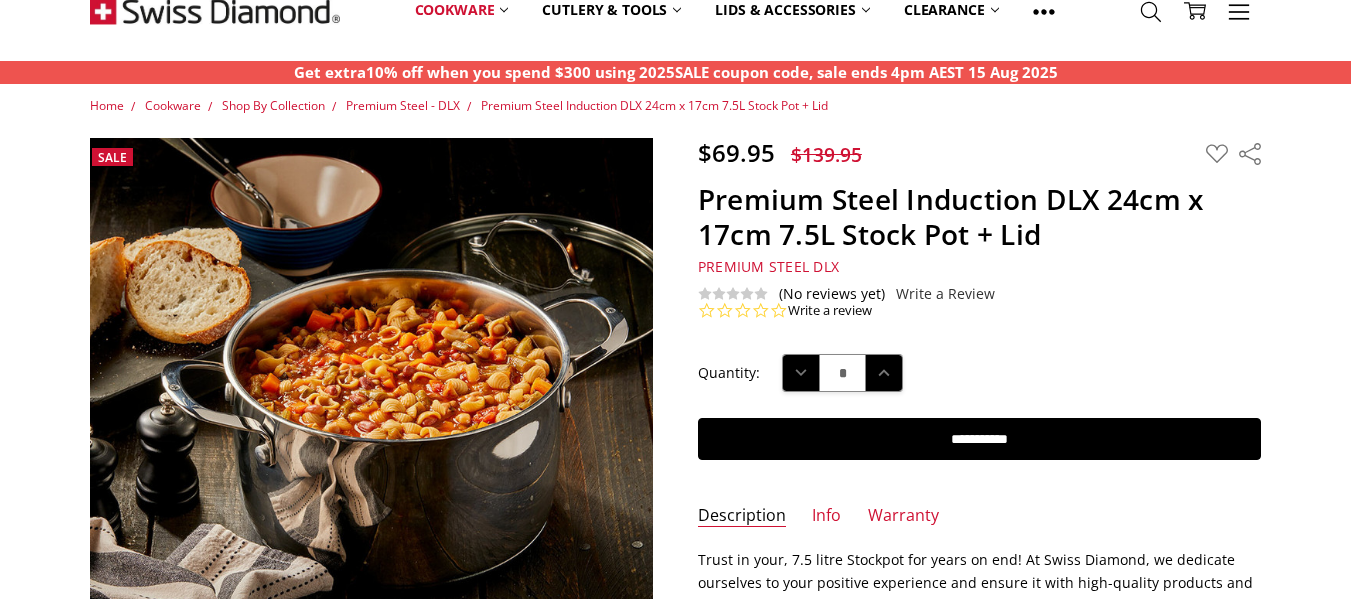scroll, scrollTop: 0, scrollLeft: 0, axis: both 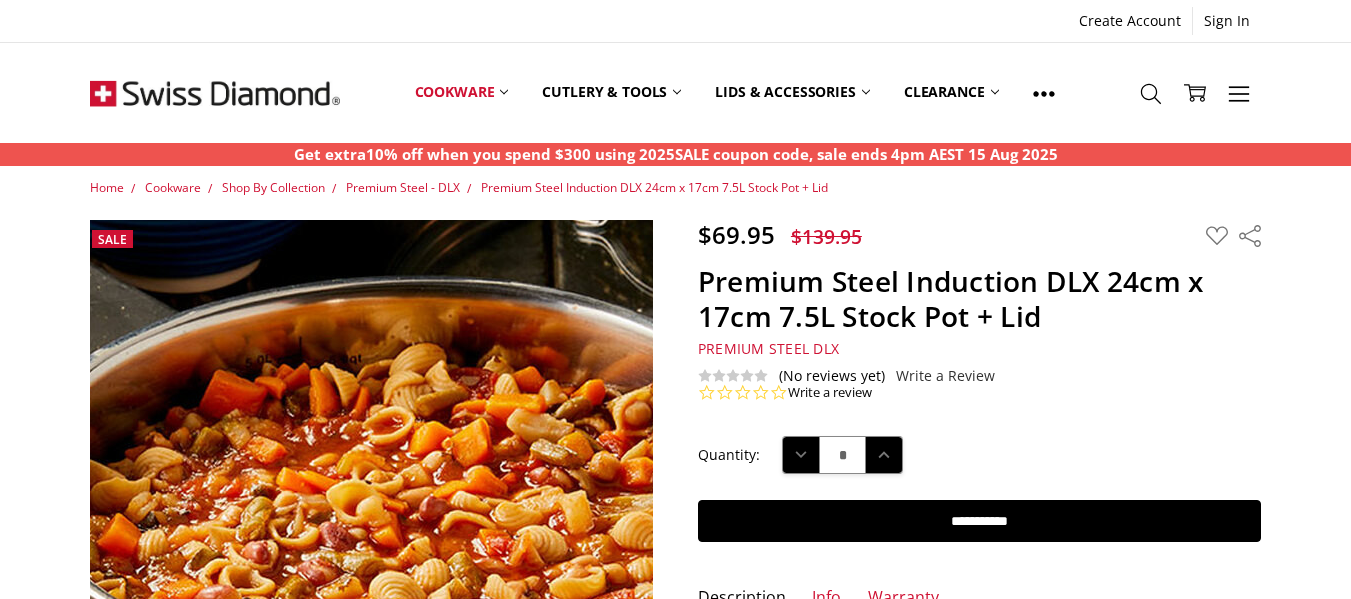 drag, startPoint x: 391, startPoint y: 409, endPoint x: 330, endPoint y: 415, distance: 61.294373 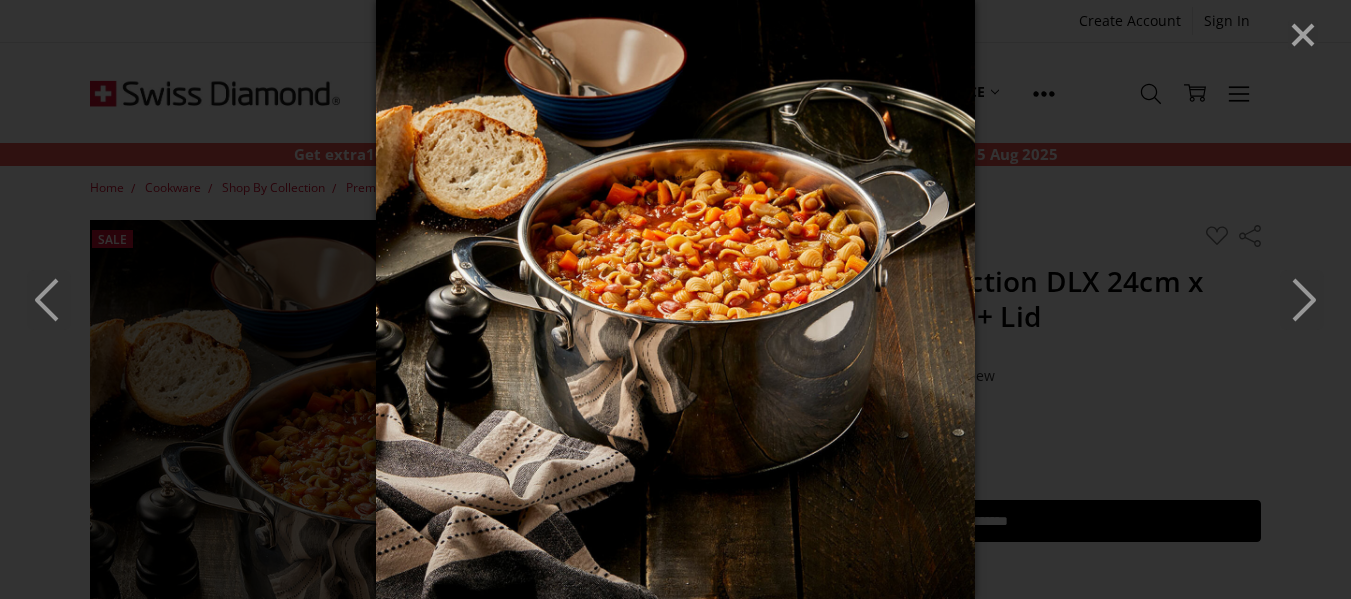 click 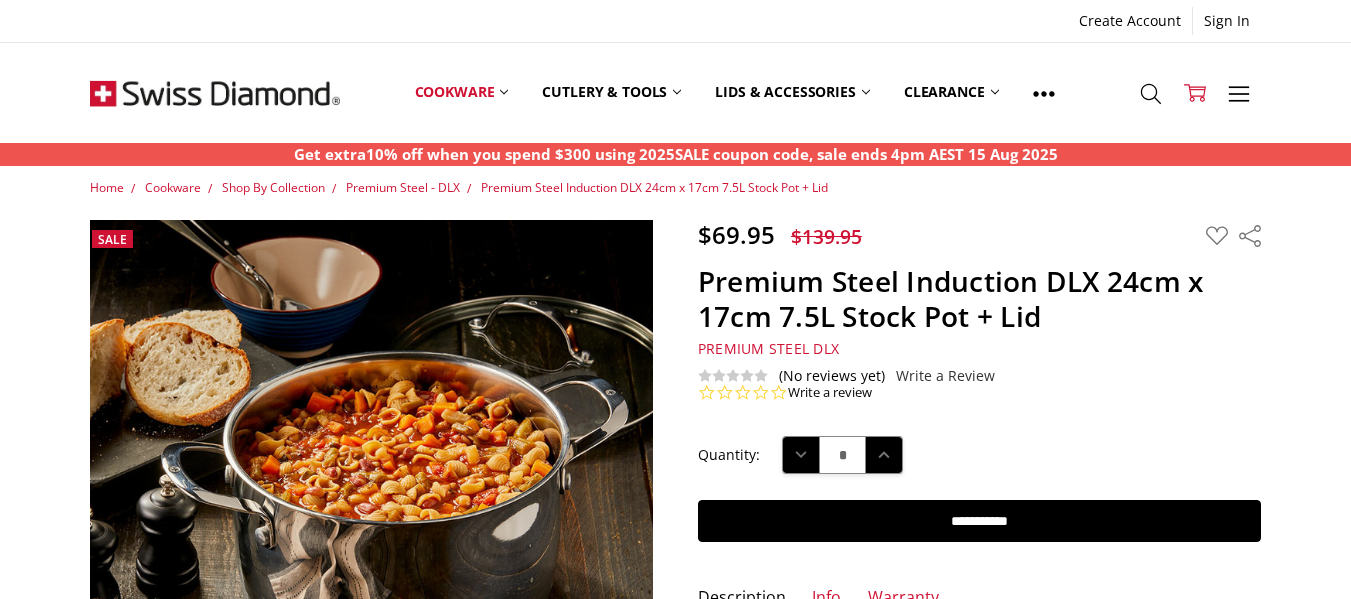 scroll, scrollTop: 184, scrollLeft: 0, axis: vertical 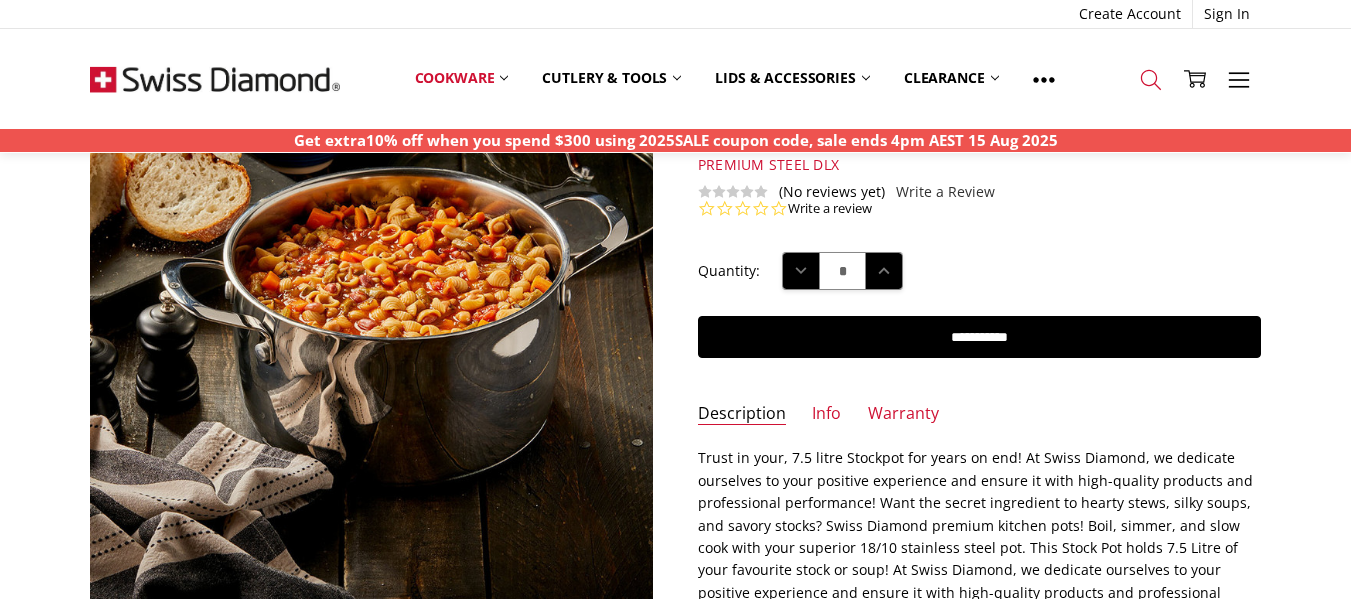 click 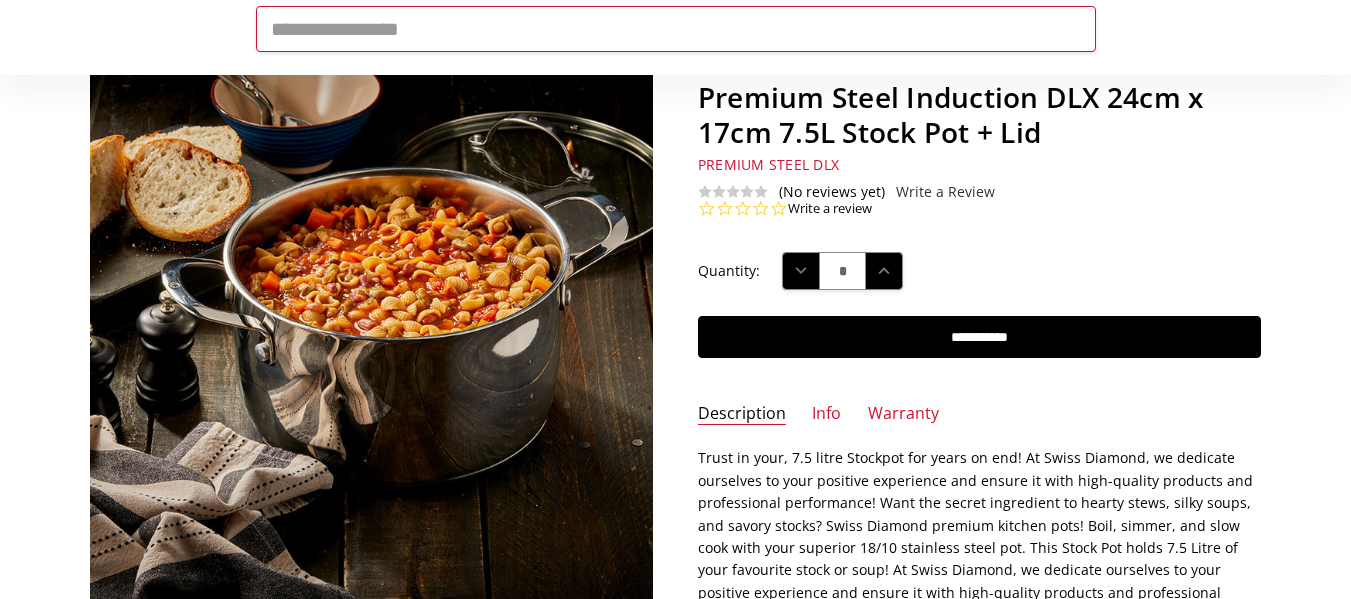 scroll, scrollTop: 0, scrollLeft: 0, axis: both 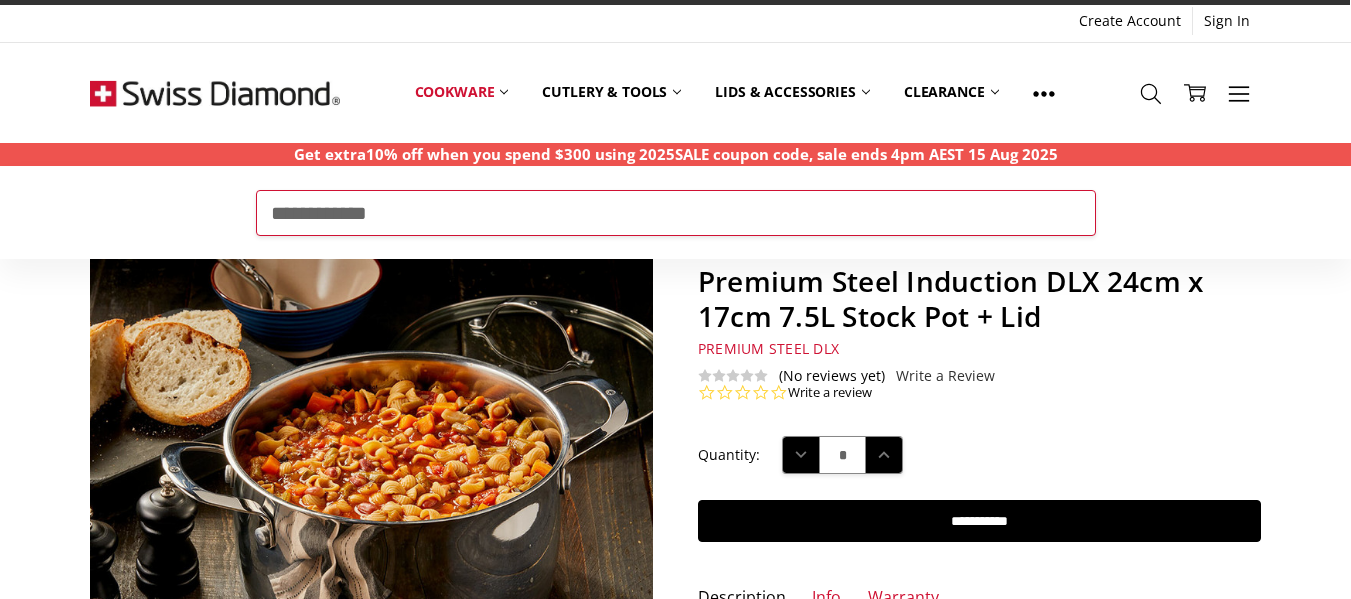 type on "**********" 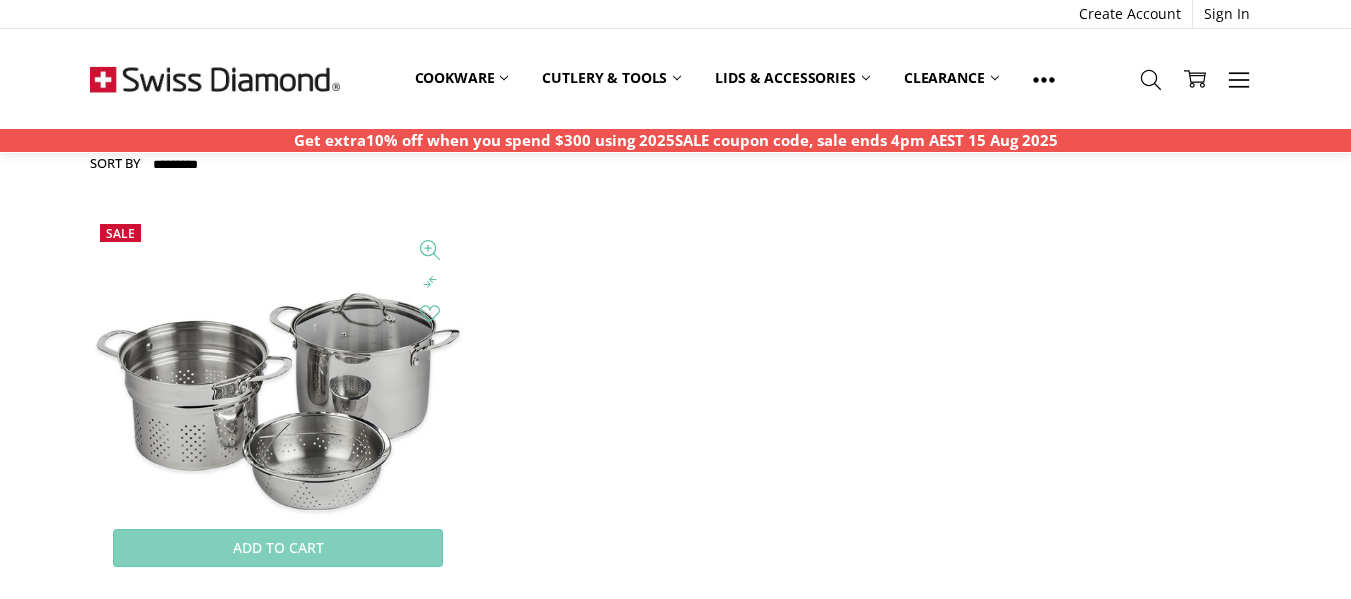 scroll, scrollTop: 400, scrollLeft: 0, axis: vertical 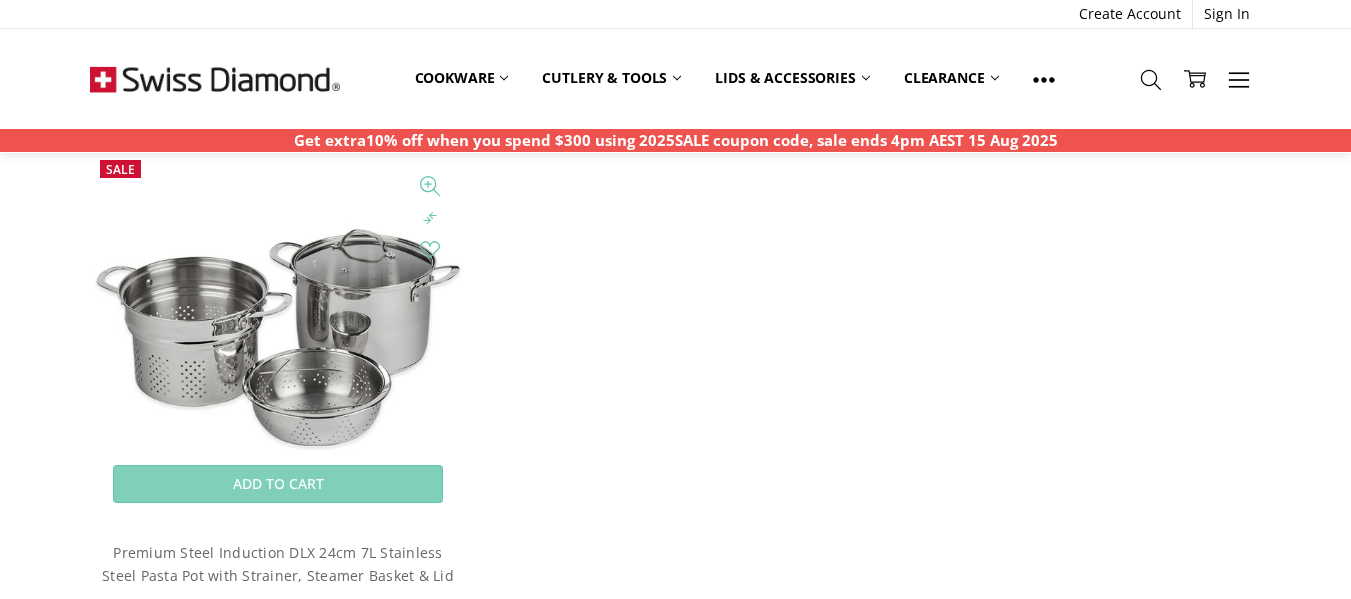 click at bounding box center (277, 337) 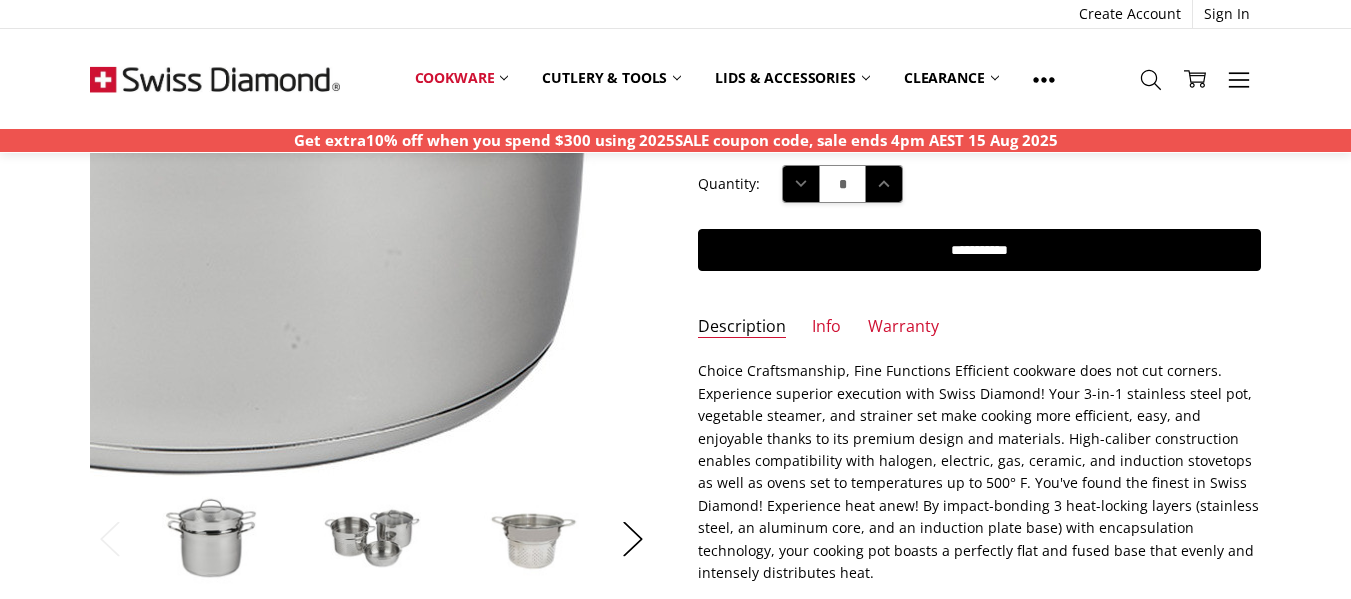 scroll, scrollTop: 300, scrollLeft: 0, axis: vertical 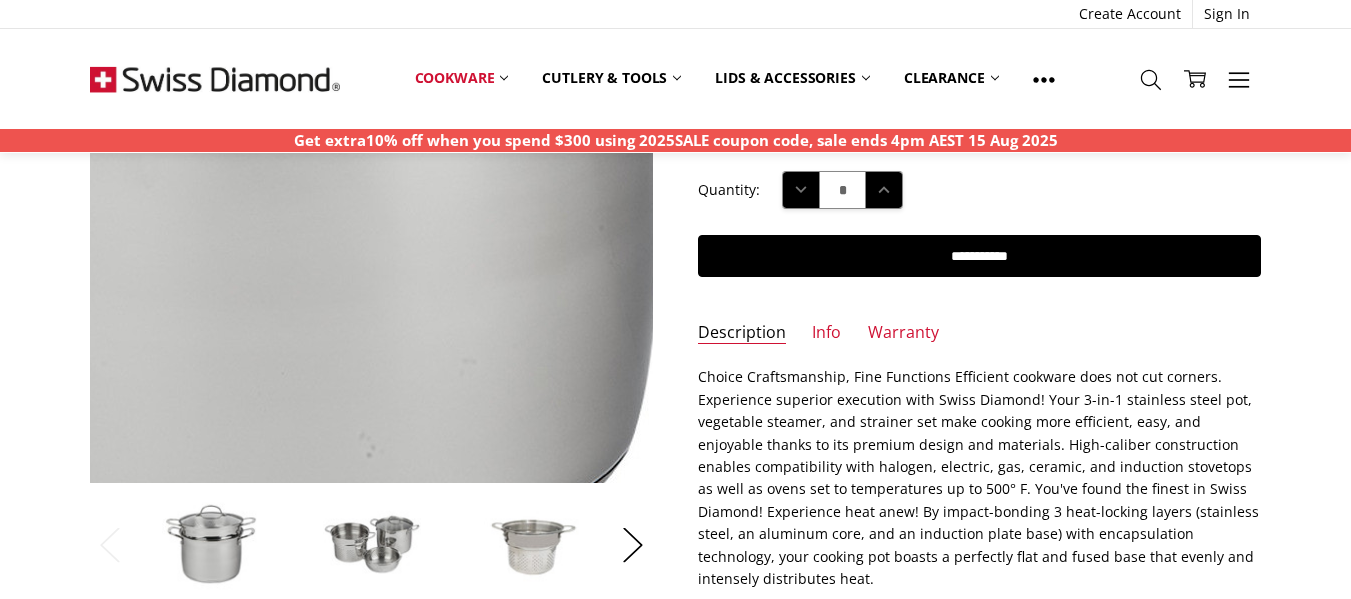 click at bounding box center [265, 75] 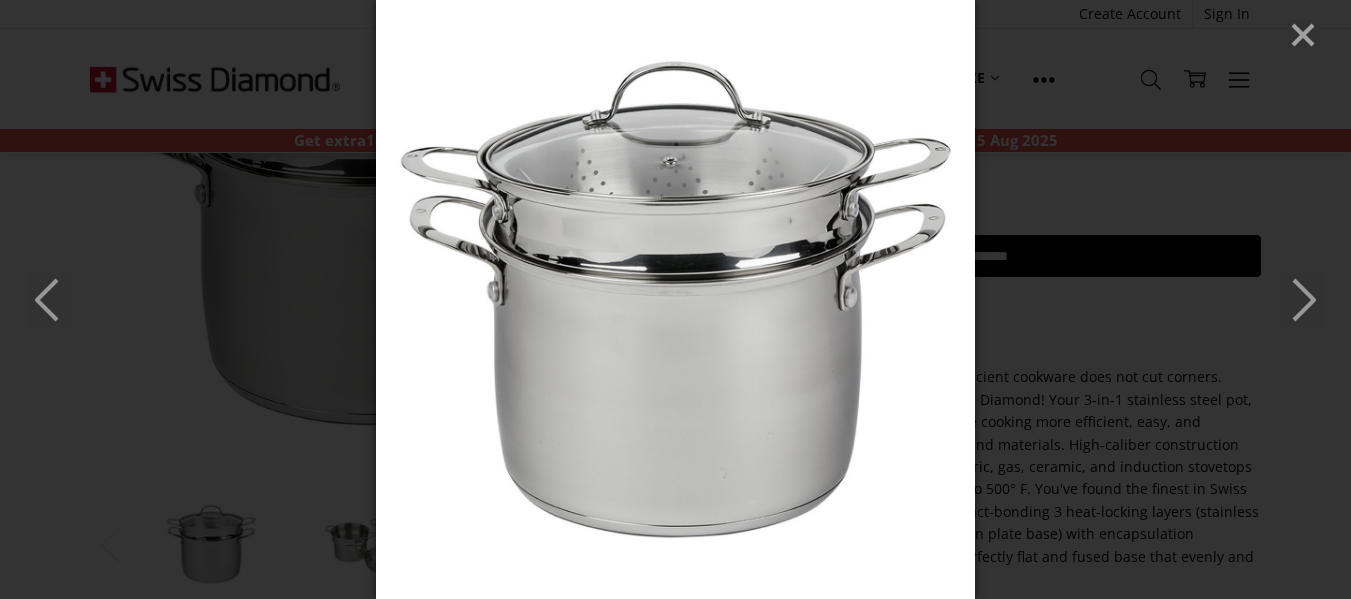 click 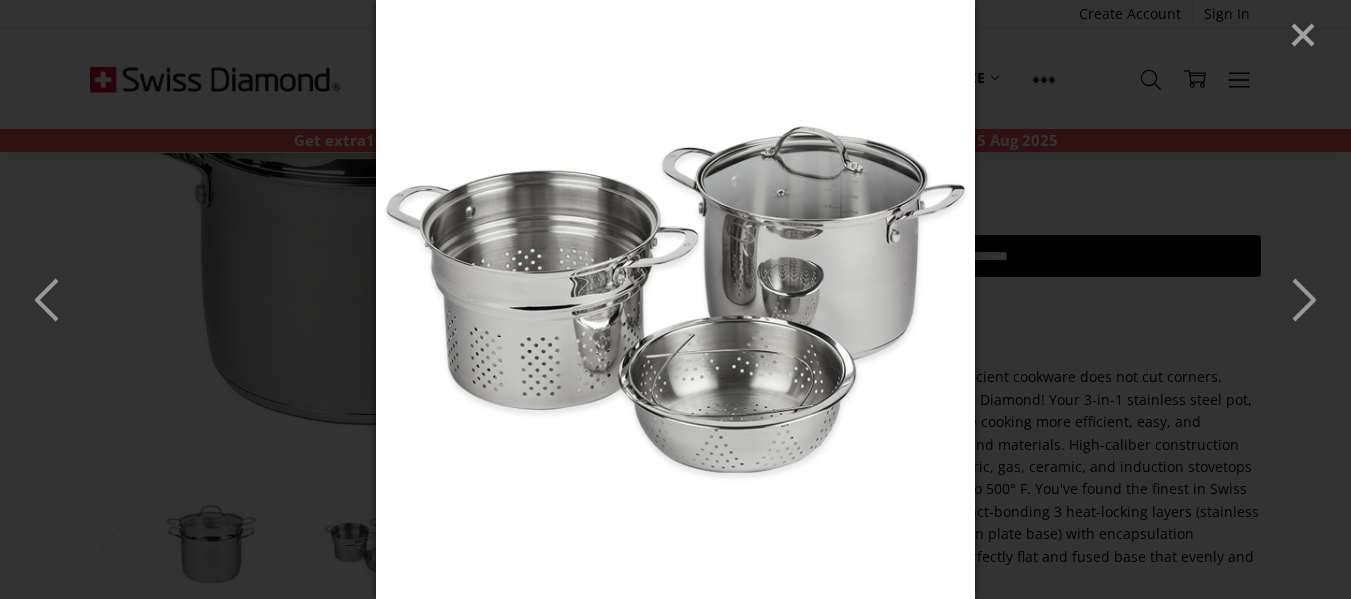 click 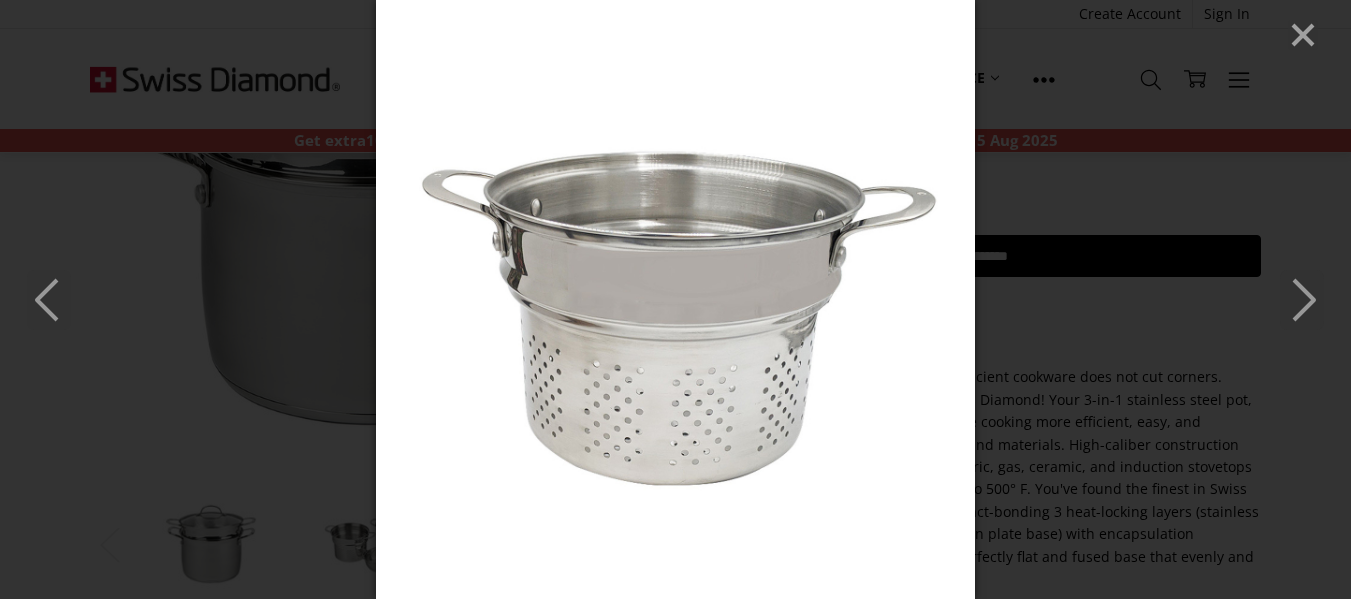 click 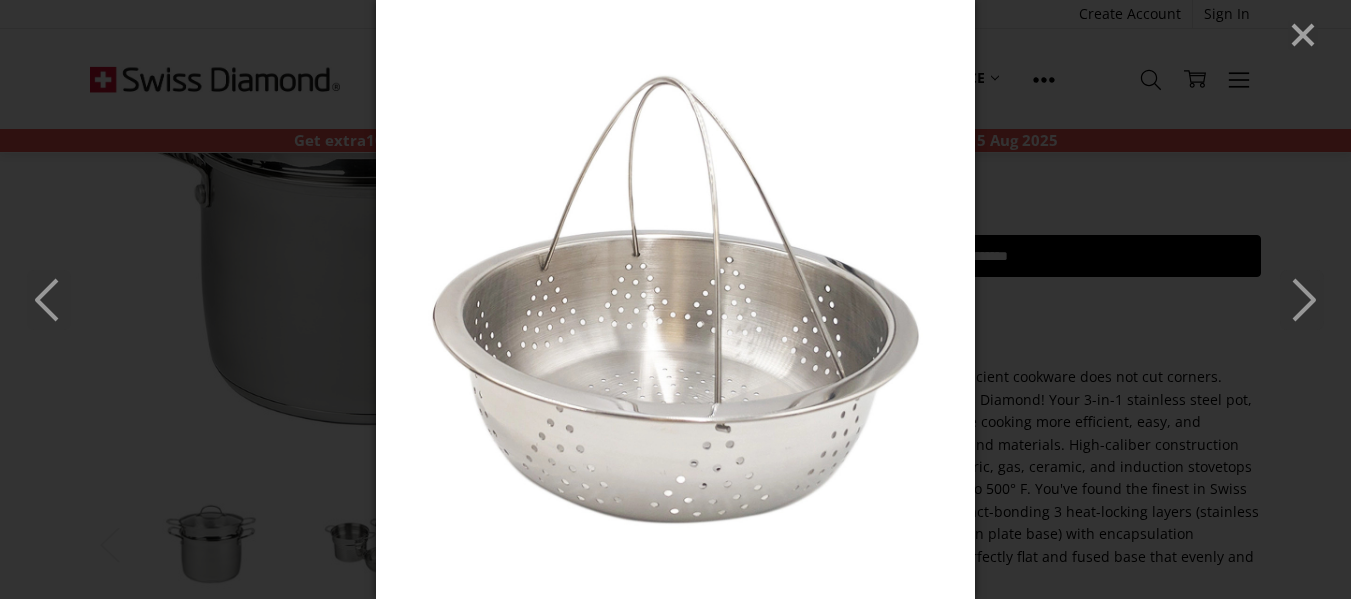 click 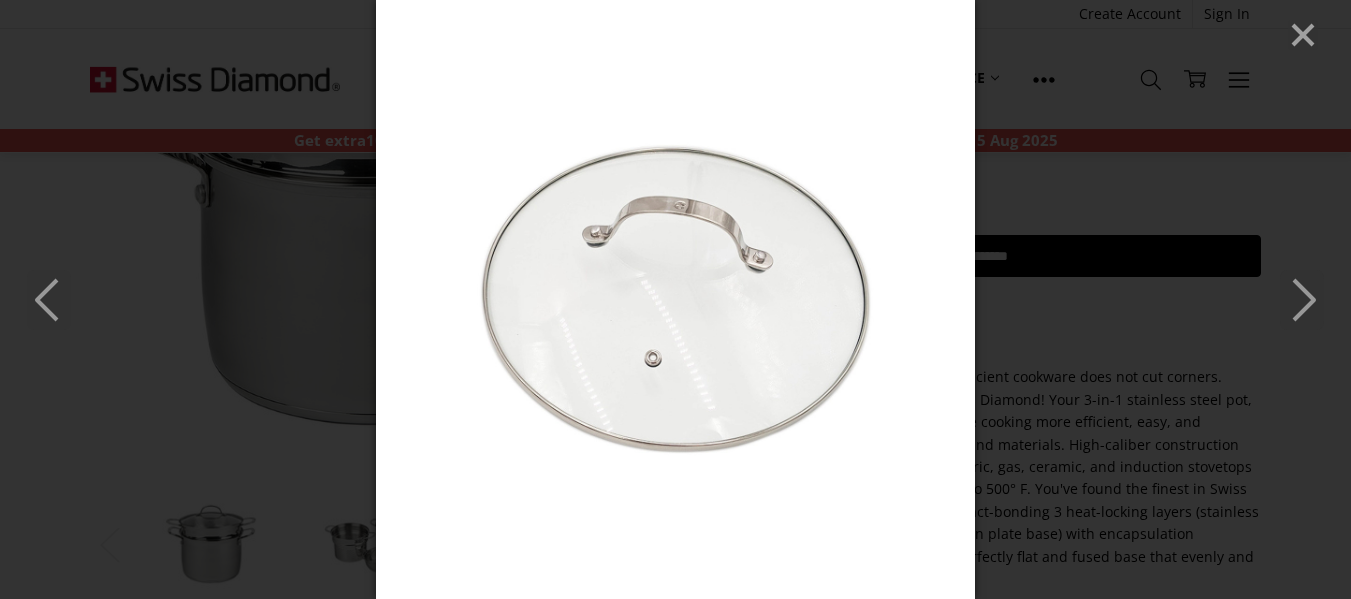 click 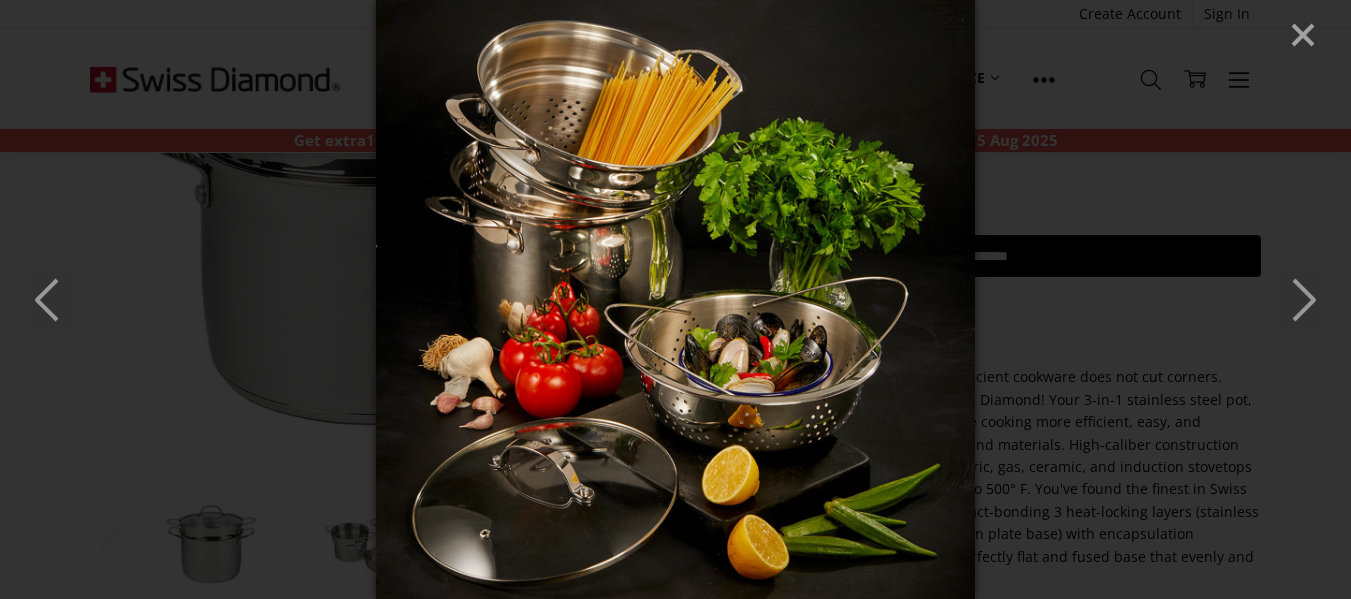 click 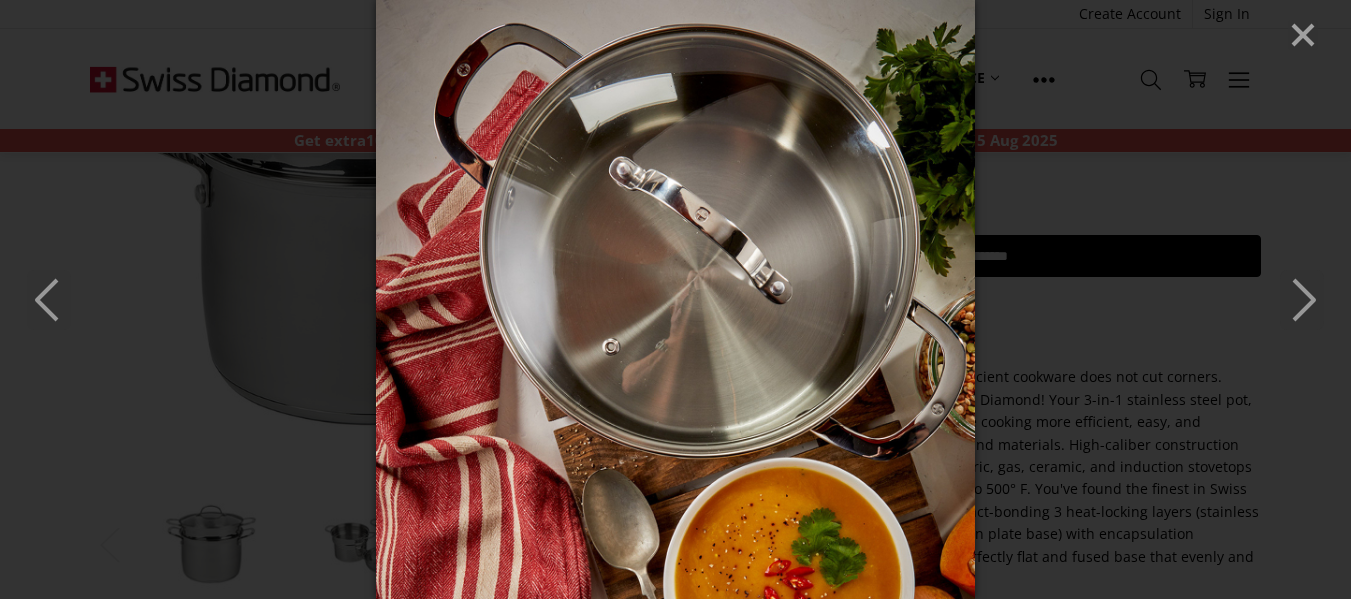 click 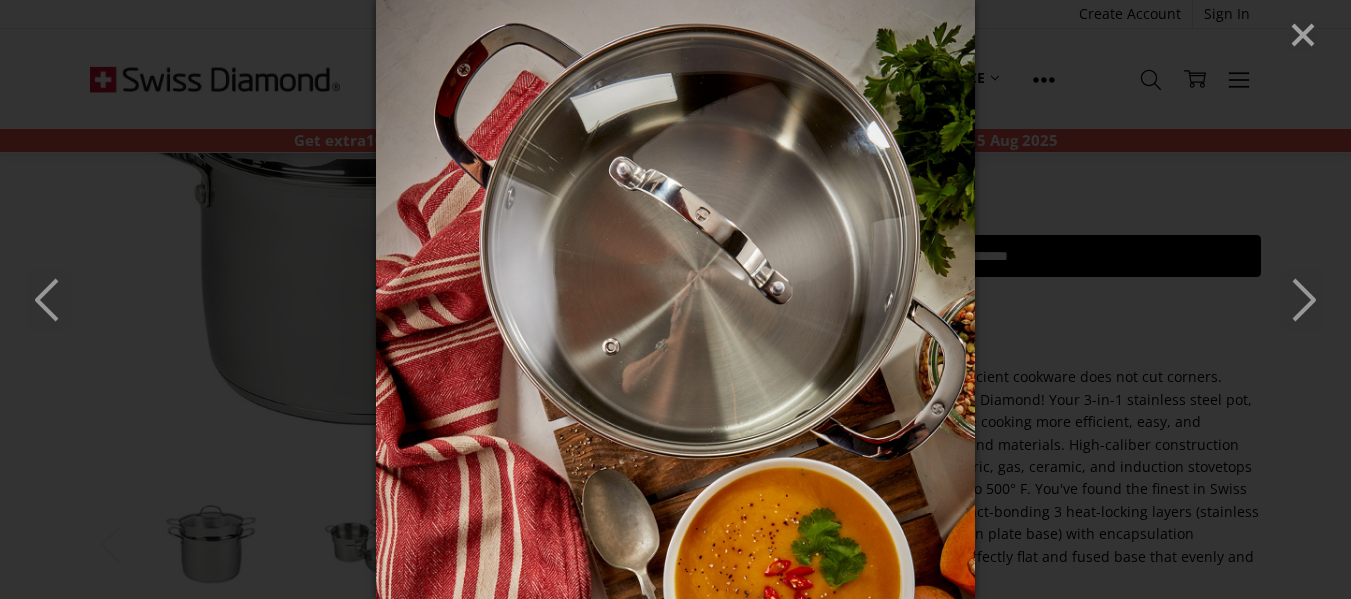 click 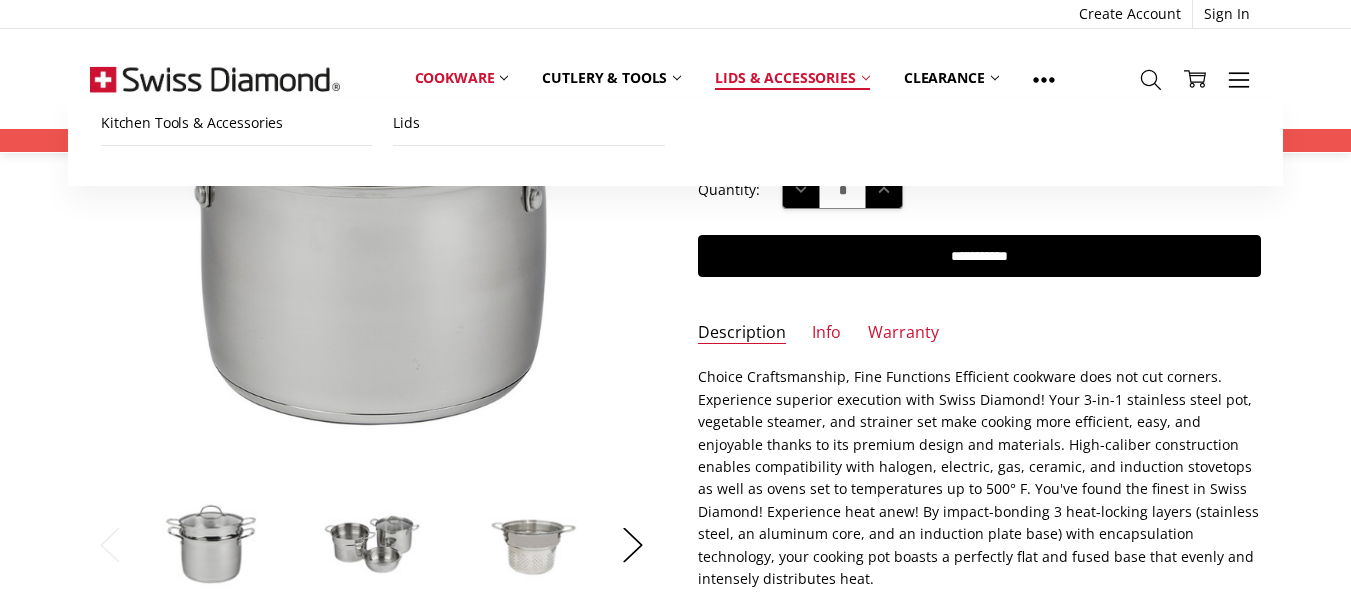 scroll, scrollTop: 220, scrollLeft: 0, axis: vertical 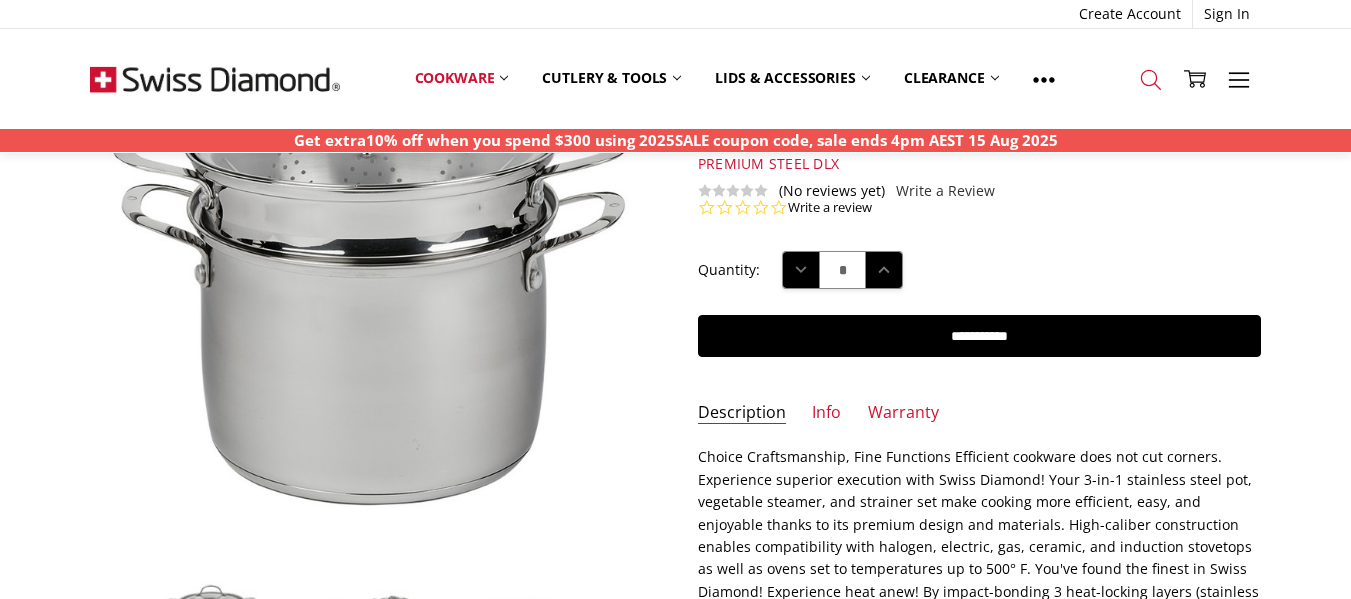 click 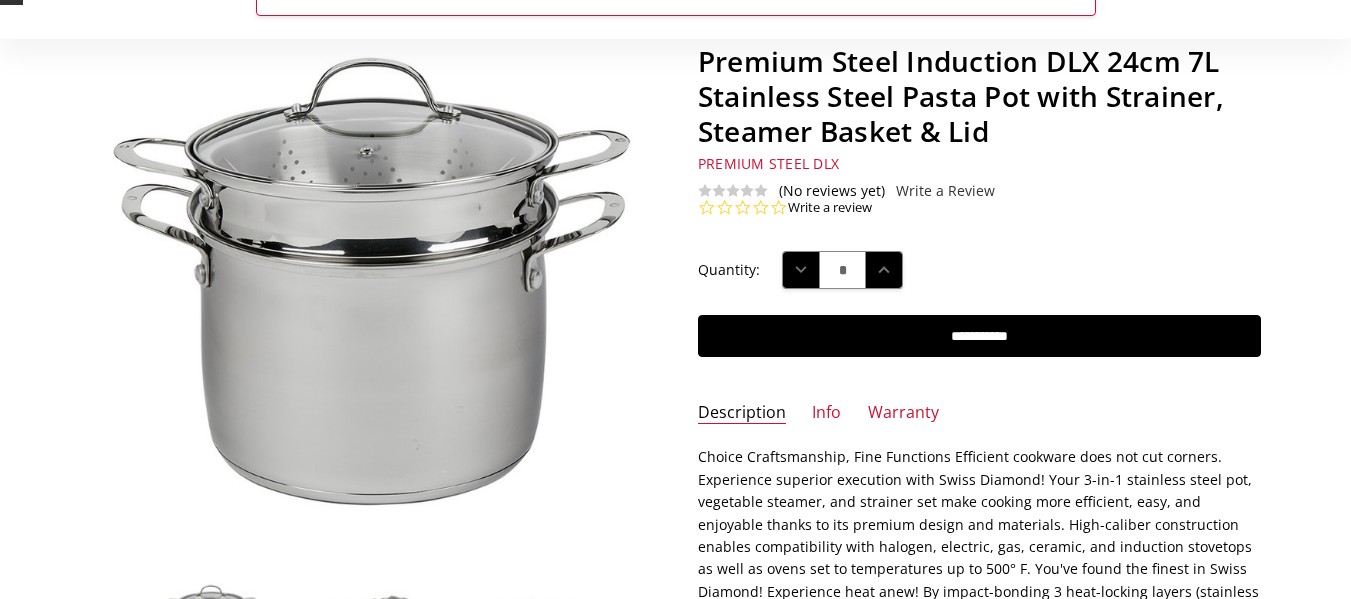scroll, scrollTop: 0, scrollLeft: 0, axis: both 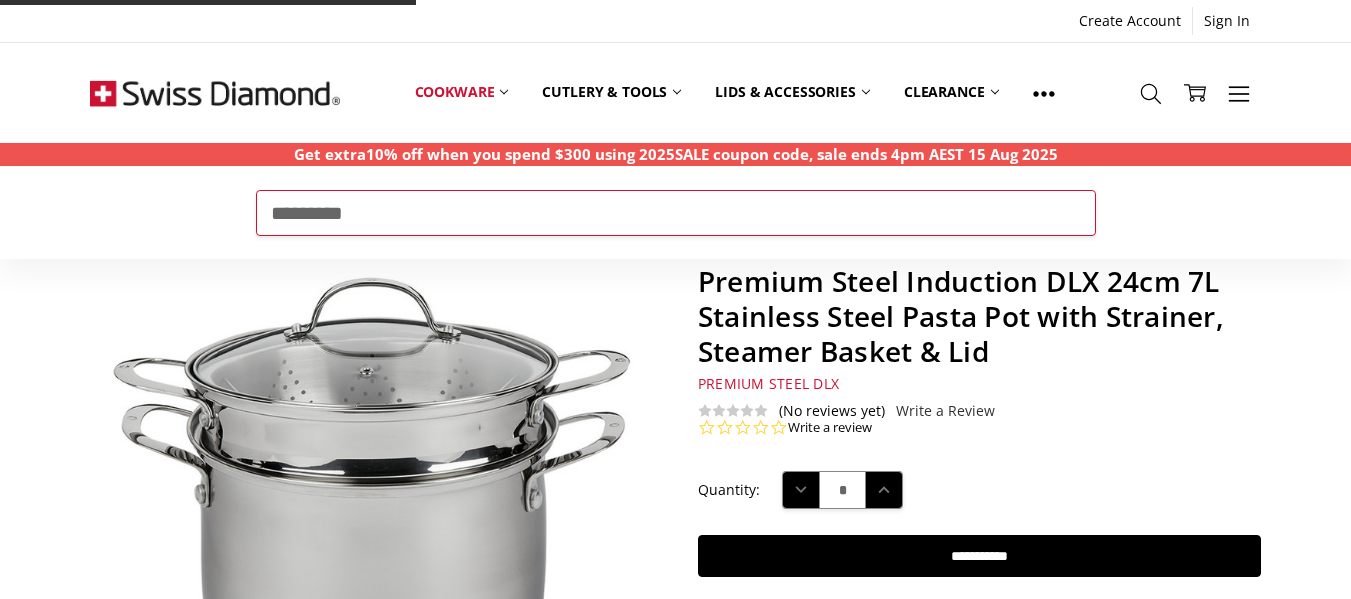 type on "*********" 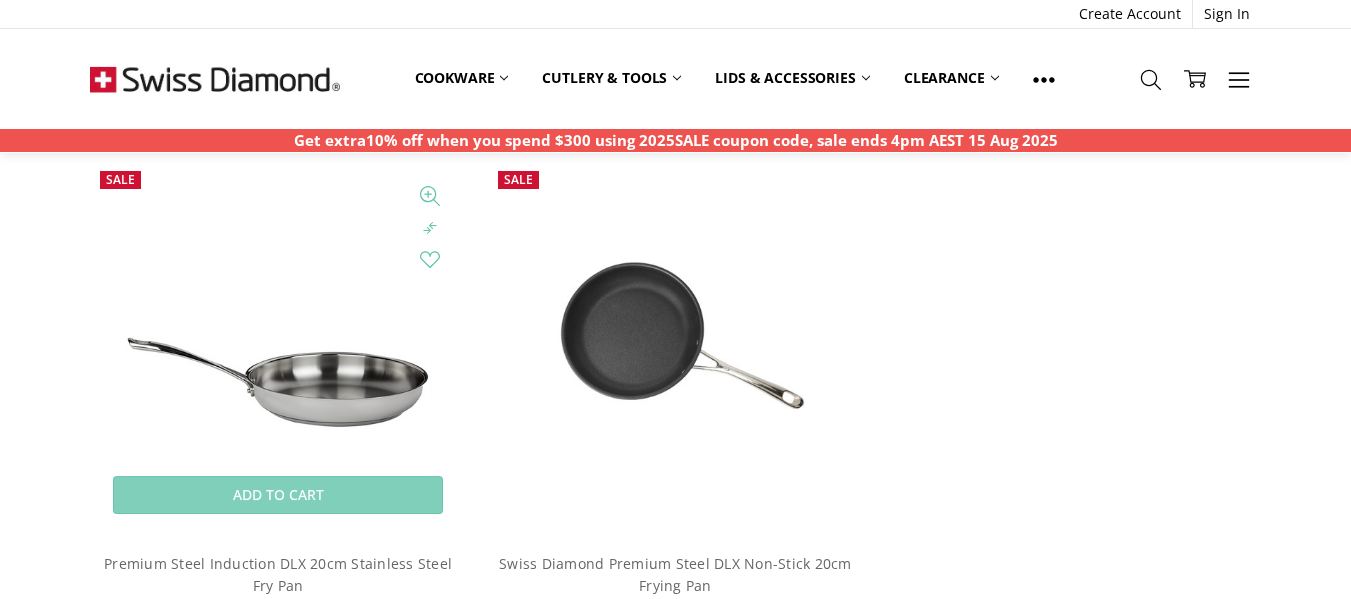 scroll, scrollTop: 600, scrollLeft: 0, axis: vertical 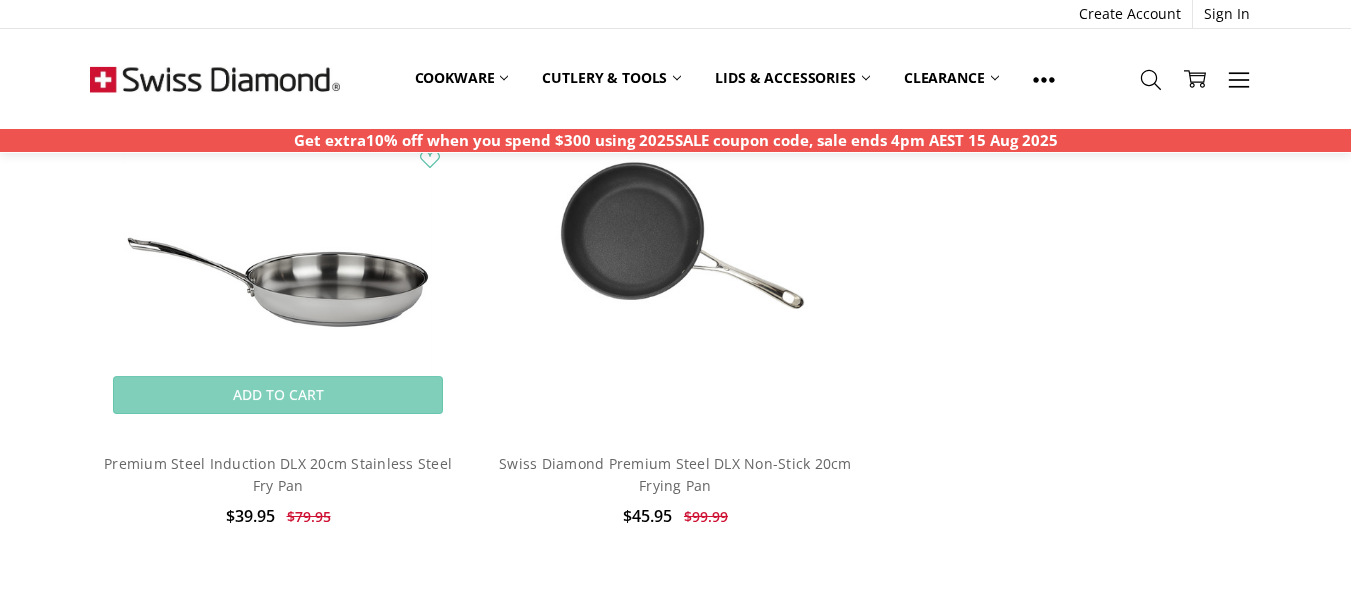 click at bounding box center (277, 248) 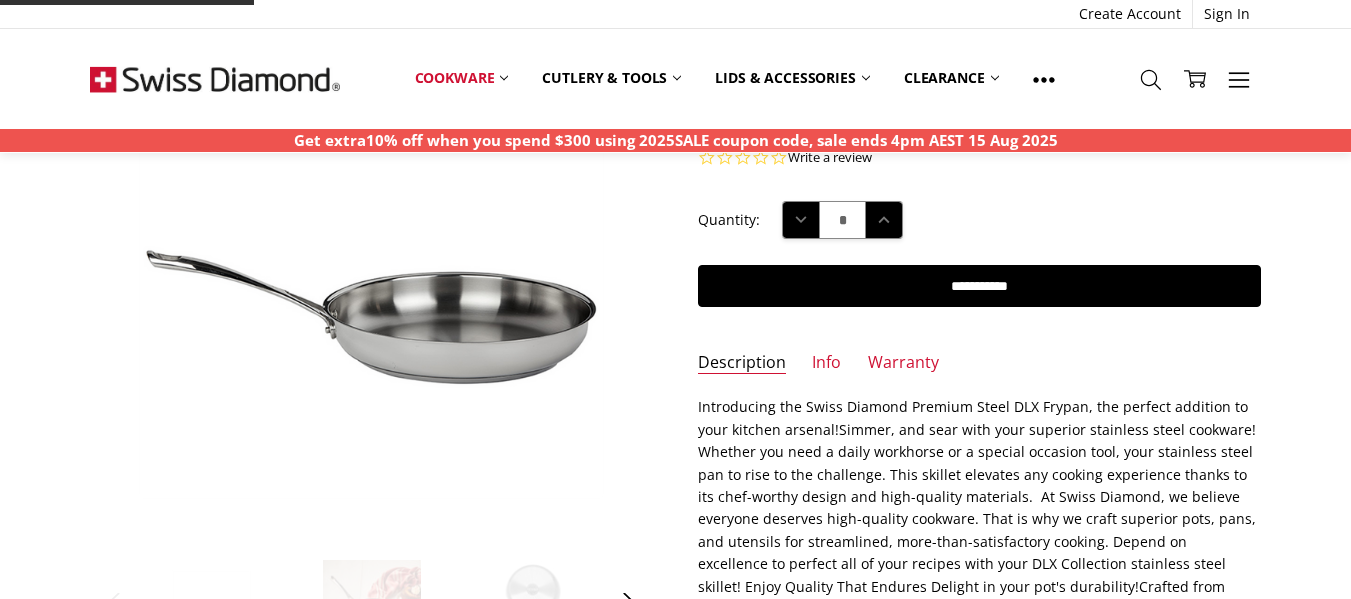 scroll, scrollTop: 300, scrollLeft: 0, axis: vertical 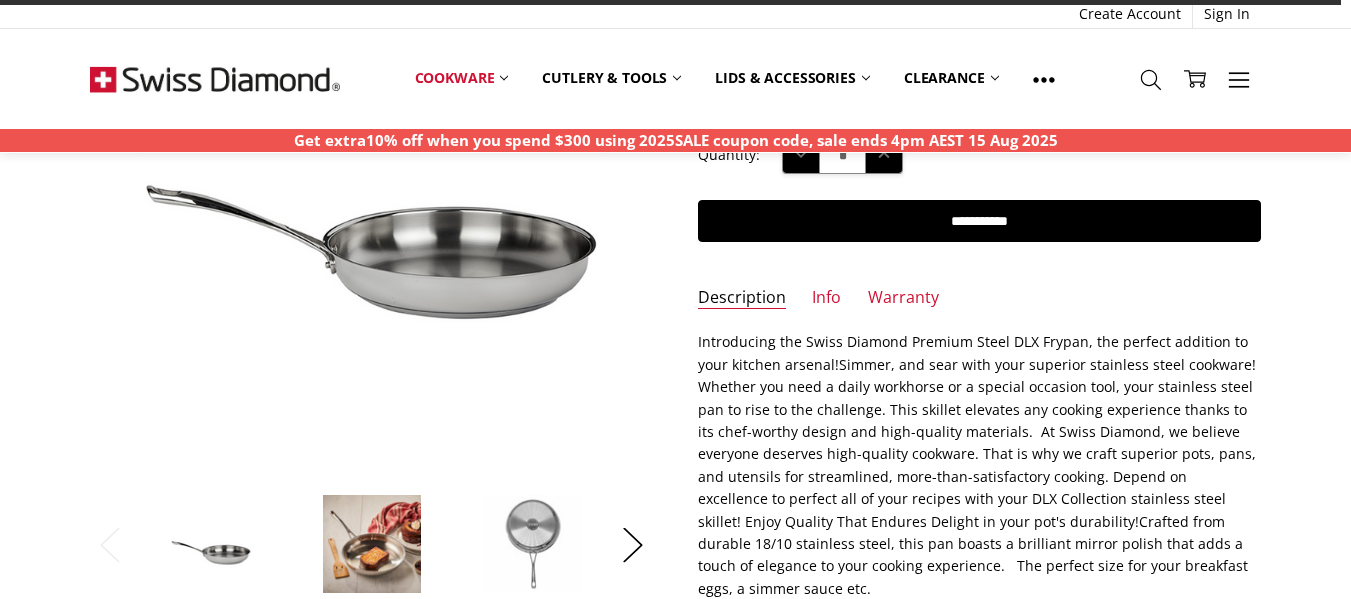 click at bounding box center (285, 89) 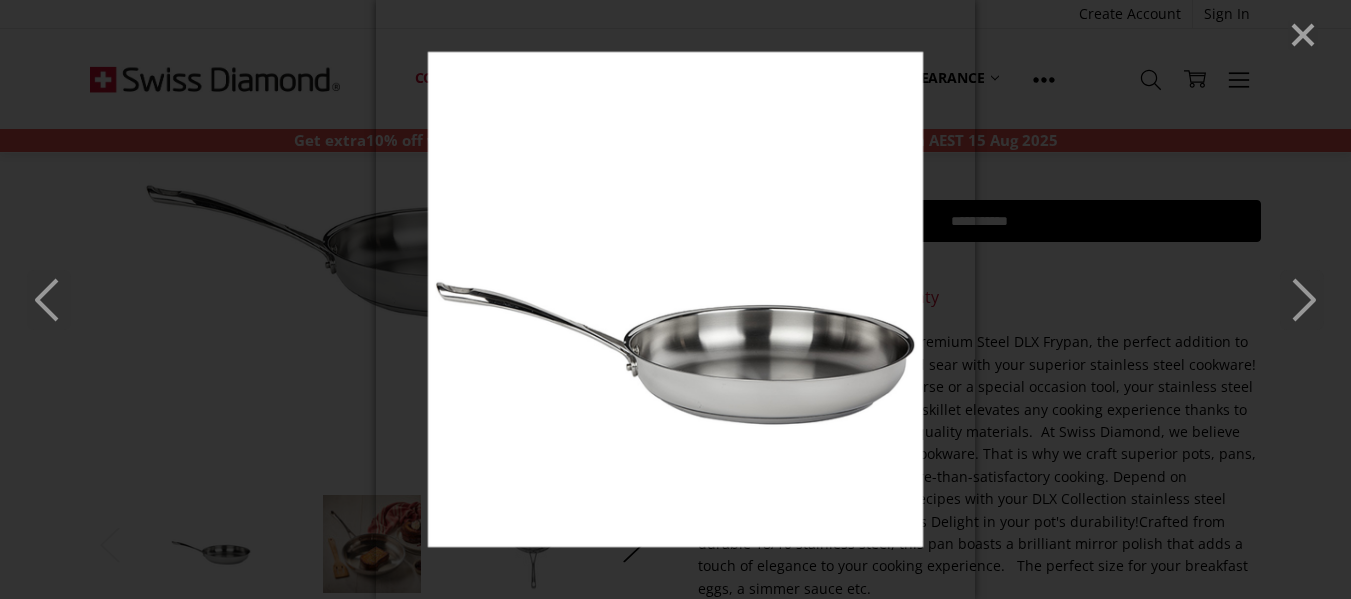 click 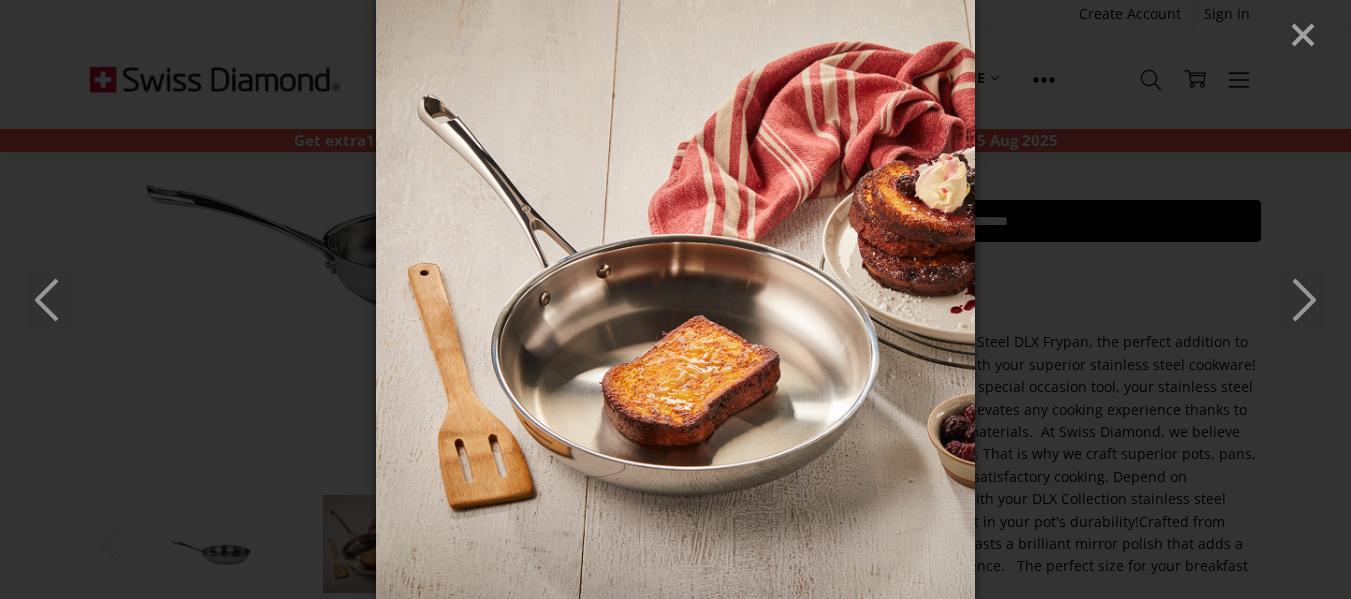 click 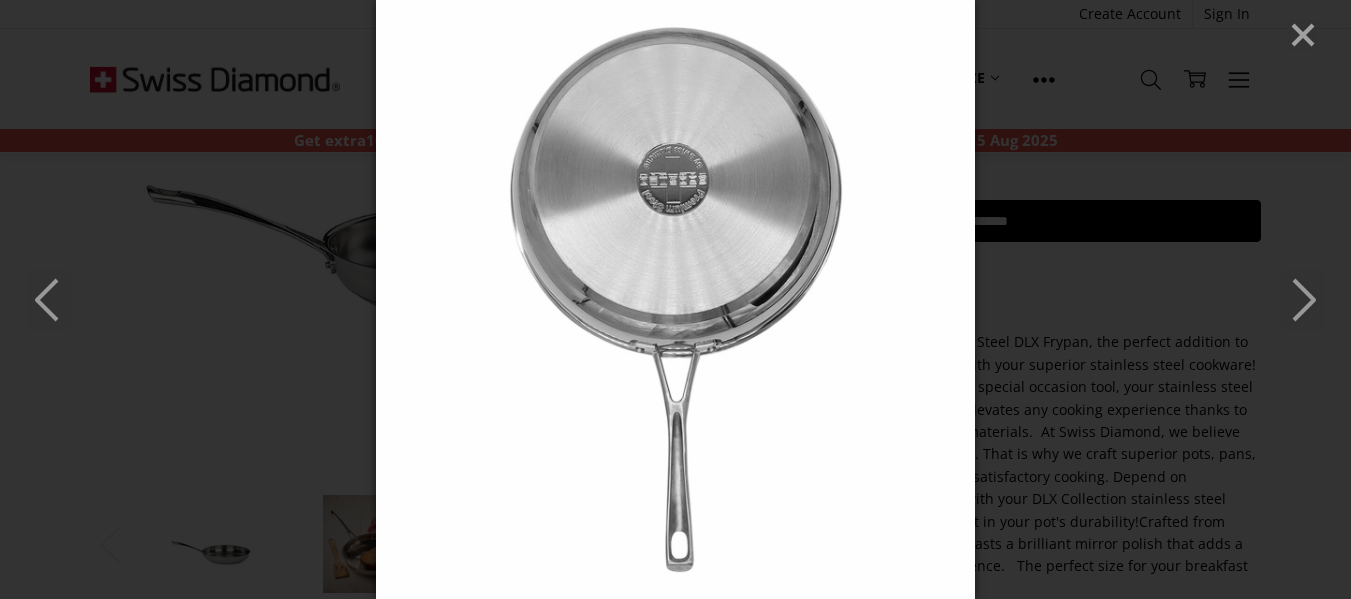 click 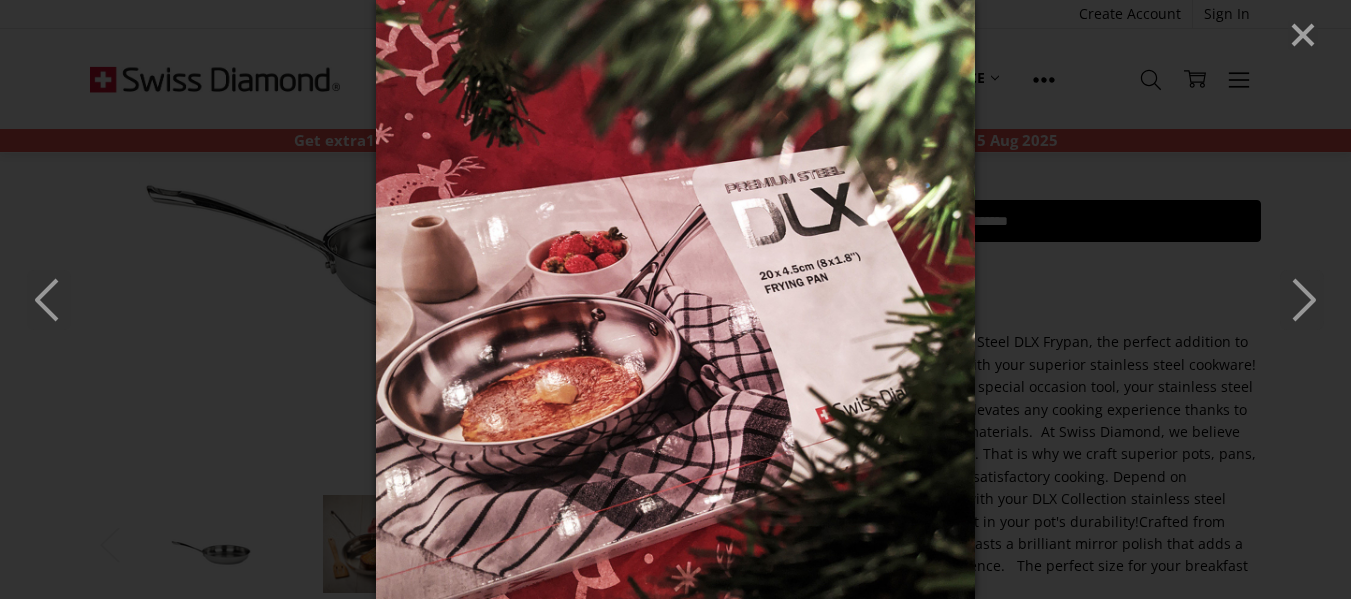 click 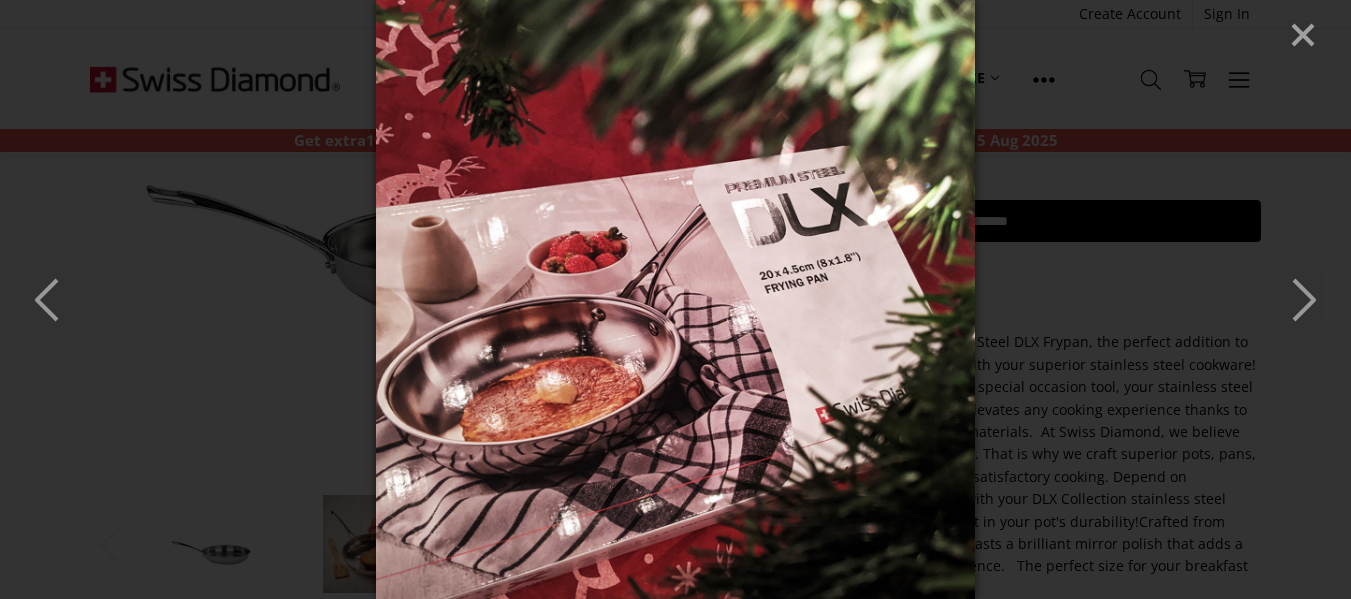 click 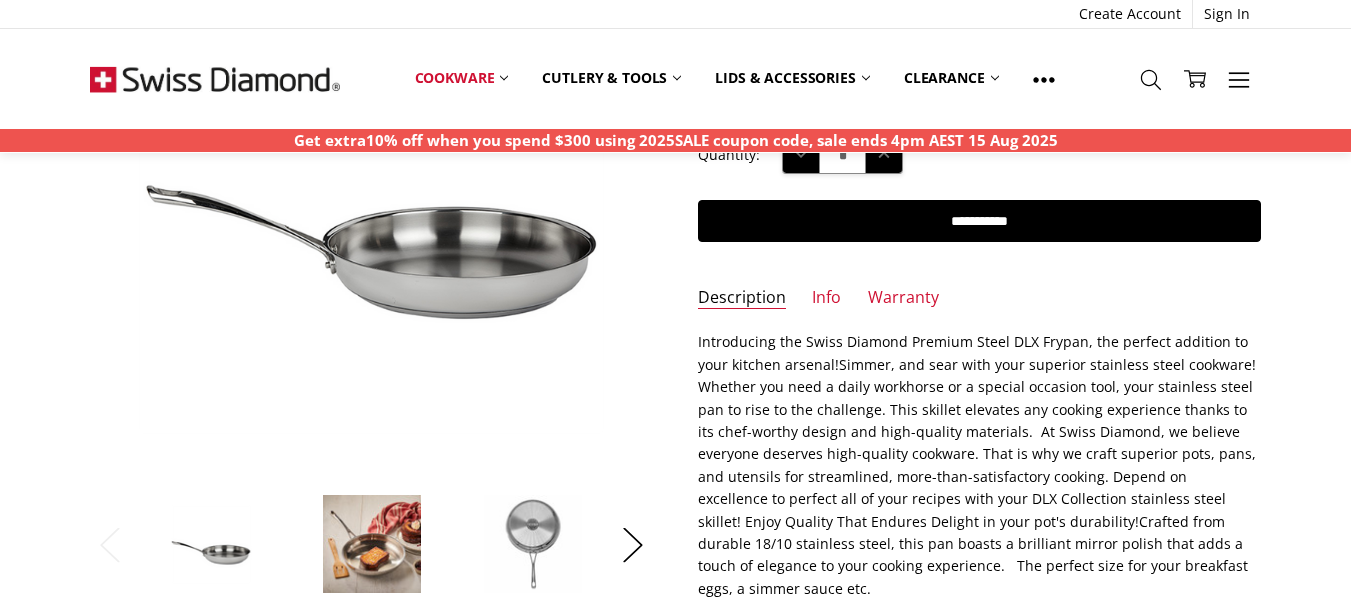scroll, scrollTop: 220, scrollLeft: 0, axis: vertical 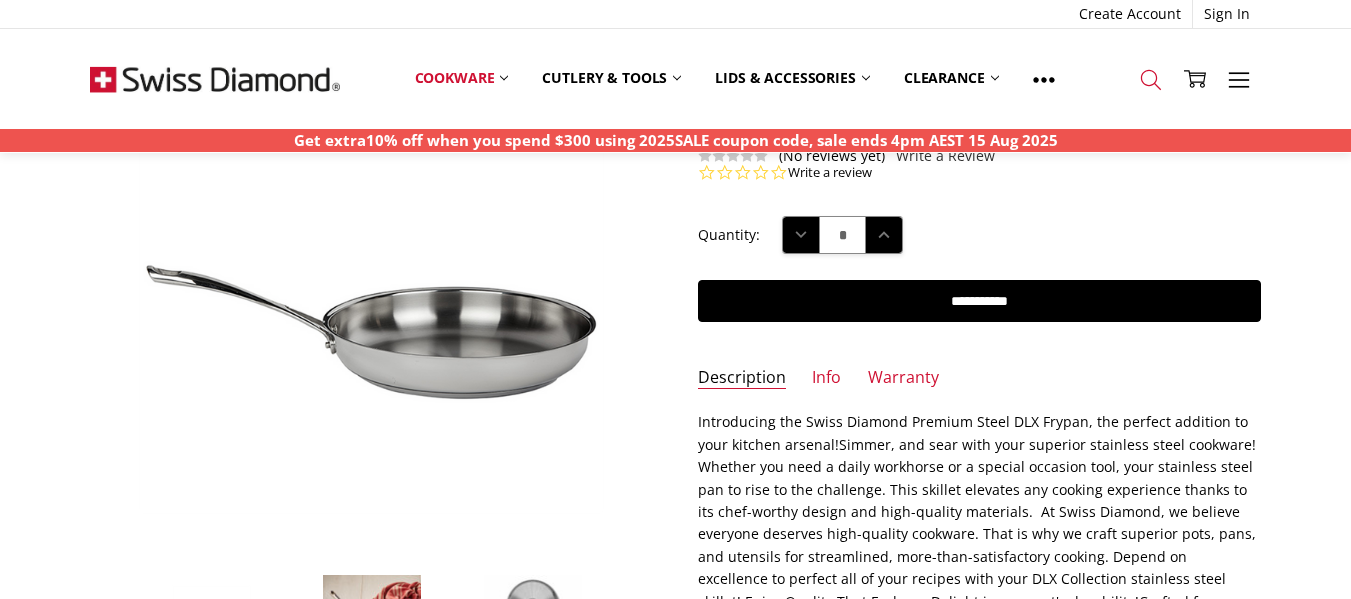 click 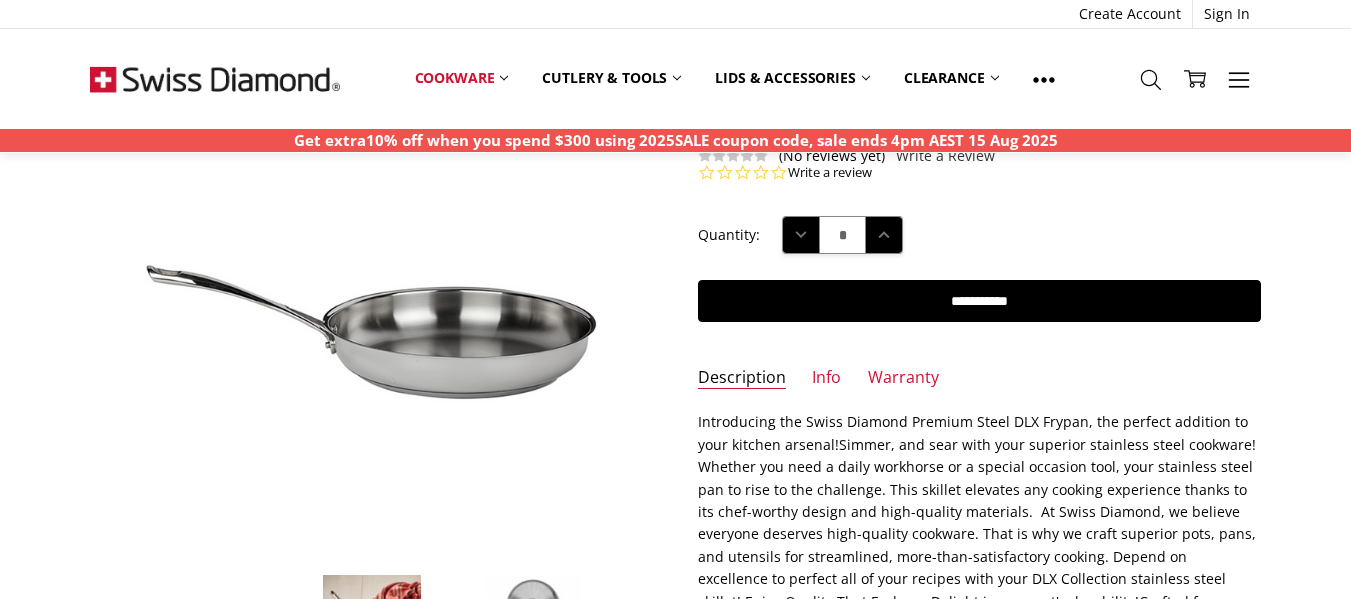 scroll, scrollTop: 0, scrollLeft: 0, axis: both 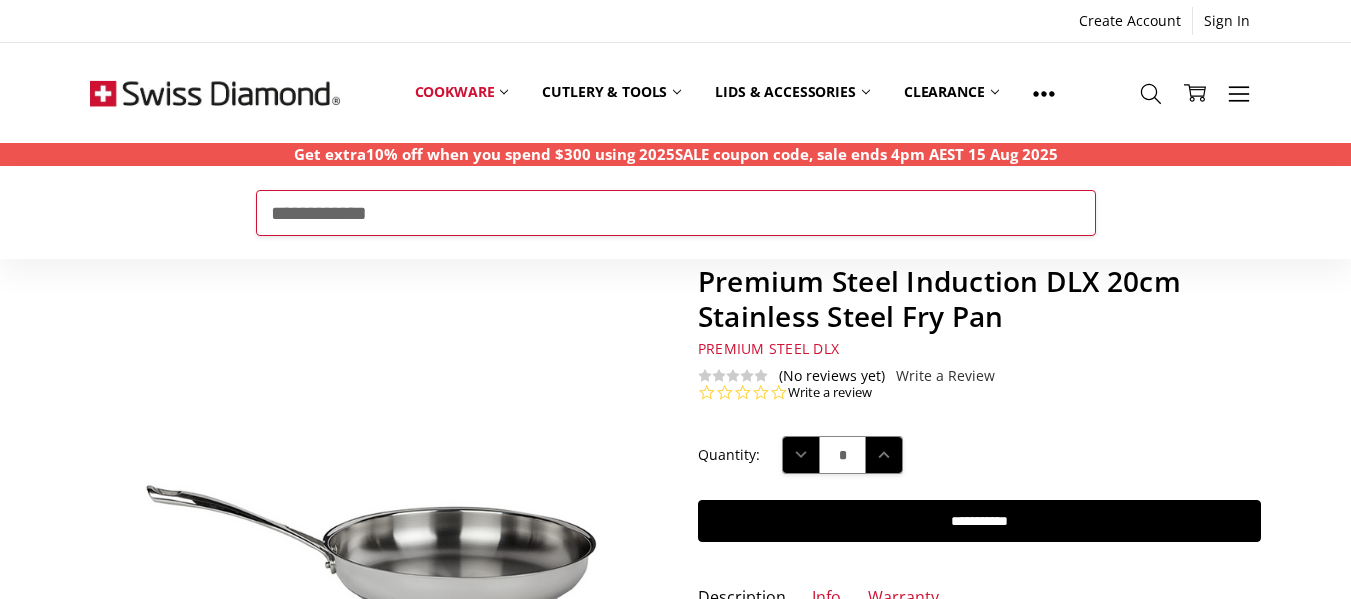 type on "**********" 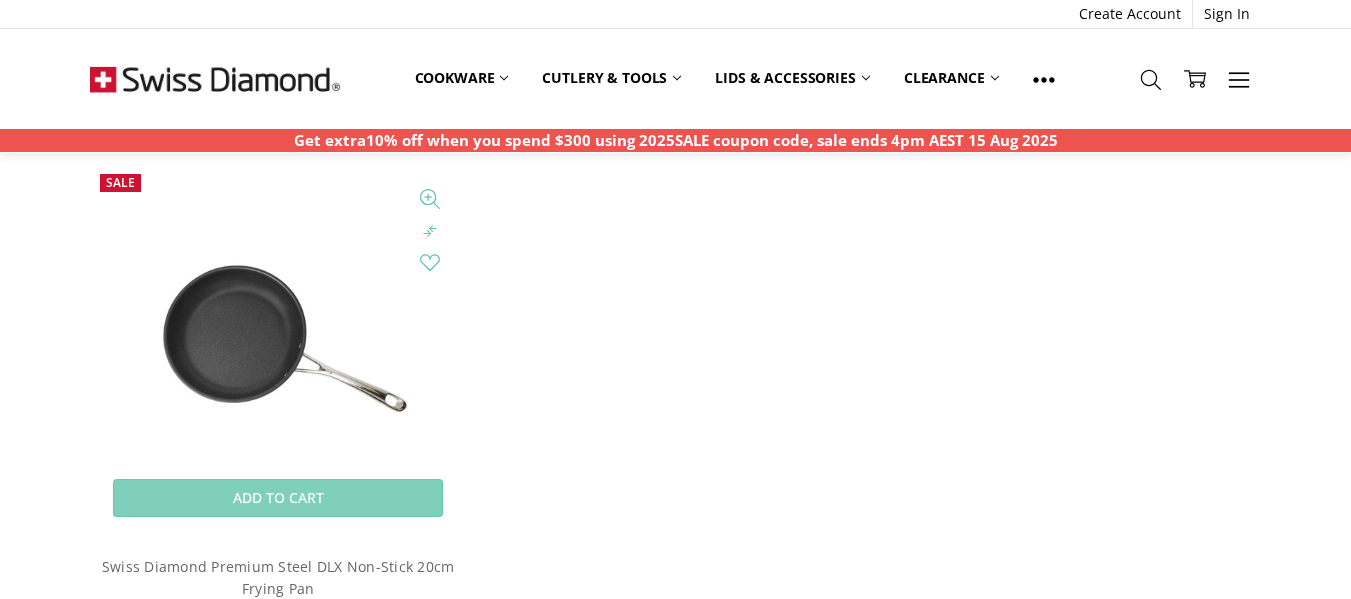 scroll, scrollTop: 400, scrollLeft: 0, axis: vertical 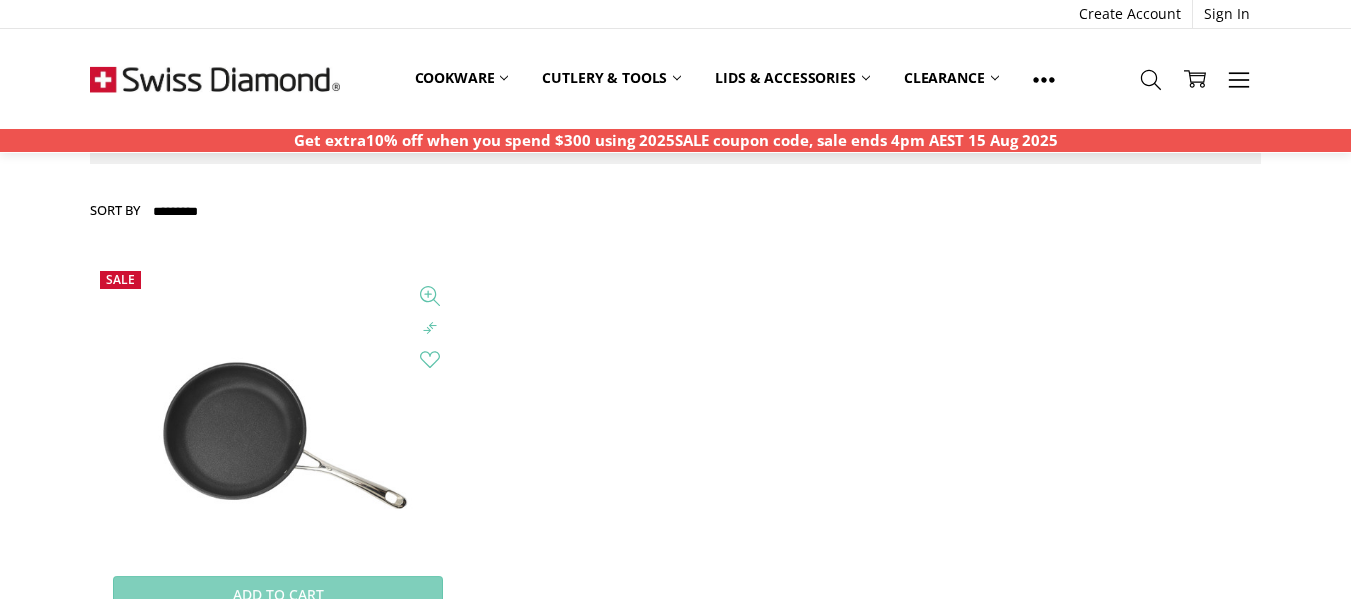 click at bounding box center (277, 448) 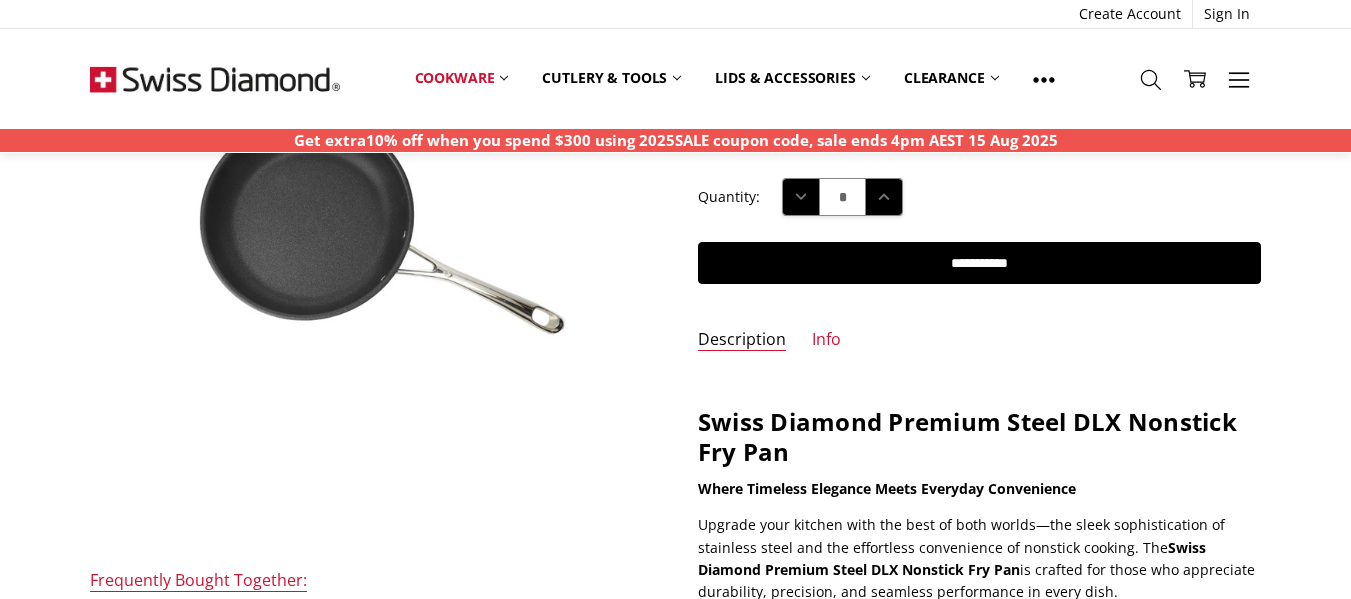 scroll, scrollTop: 200, scrollLeft: 0, axis: vertical 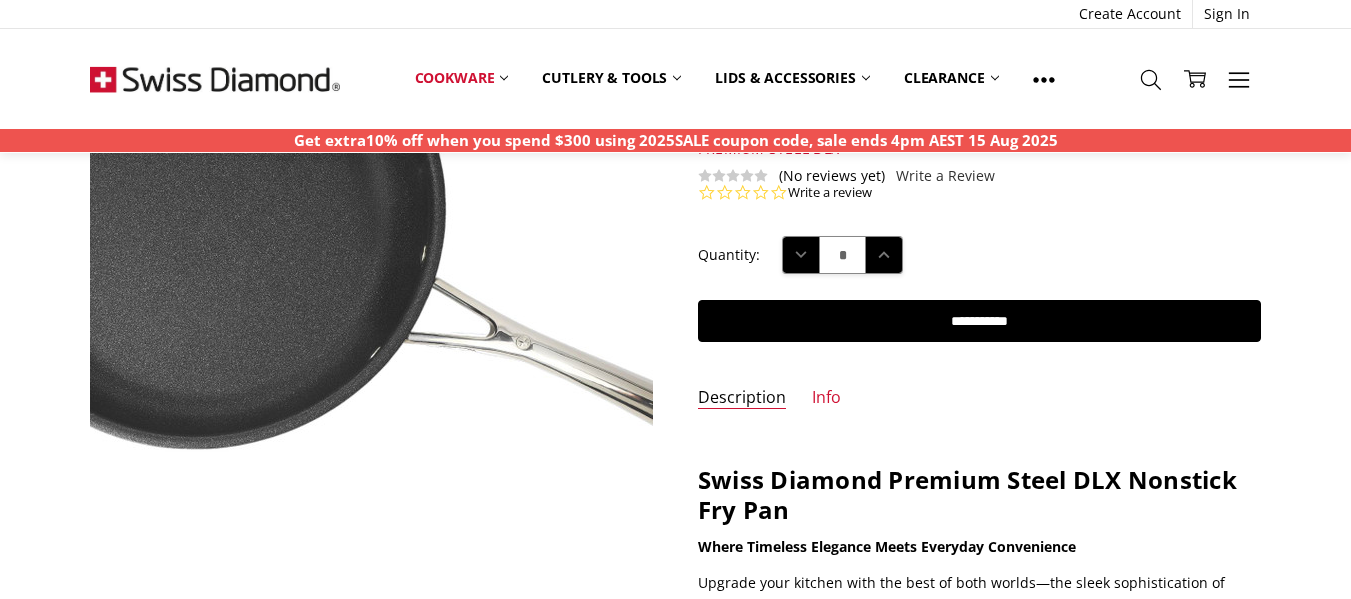 click at bounding box center [349, 274] 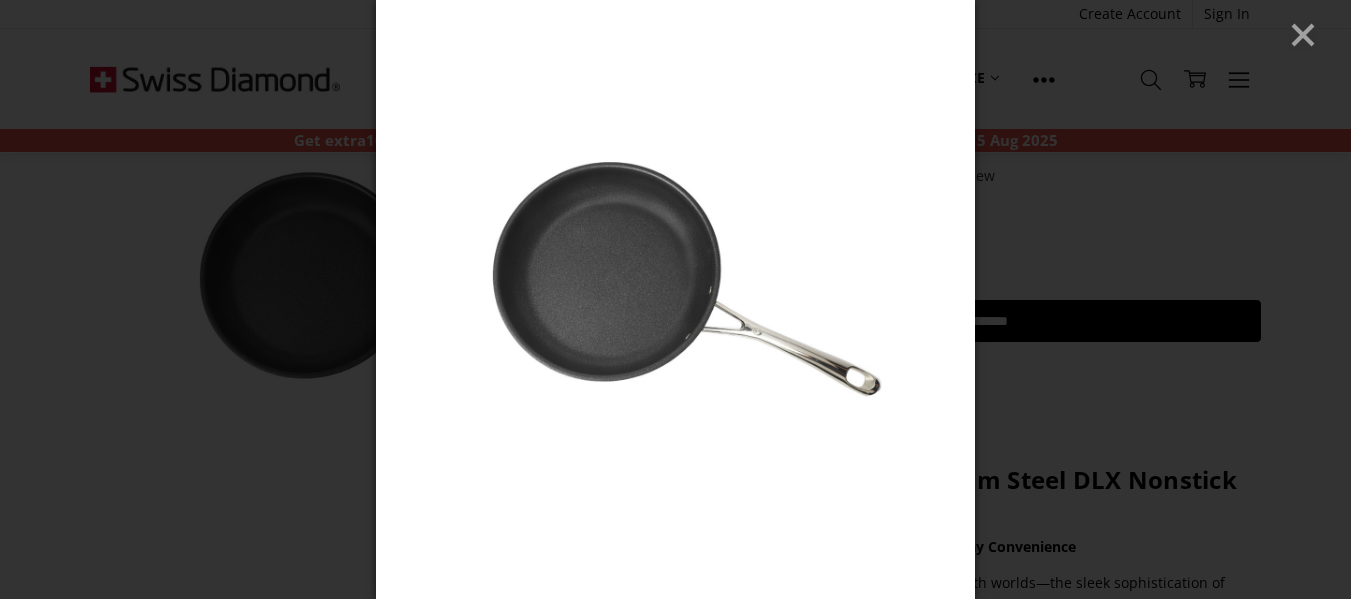 click at bounding box center [675, 299] 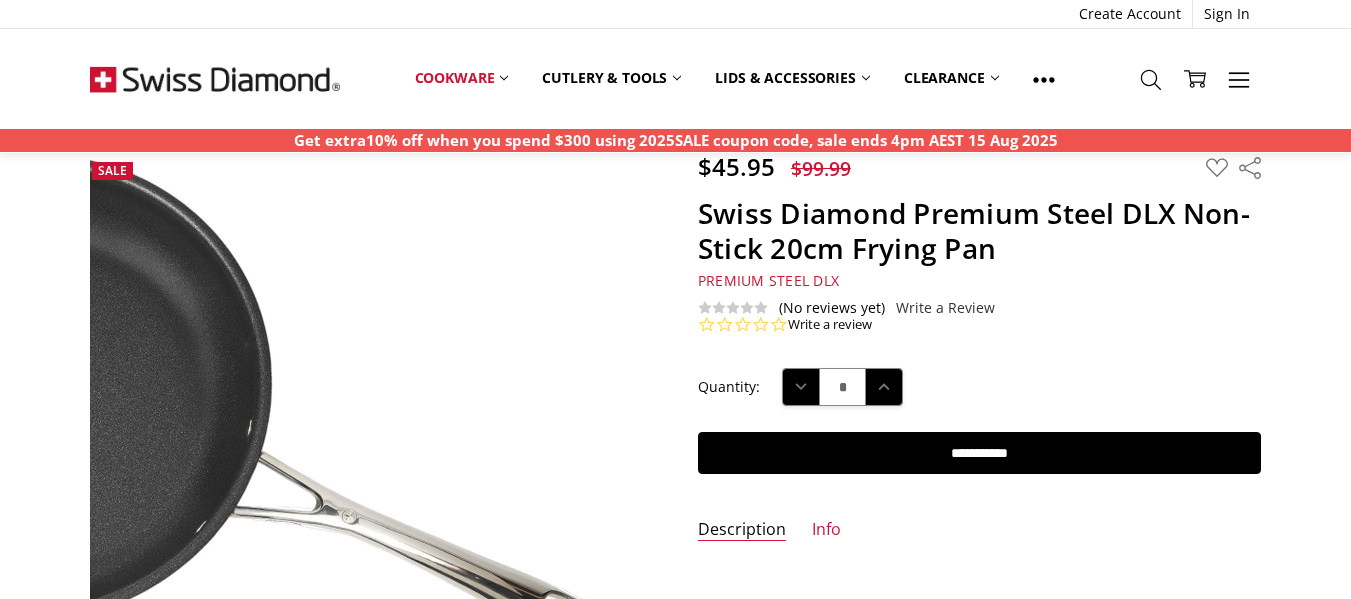 scroll, scrollTop: 0, scrollLeft: 0, axis: both 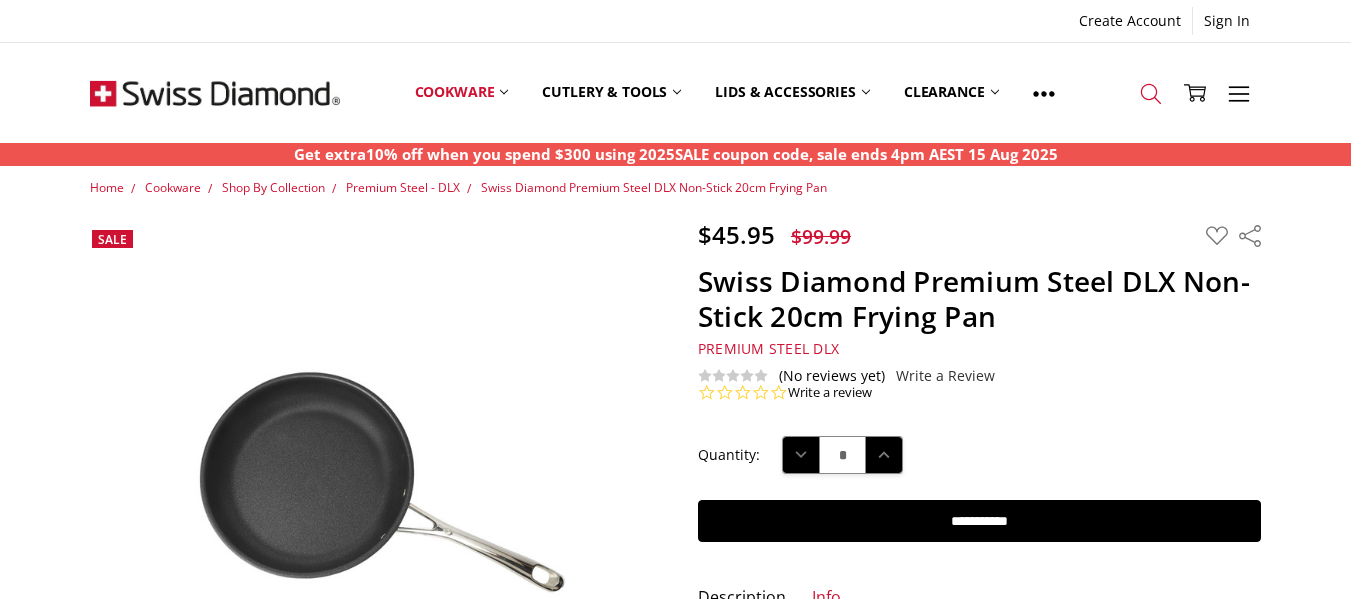 click on "Search" at bounding box center (1151, 92) 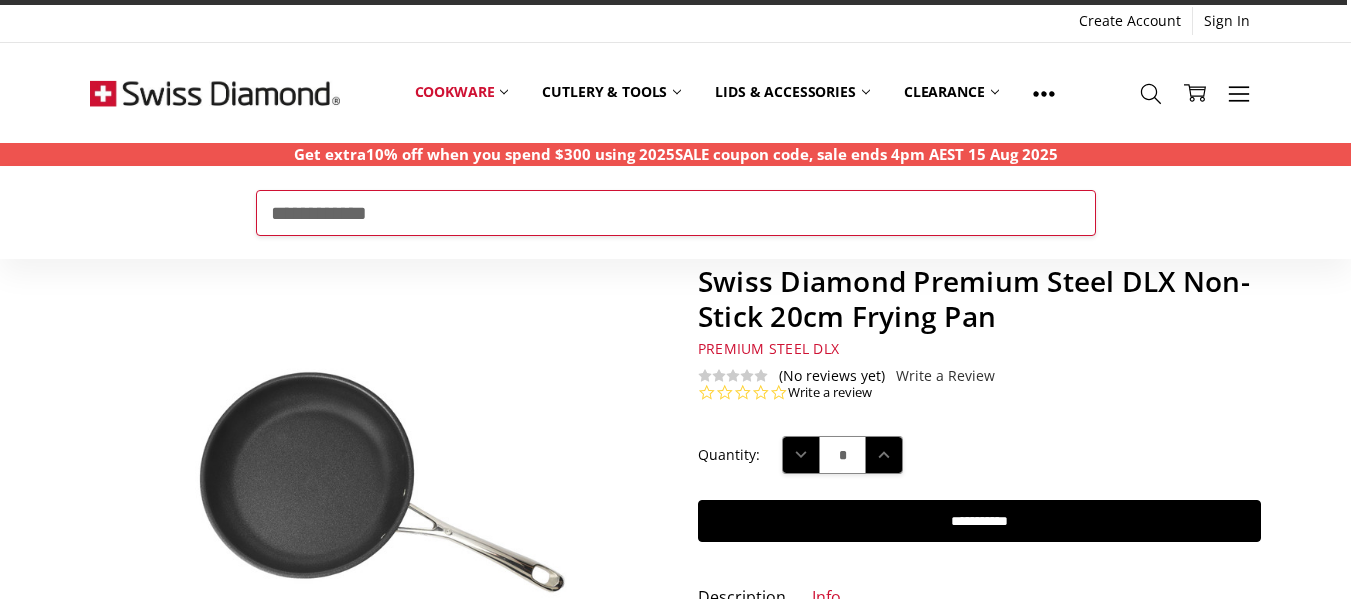 type on "**********" 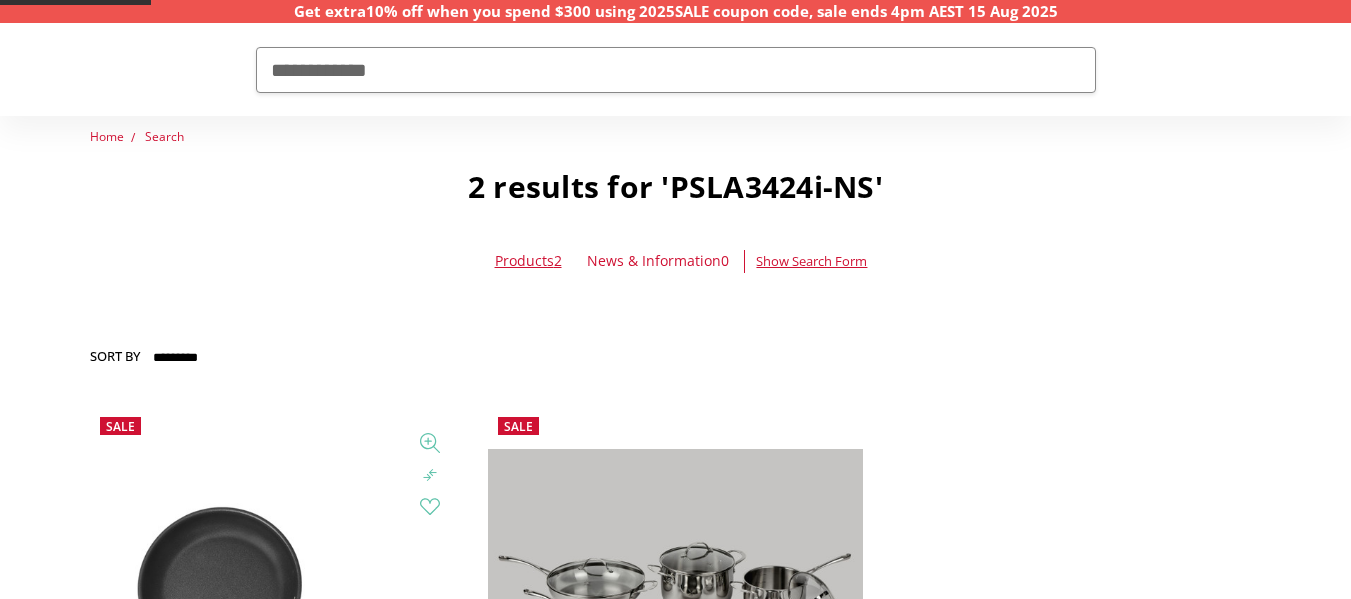 scroll, scrollTop: 500, scrollLeft: 0, axis: vertical 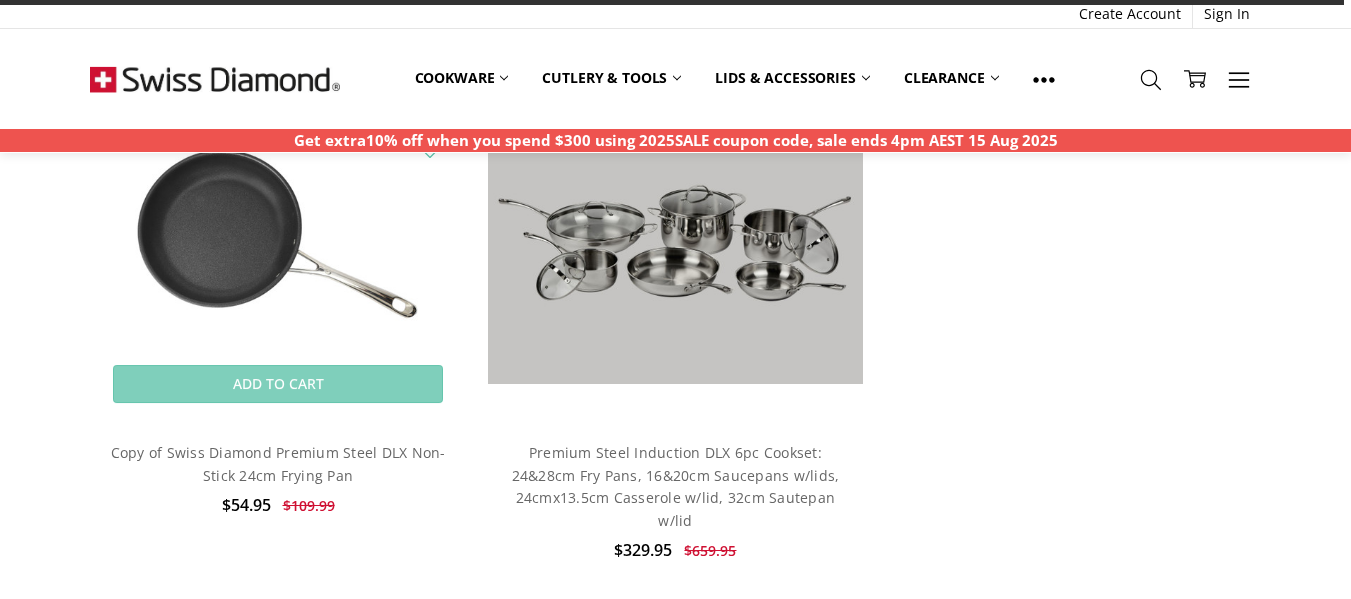 click at bounding box center [277, 237] 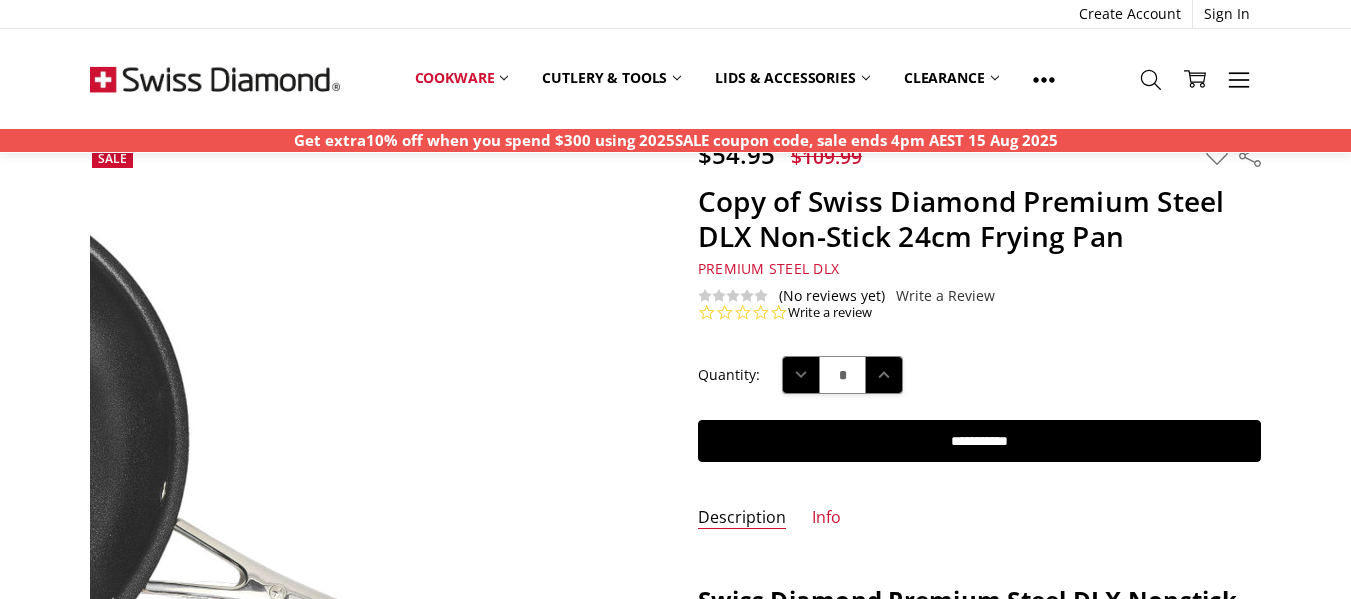 scroll, scrollTop: 0, scrollLeft: 0, axis: both 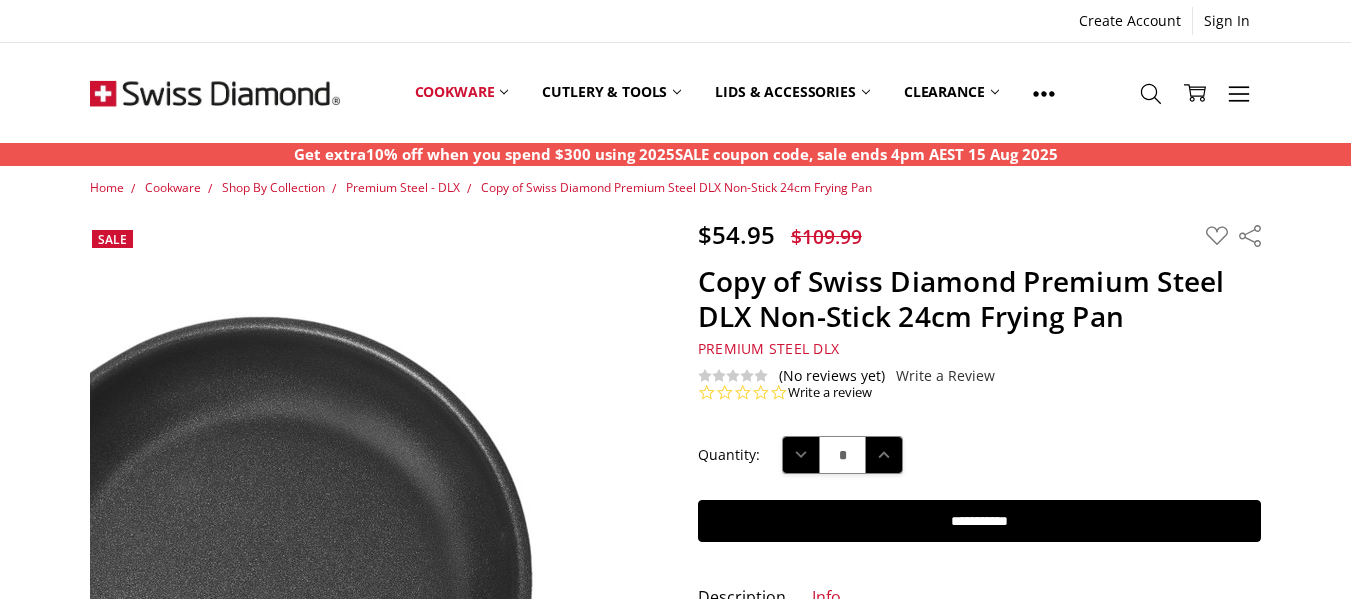 click at bounding box center [451, 616] 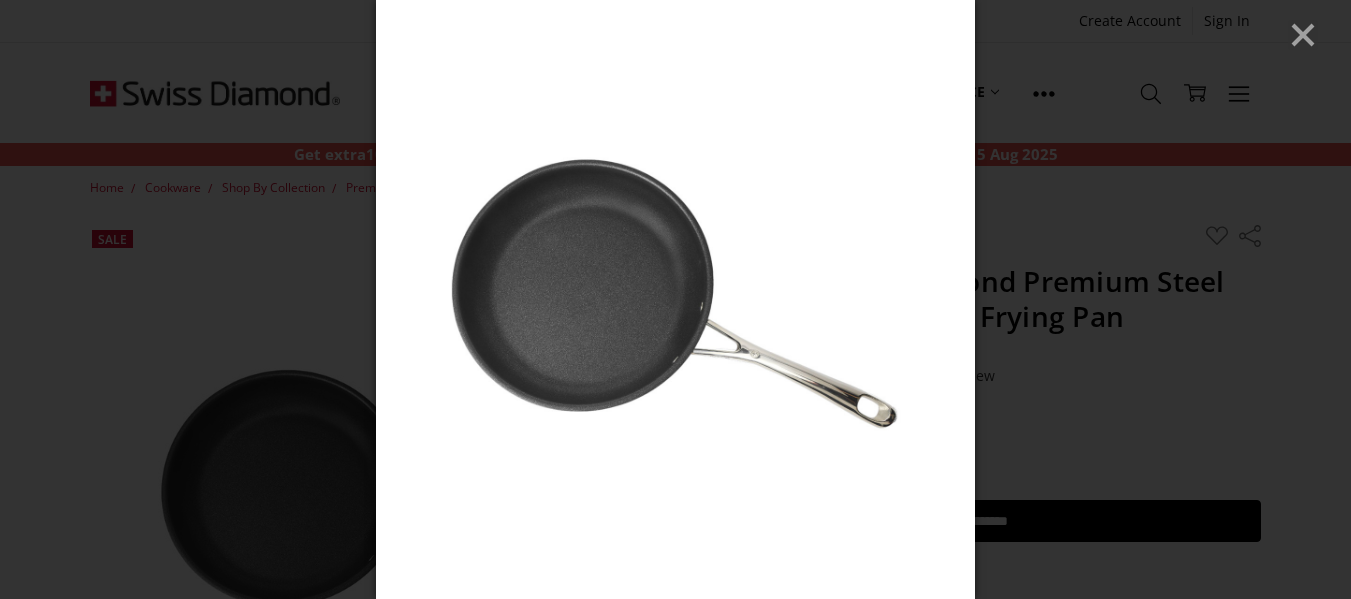 click at bounding box center (675, 299) 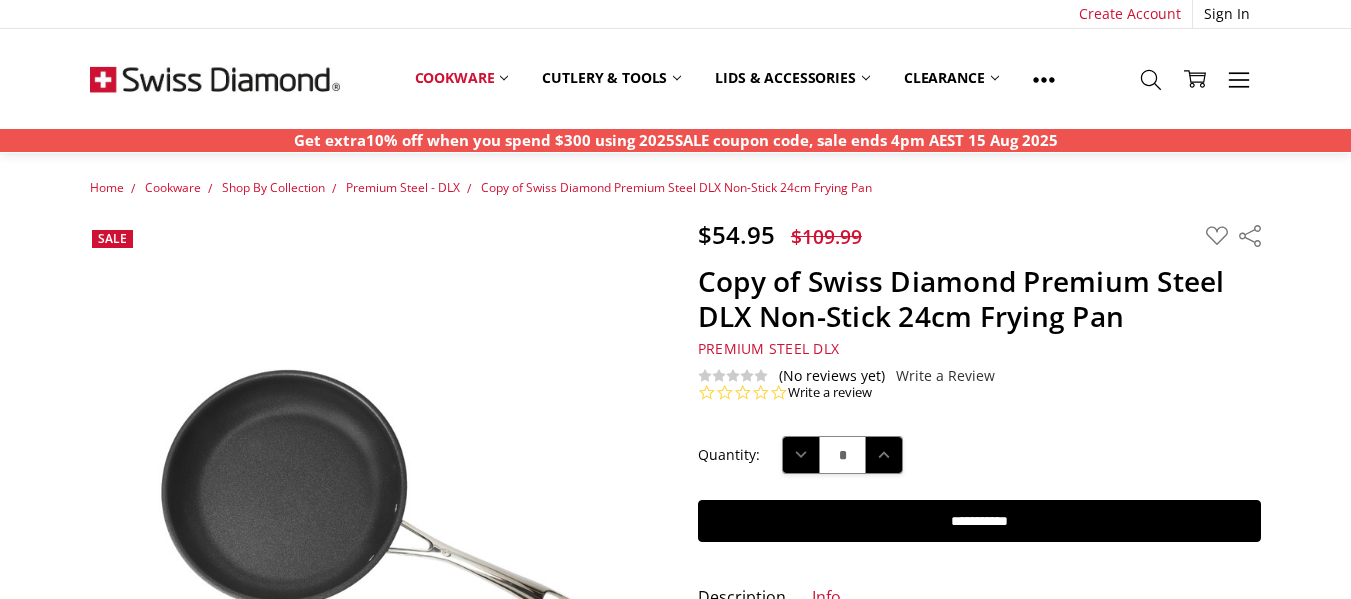 scroll, scrollTop: 184, scrollLeft: 0, axis: vertical 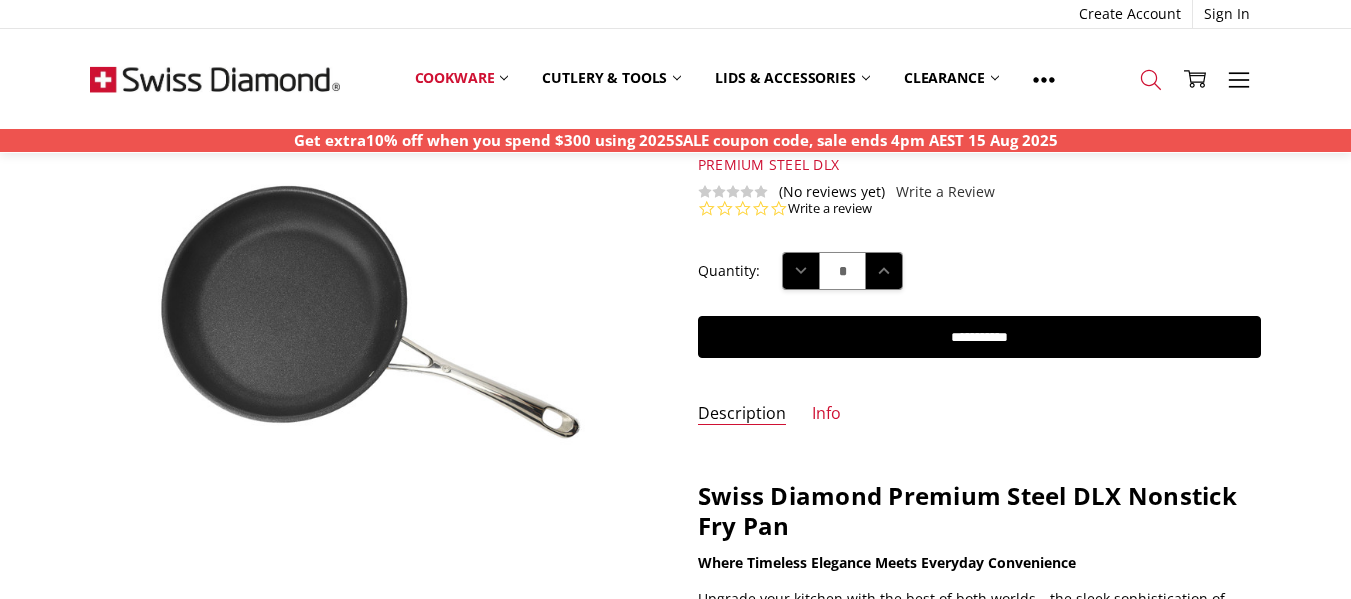 click 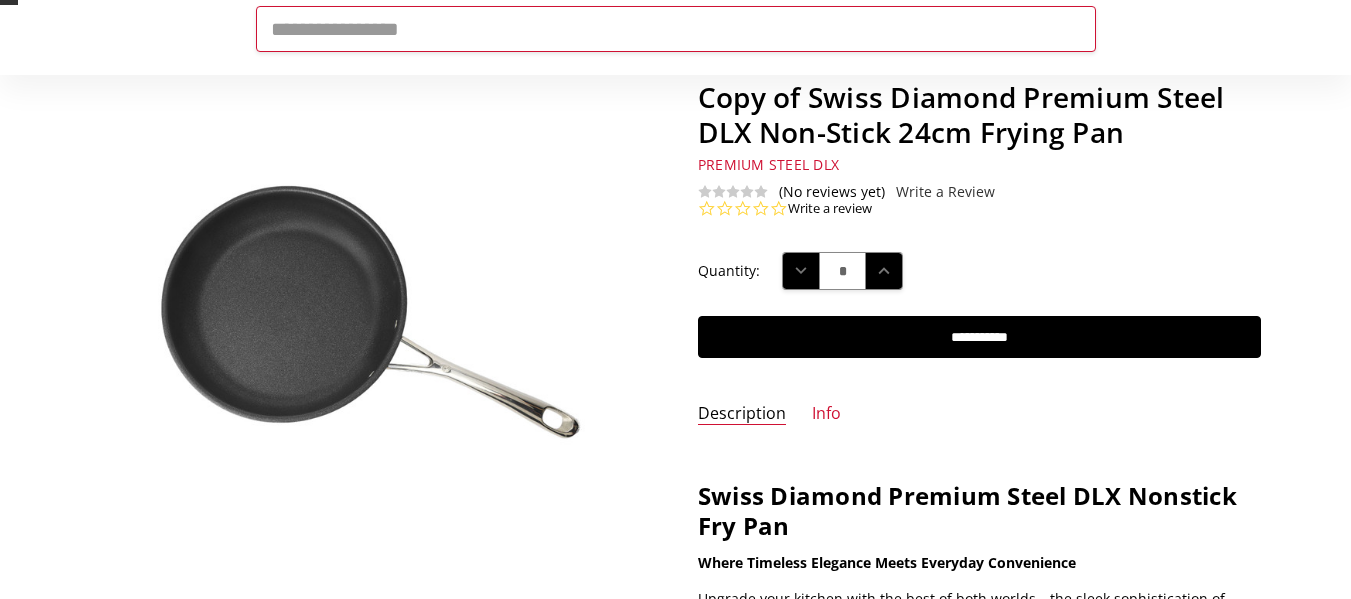scroll, scrollTop: 0, scrollLeft: 0, axis: both 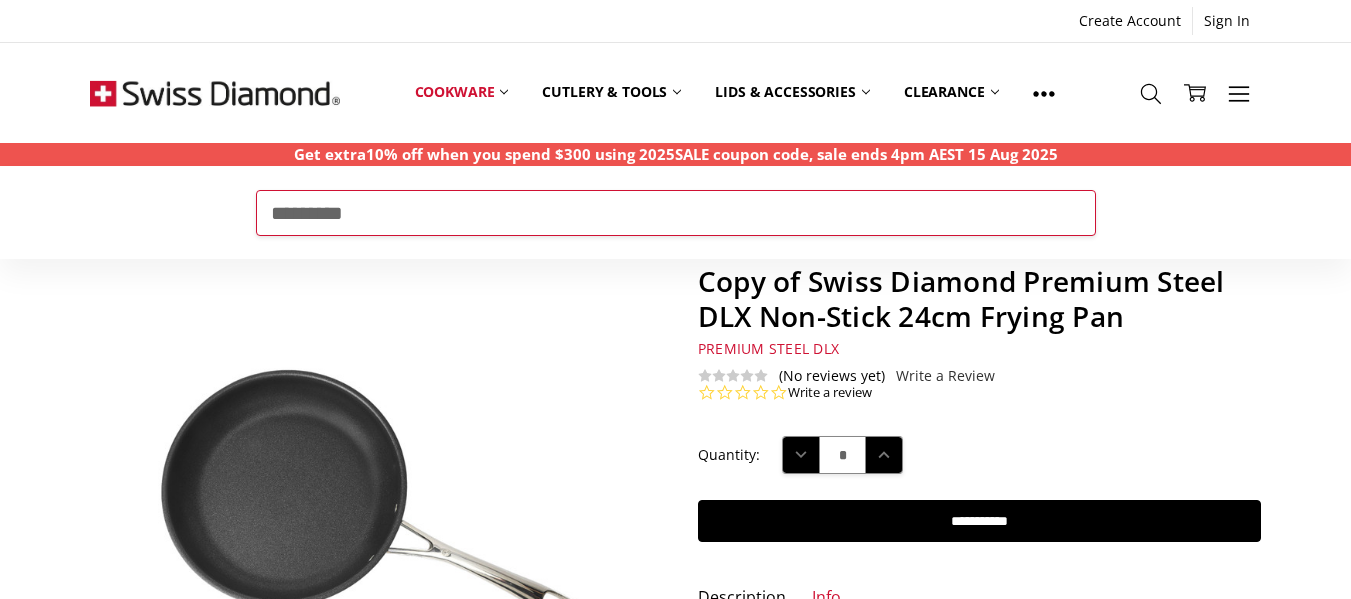 type on "*********" 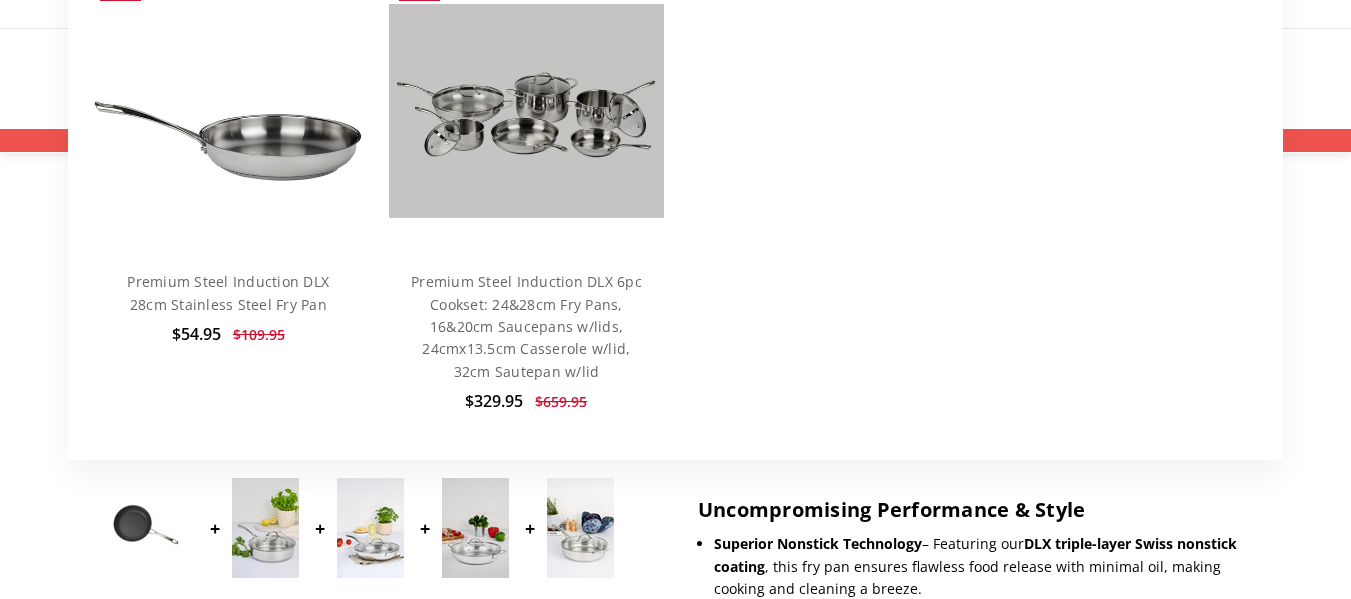 scroll, scrollTop: 400, scrollLeft: 0, axis: vertical 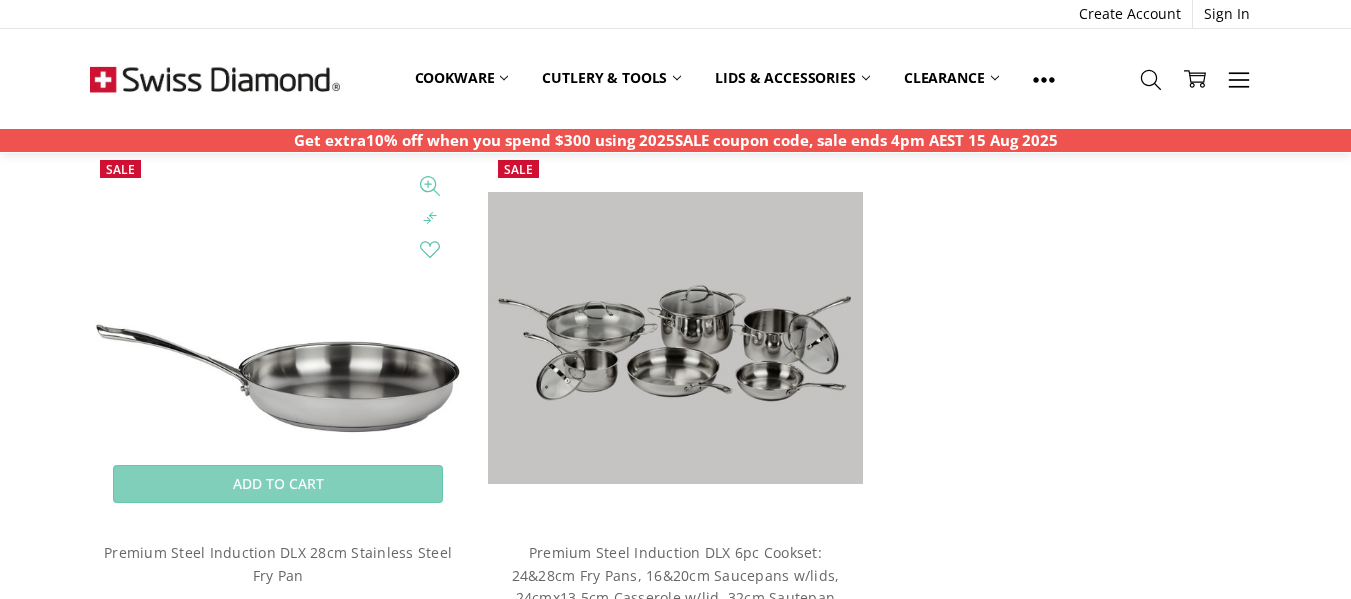 click at bounding box center (277, 337) 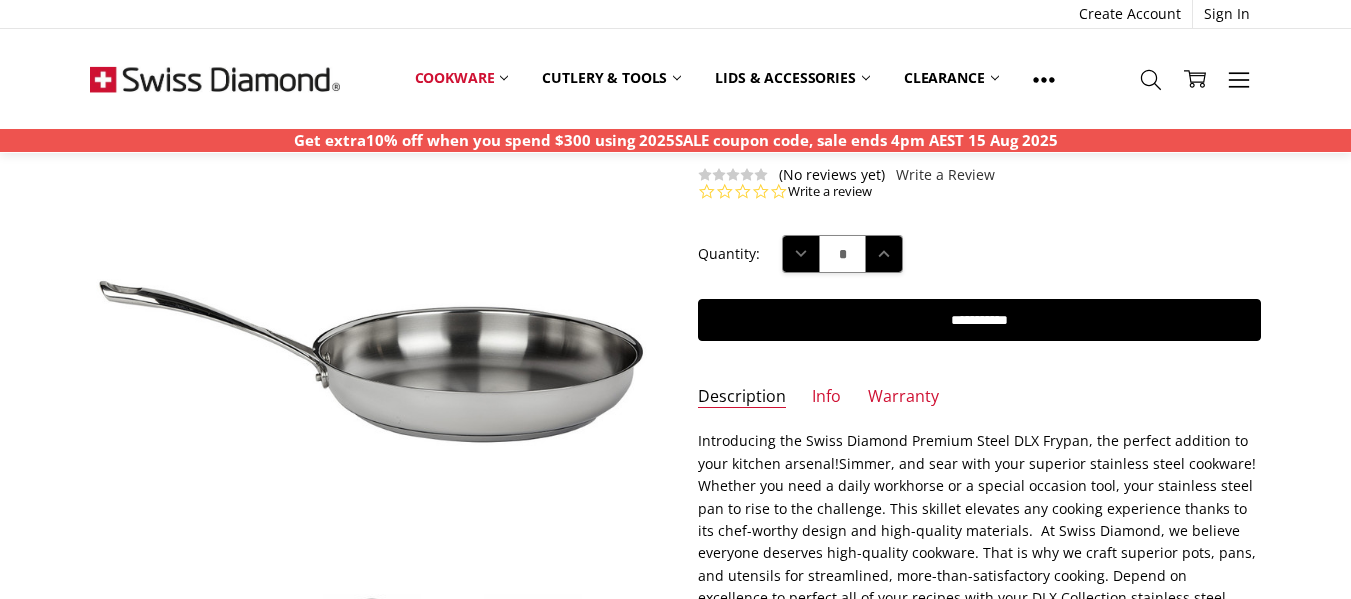 scroll, scrollTop: 200, scrollLeft: 0, axis: vertical 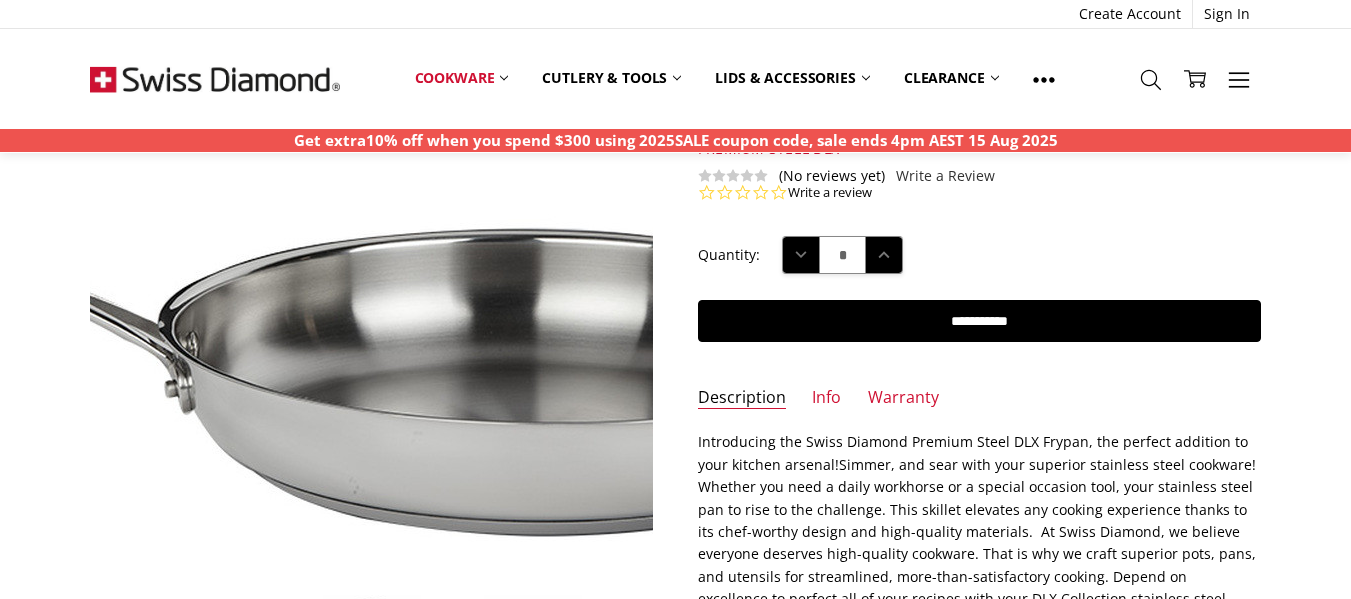 click at bounding box center (292, 214) 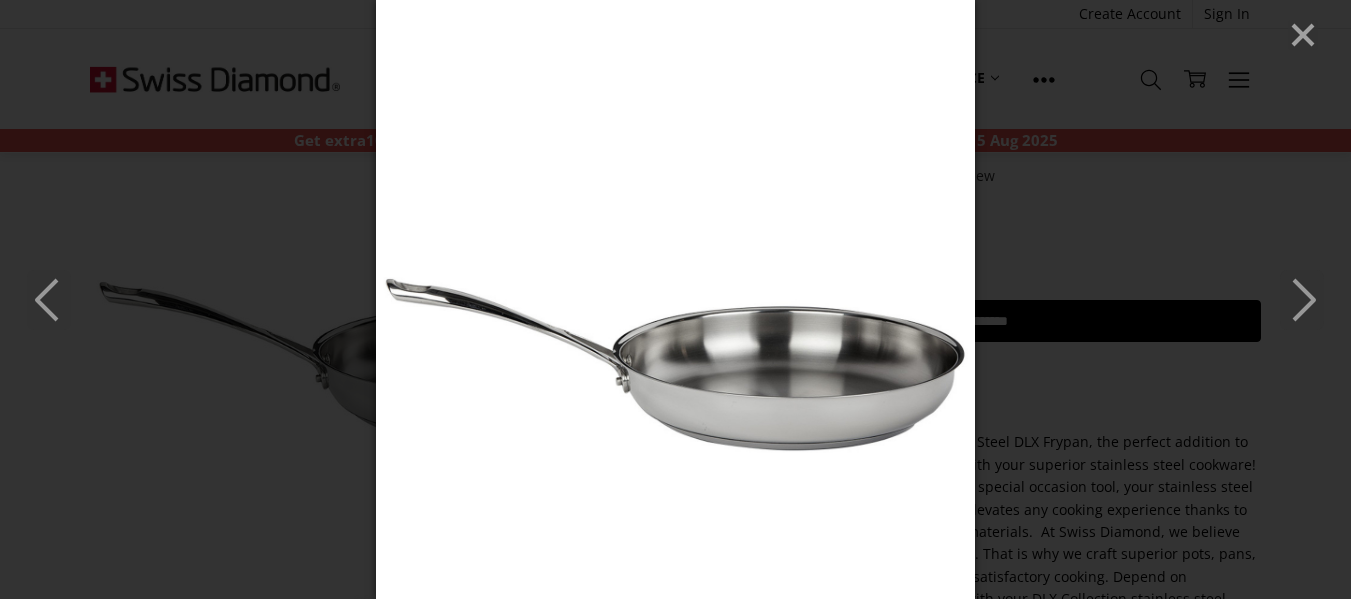 click 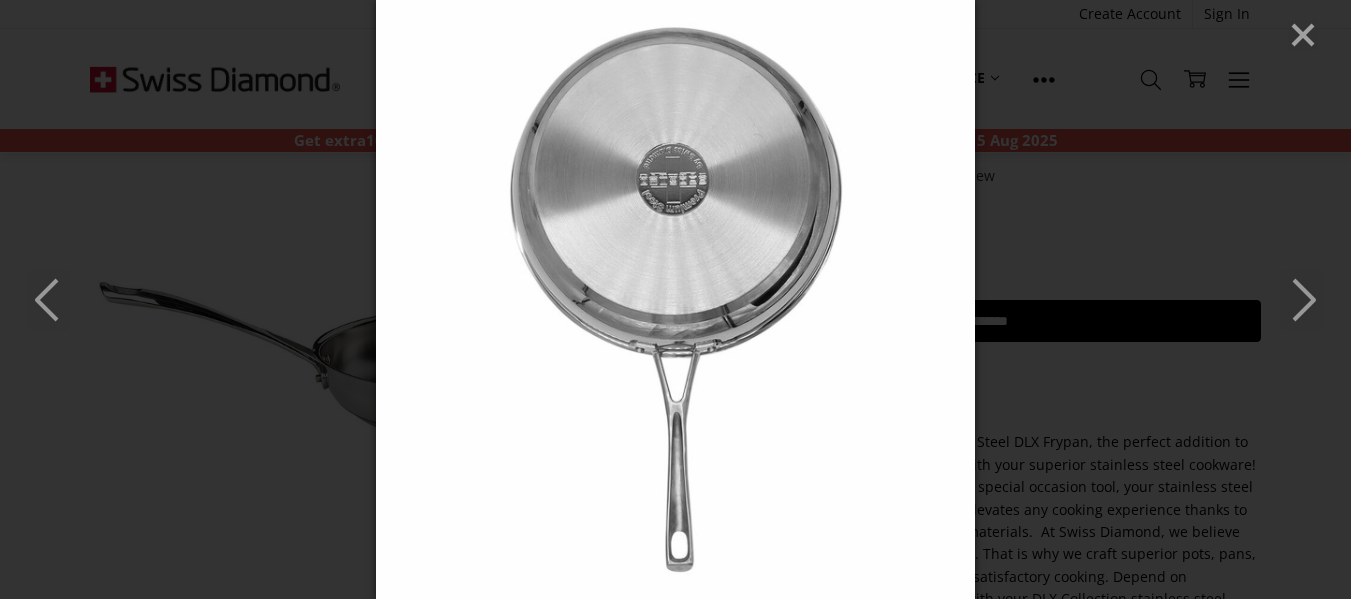 click 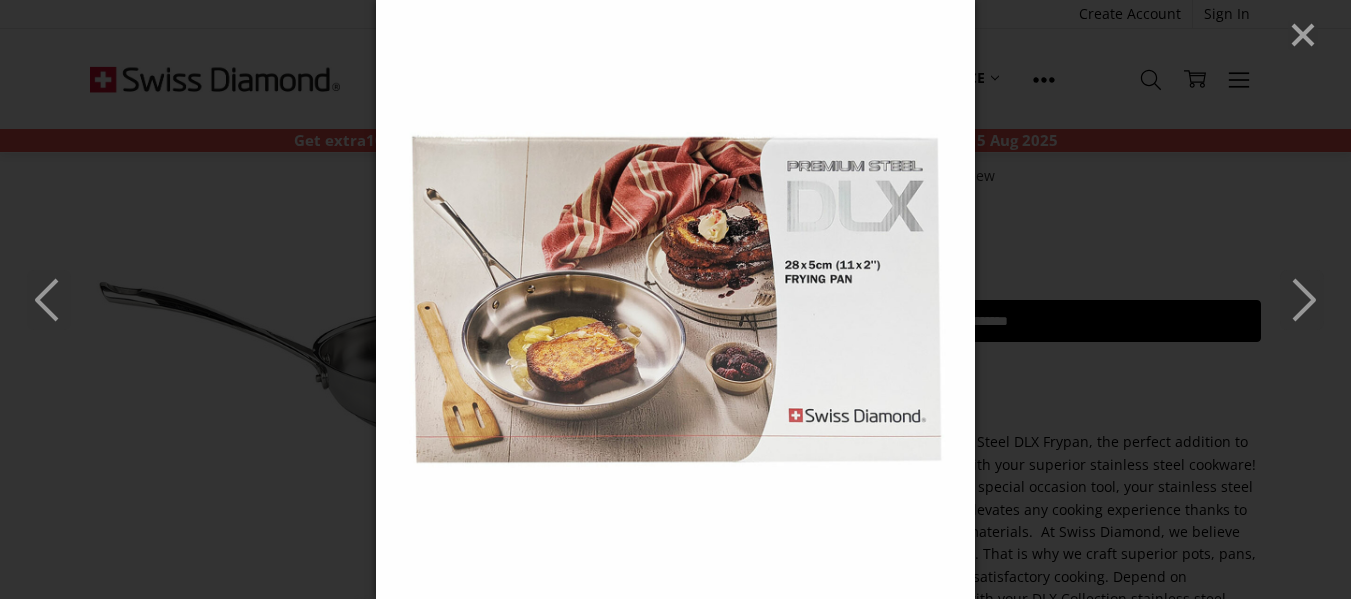 click 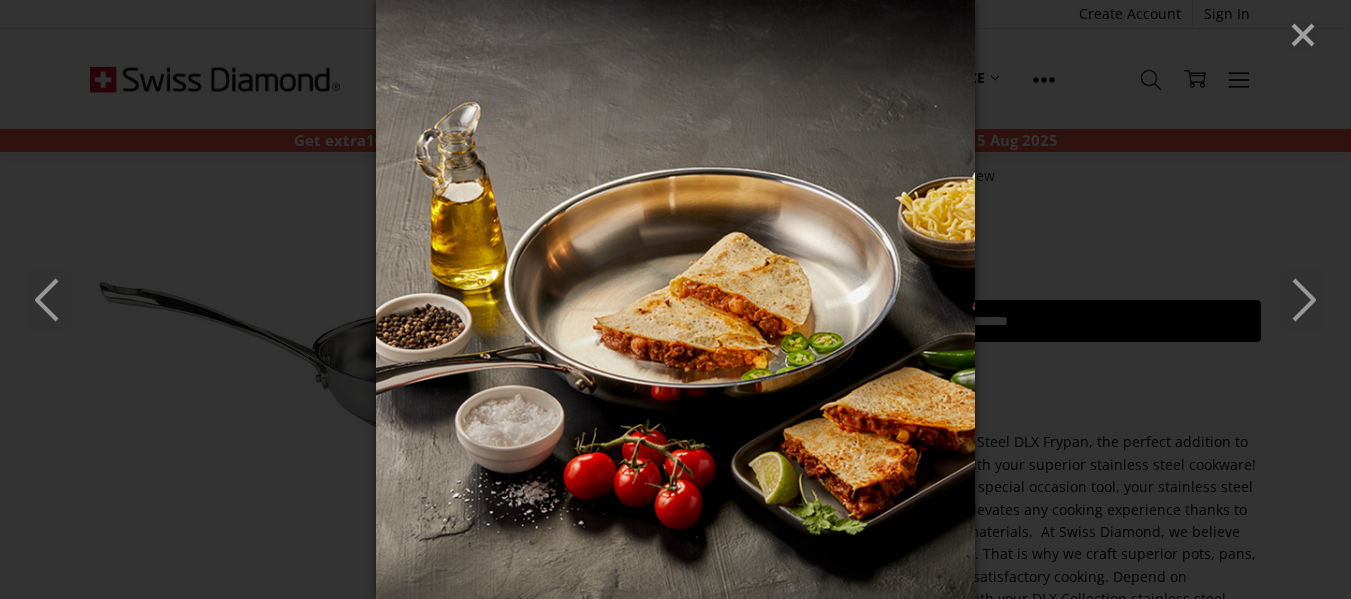 click 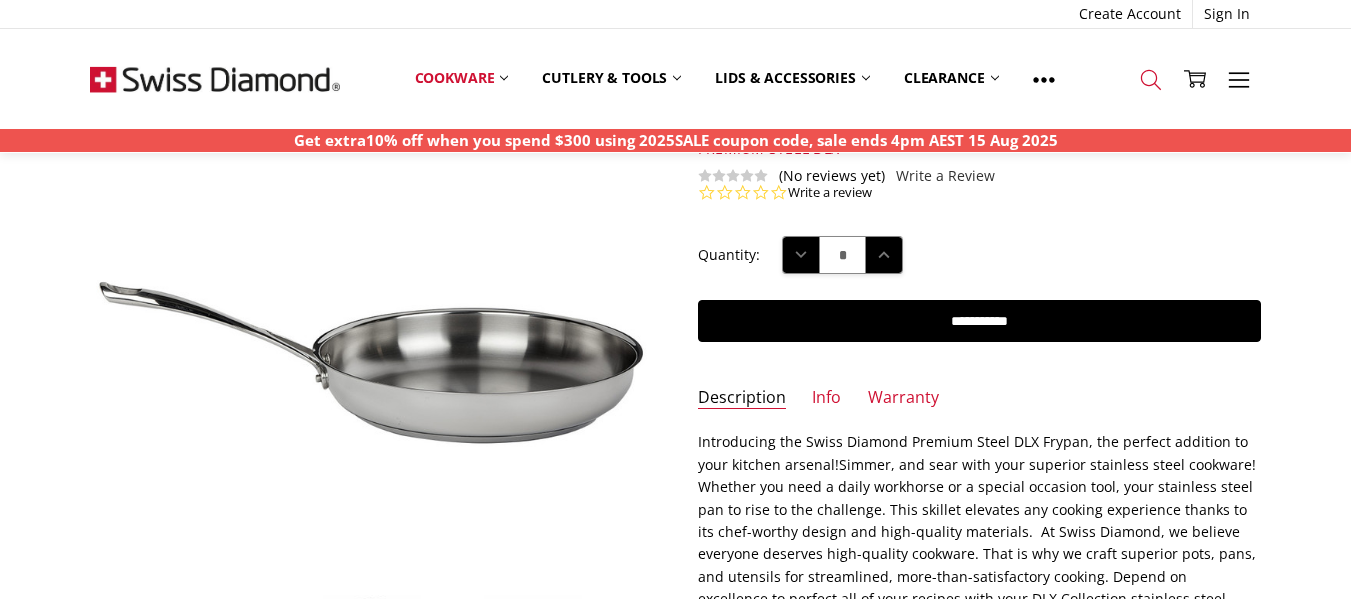 click 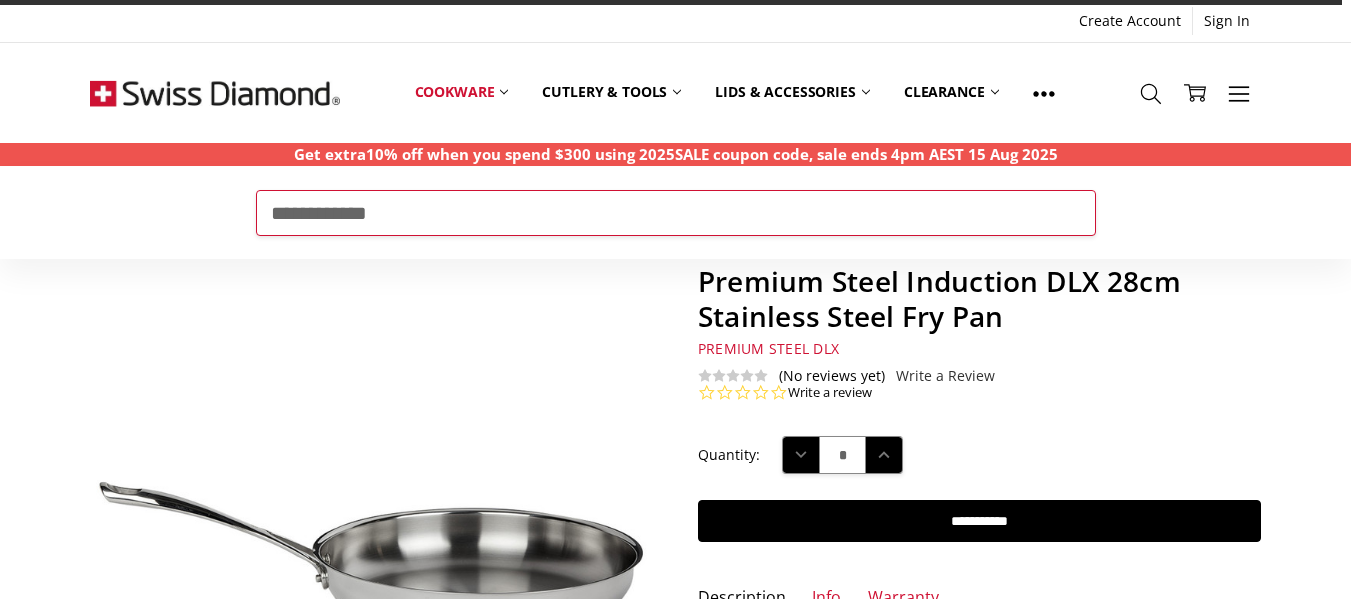 type on "**********" 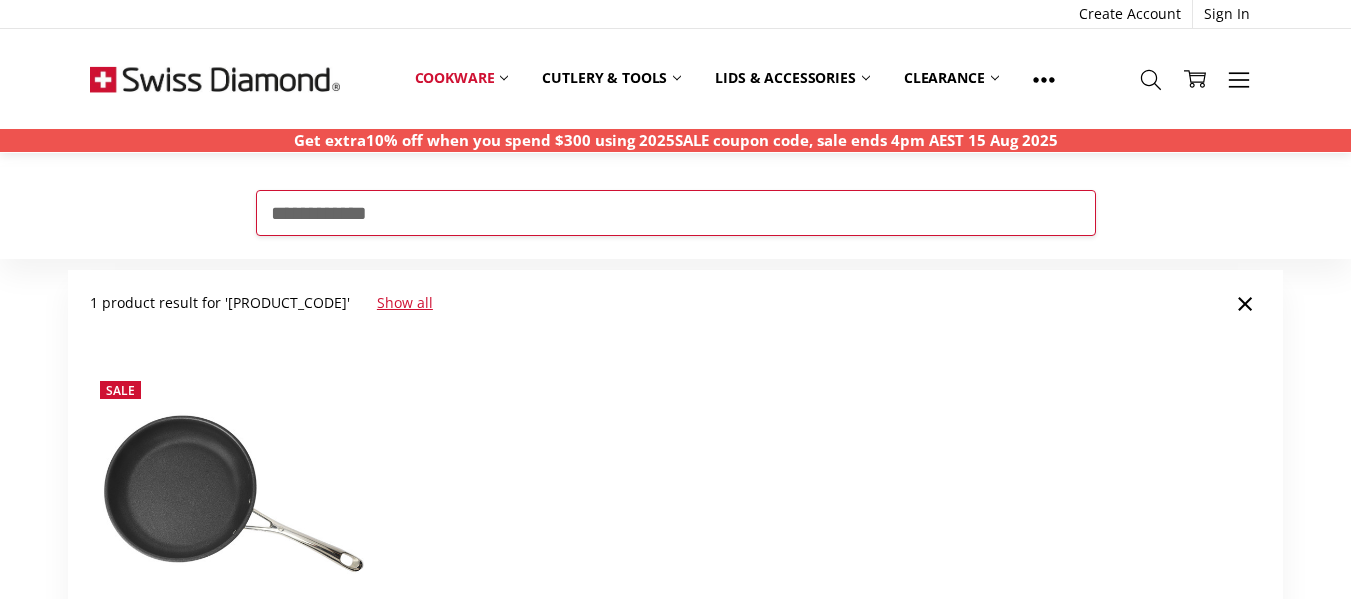 scroll, scrollTop: 42, scrollLeft: 0, axis: vertical 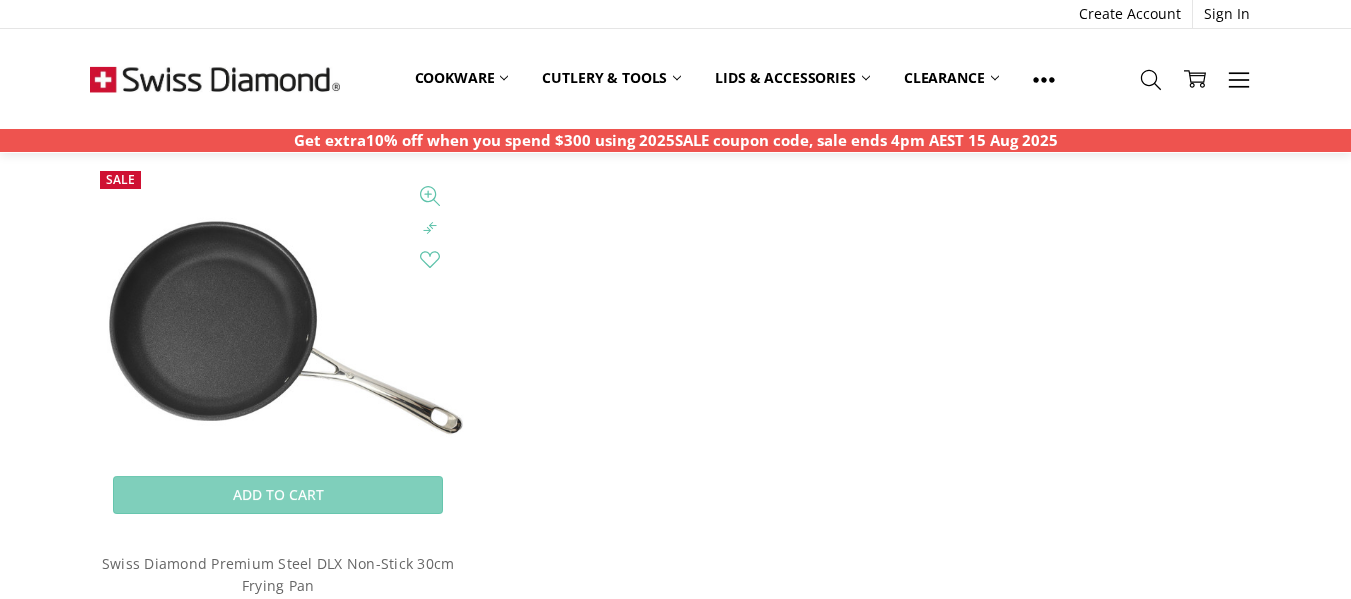 click at bounding box center (277, 348) 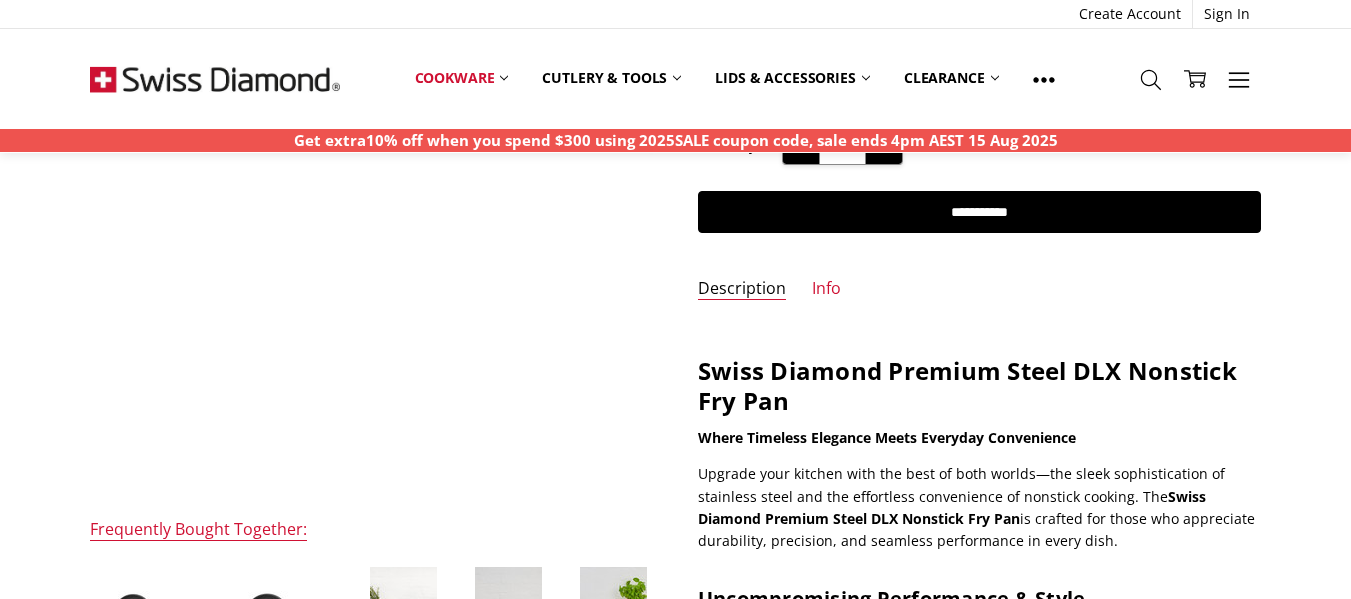 scroll, scrollTop: 308, scrollLeft: 0, axis: vertical 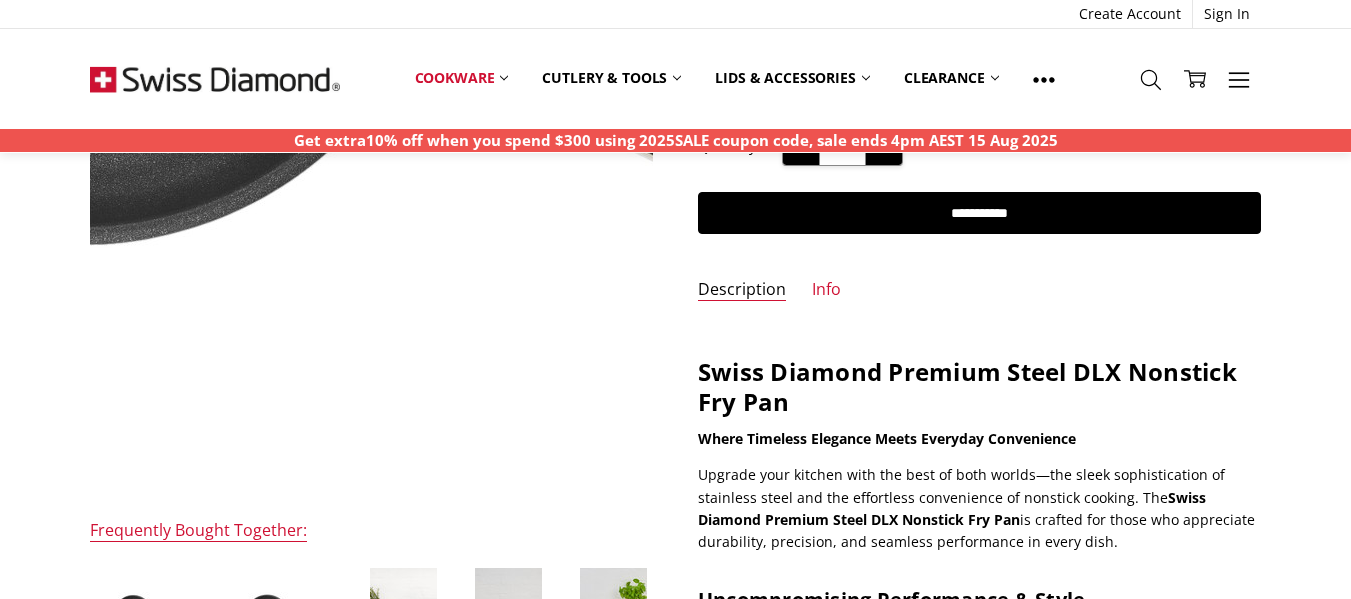 click at bounding box center (313, -2) 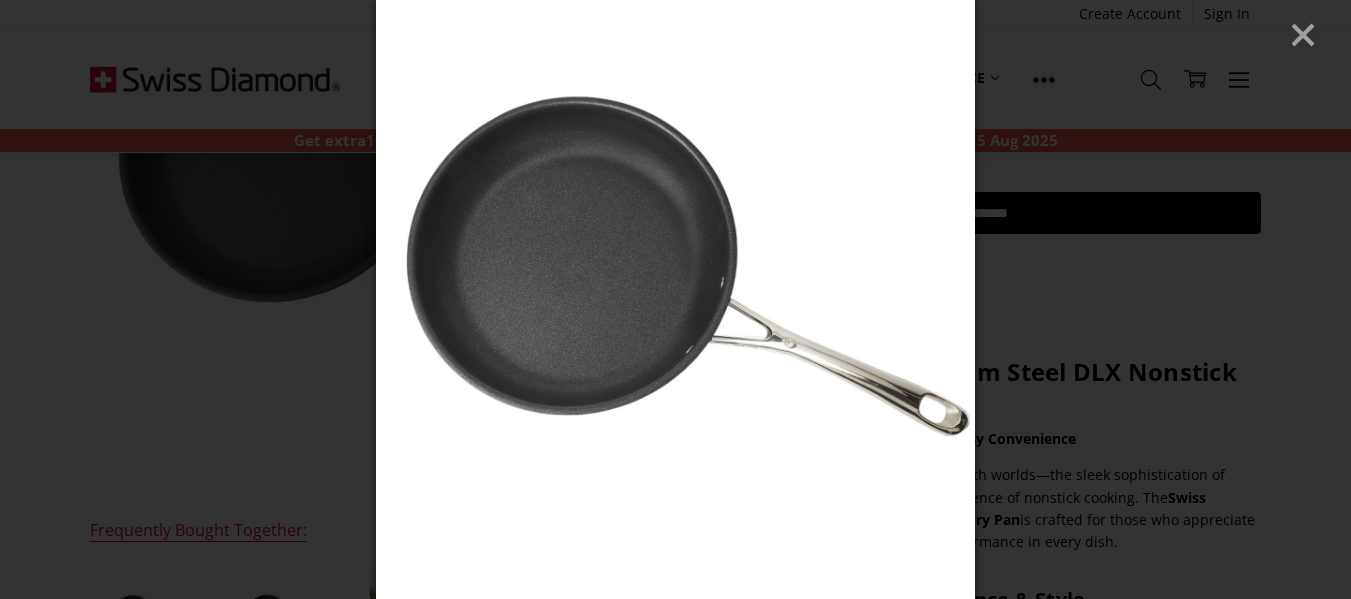drag, startPoint x: 1167, startPoint y: 267, endPoint x: 1241, endPoint y: 152, distance: 136.7516 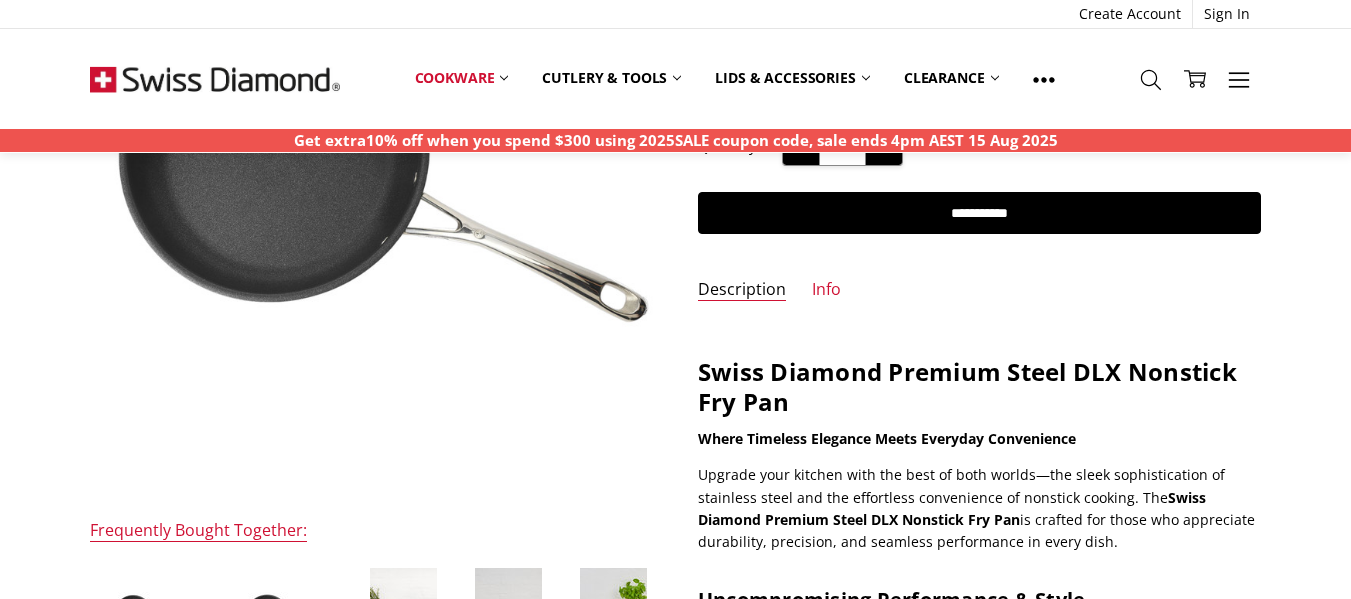 scroll, scrollTop: 220, scrollLeft: 0, axis: vertical 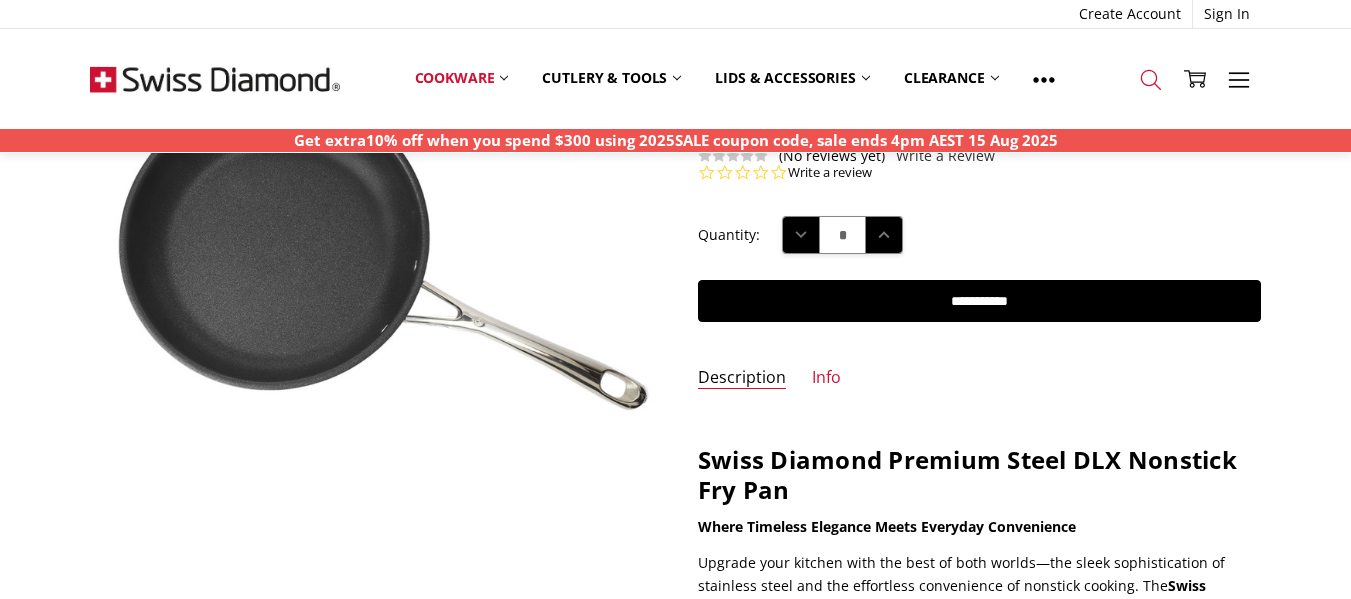 click 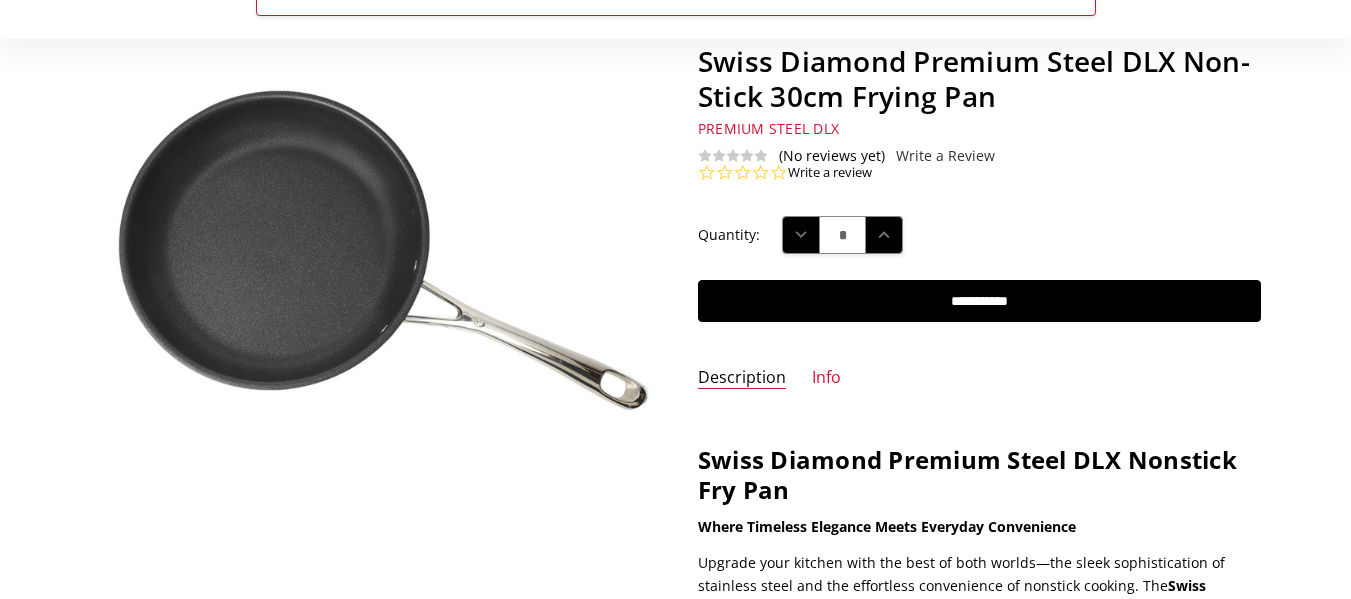 scroll, scrollTop: 0, scrollLeft: 0, axis: both 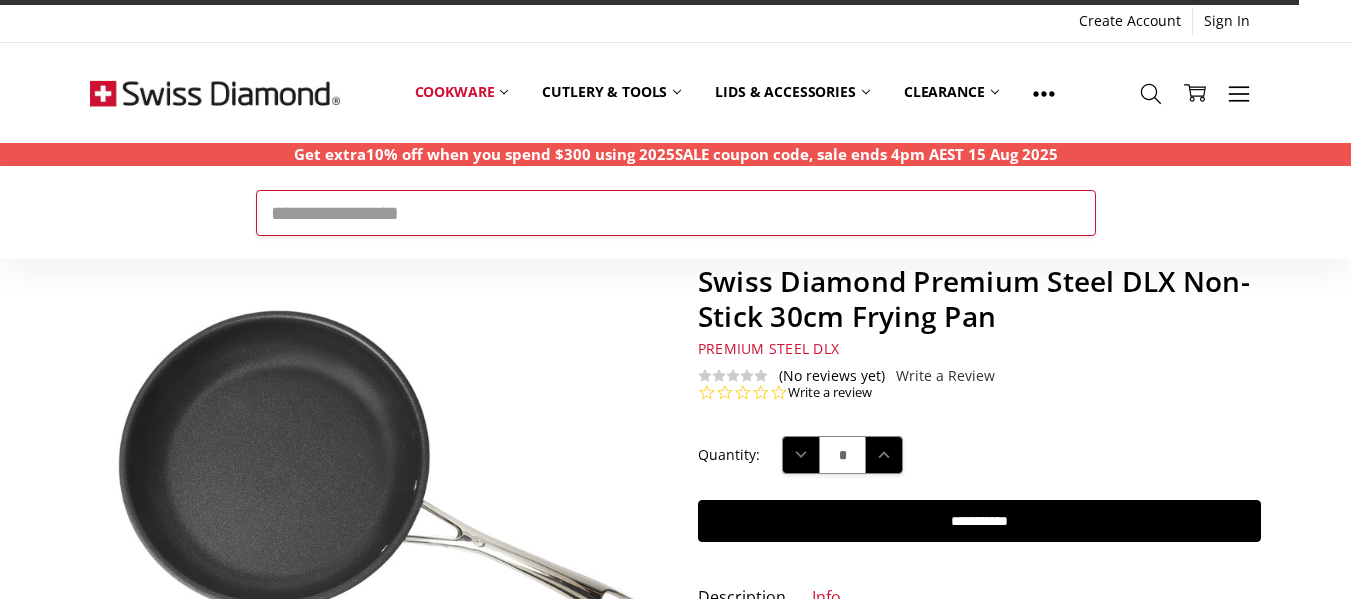 click on "Search" at bounding box center (676, 213) 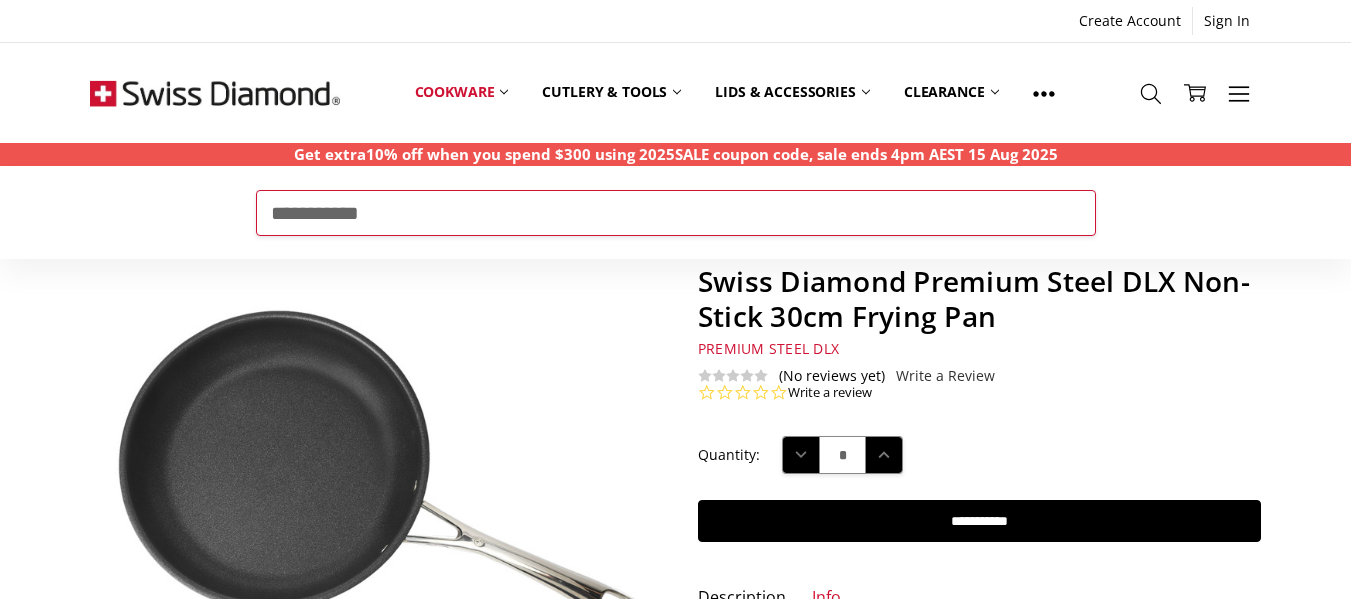 type on "**********" 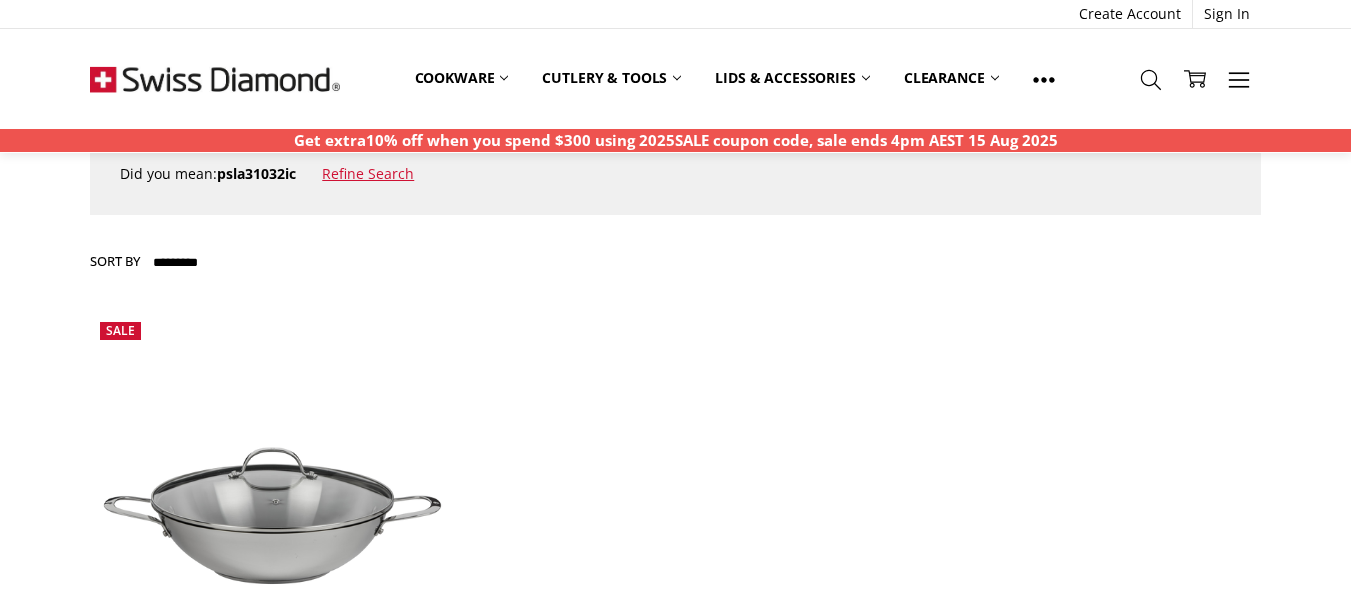 scroll, scrollTop: 400, scrollLeft: 0, axis: vertical 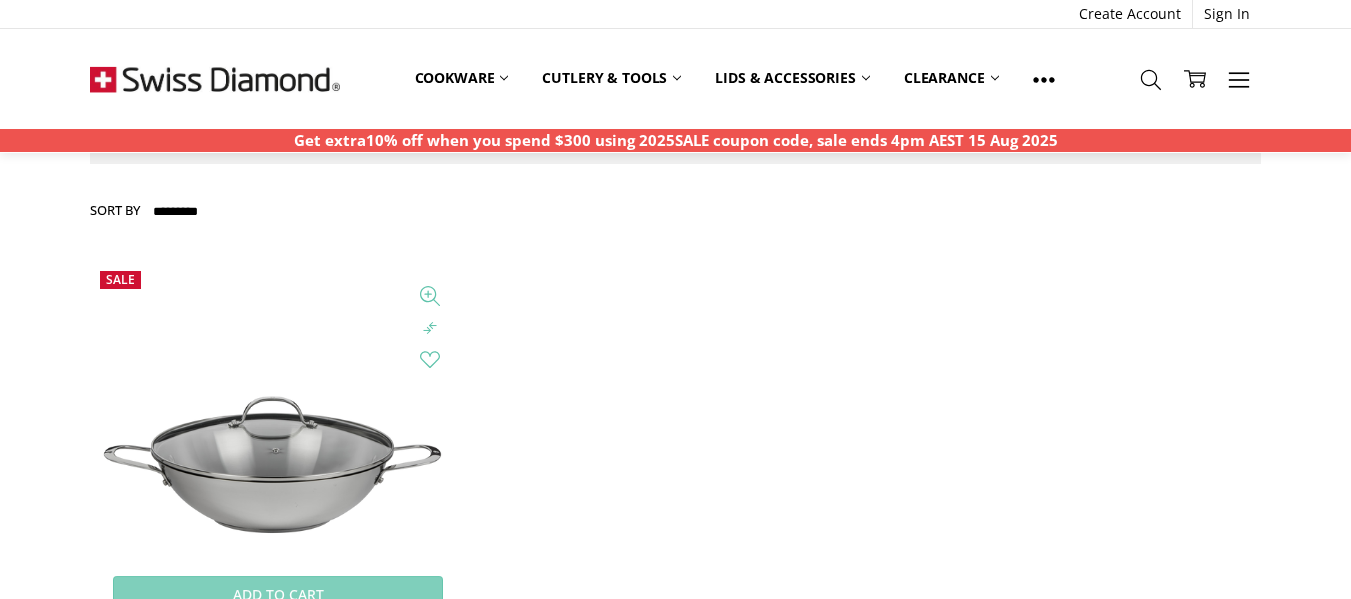 click at bounding box center (277, 448) 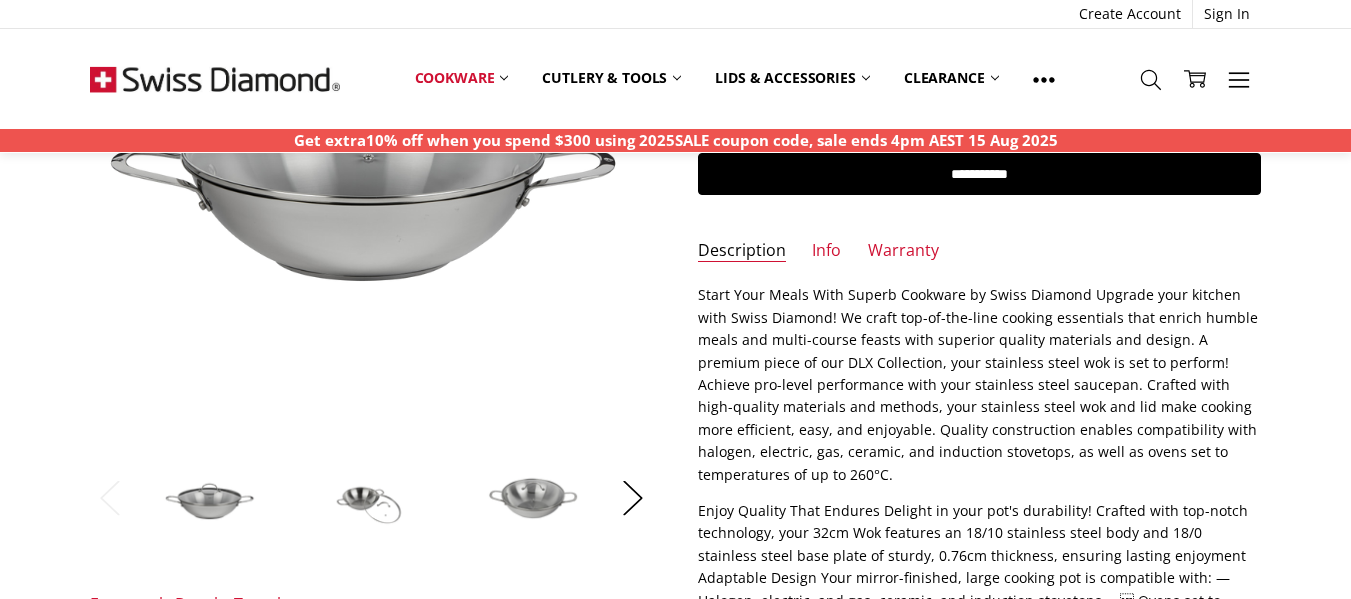 scroll, scrollTop: 300, scrollLeft: 0, axis: vertical 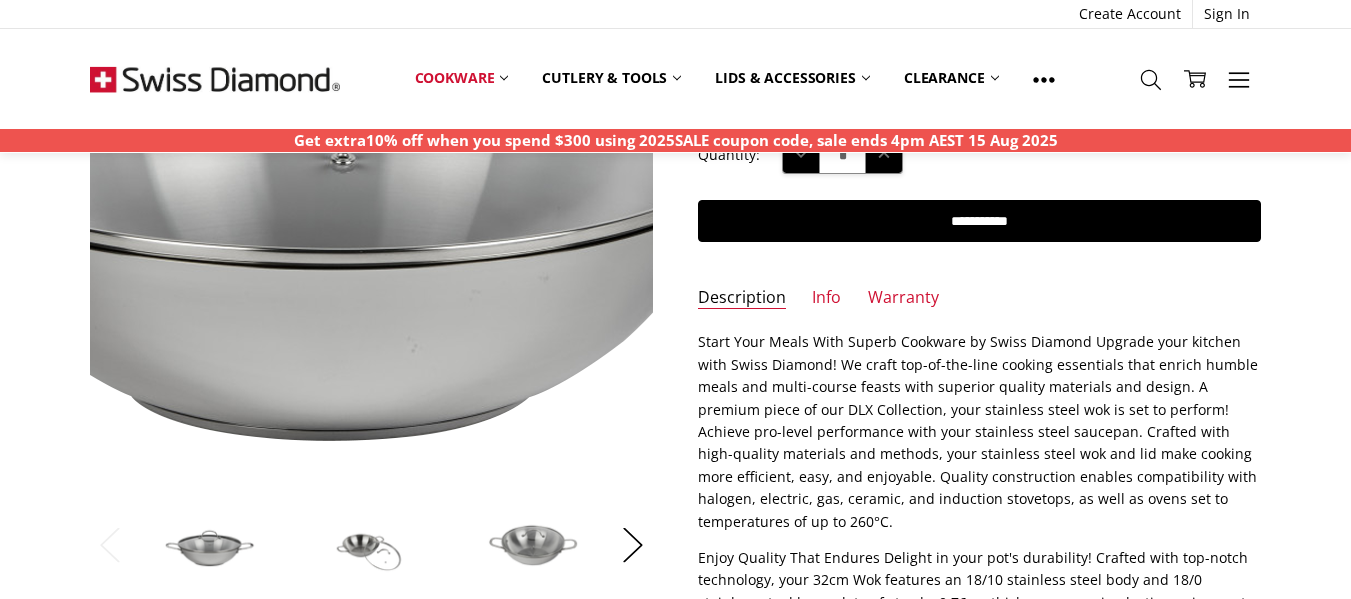 click at bounding box center (350, 153) 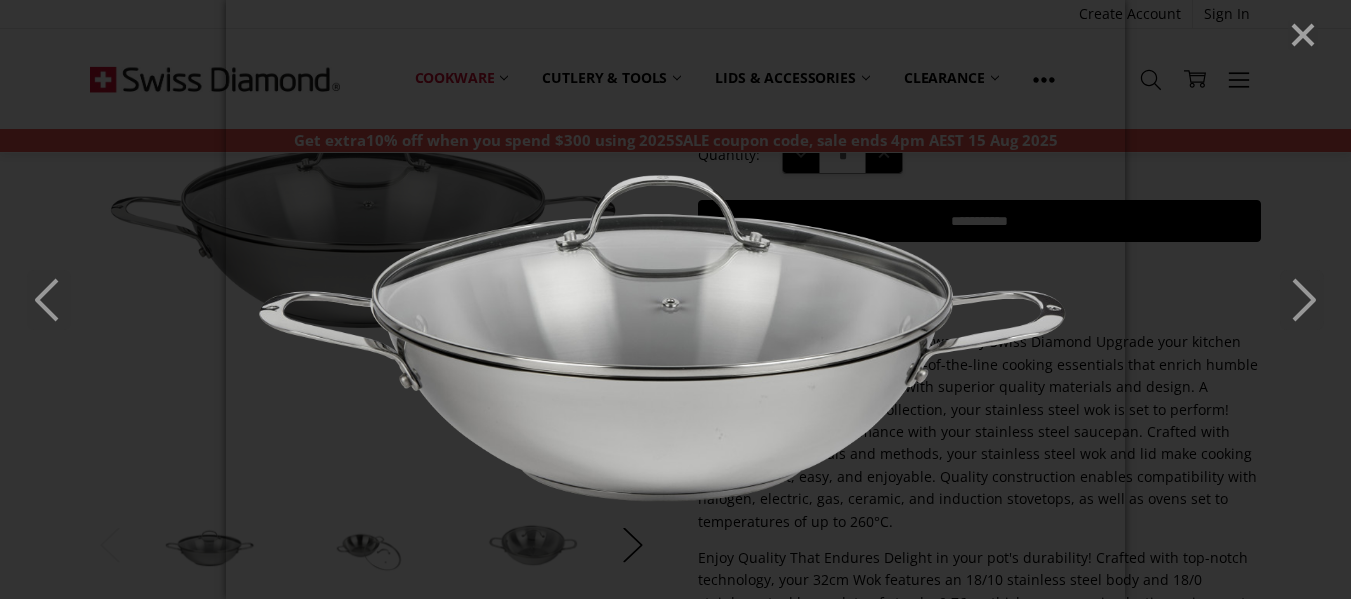 click 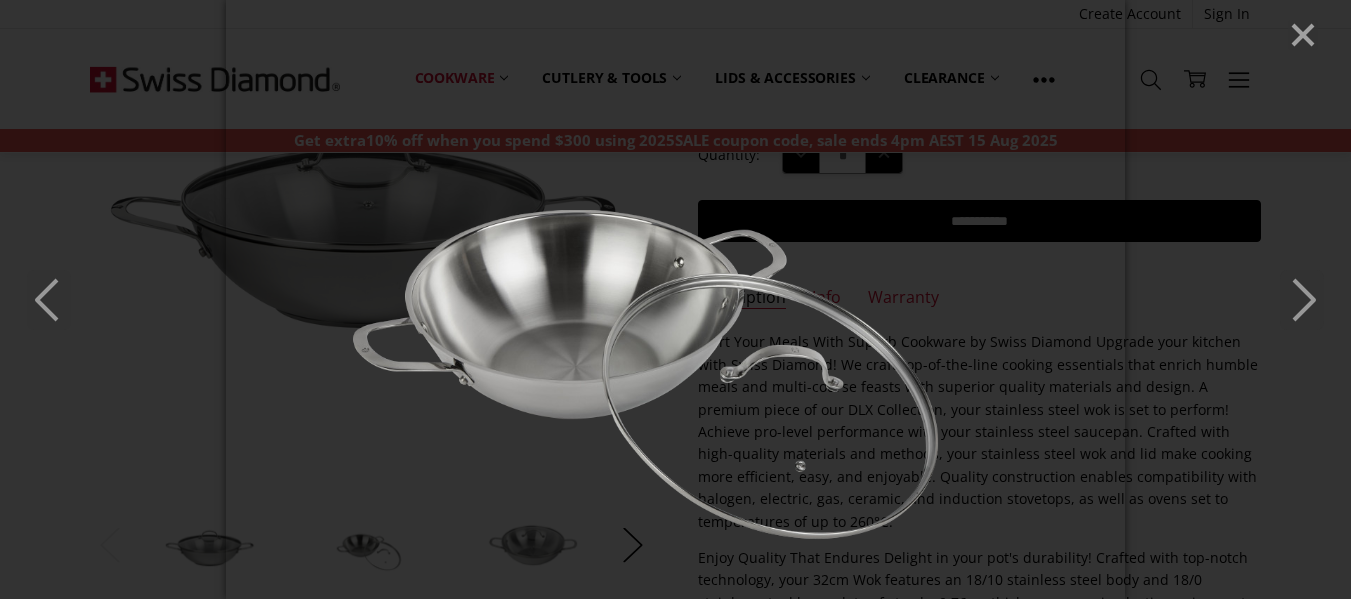 click 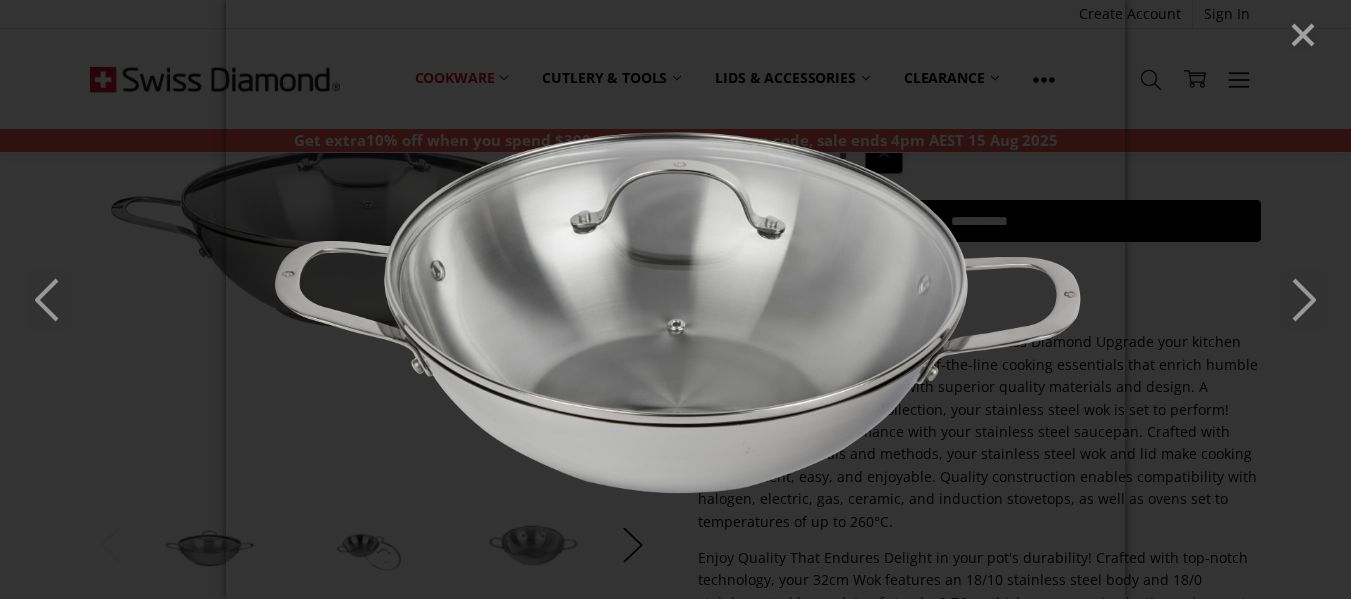 click 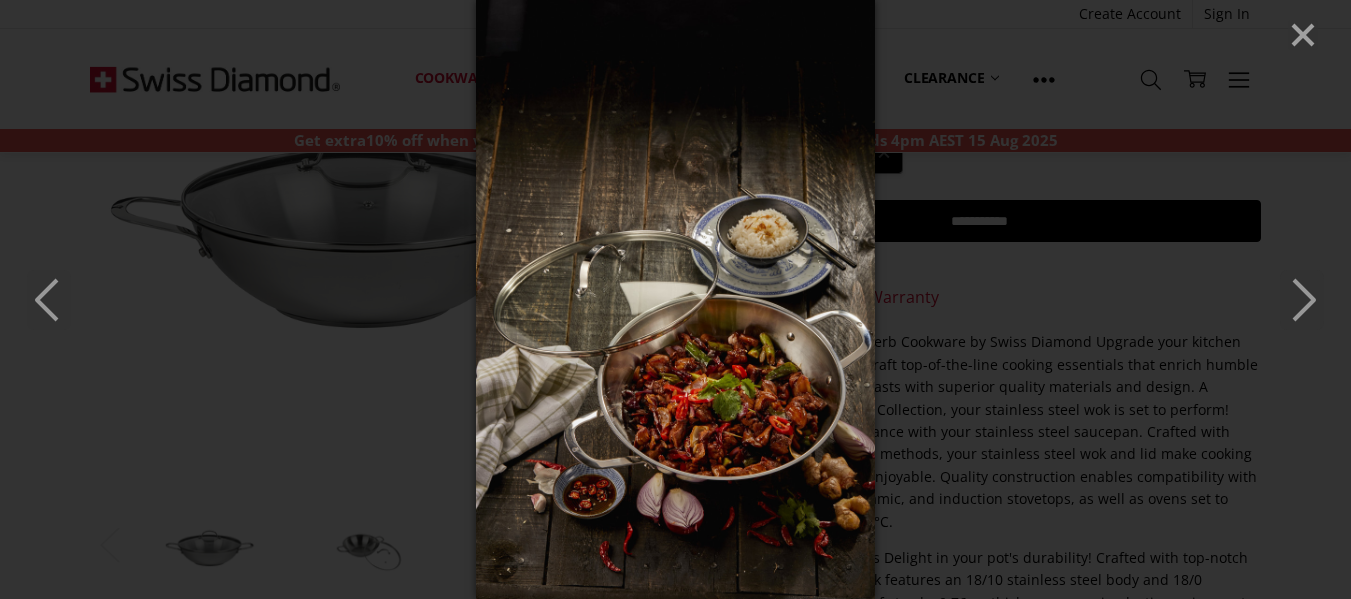 click 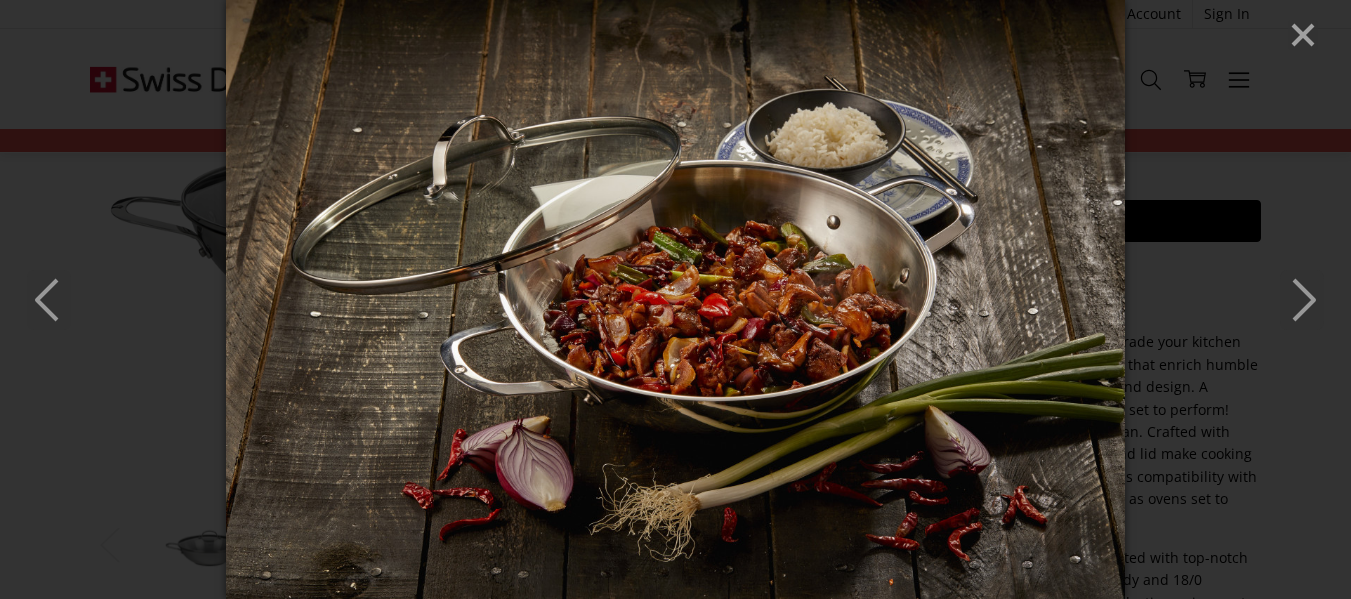 click 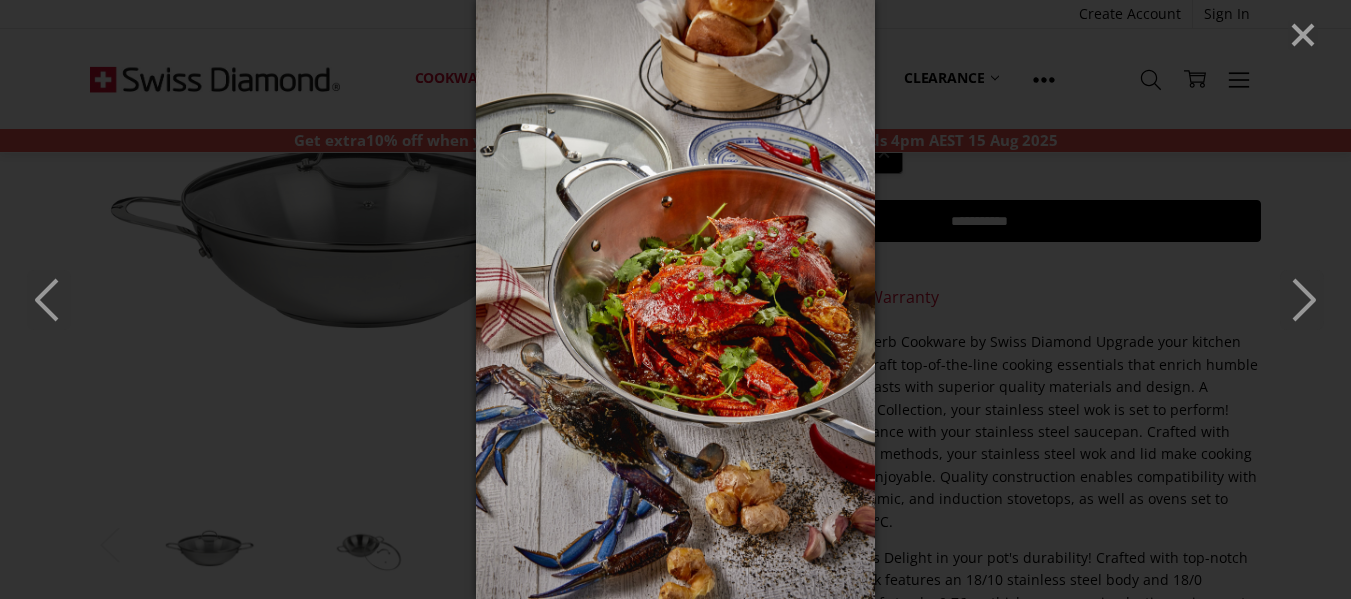 click 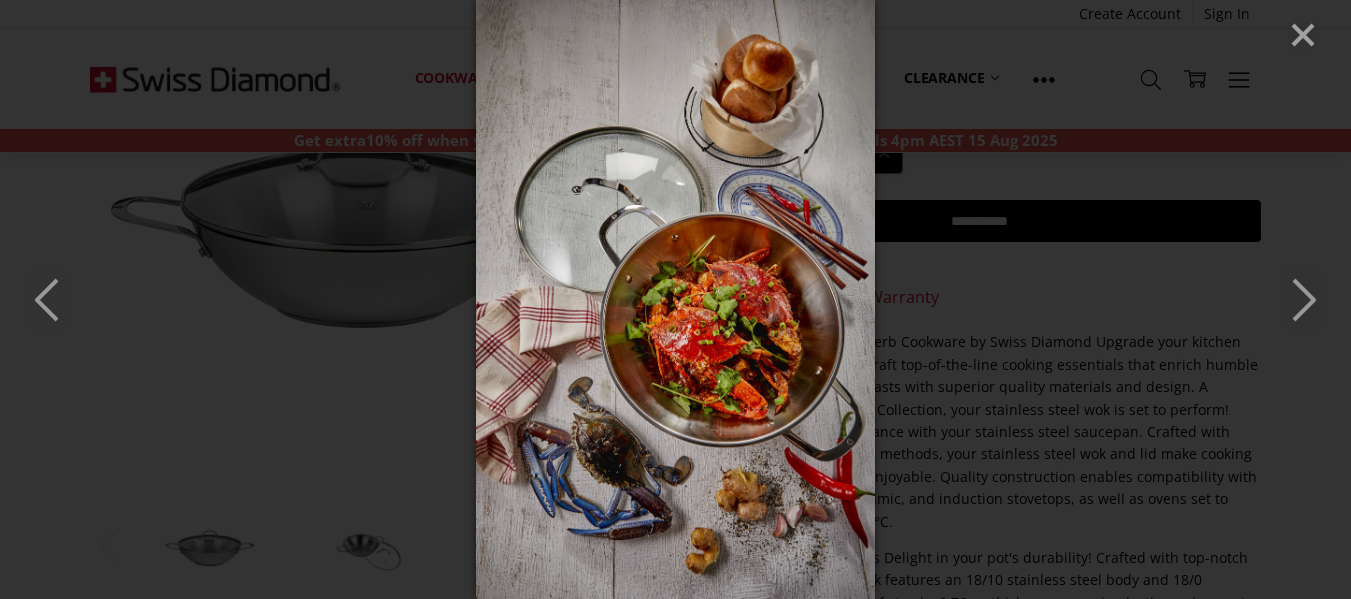 click 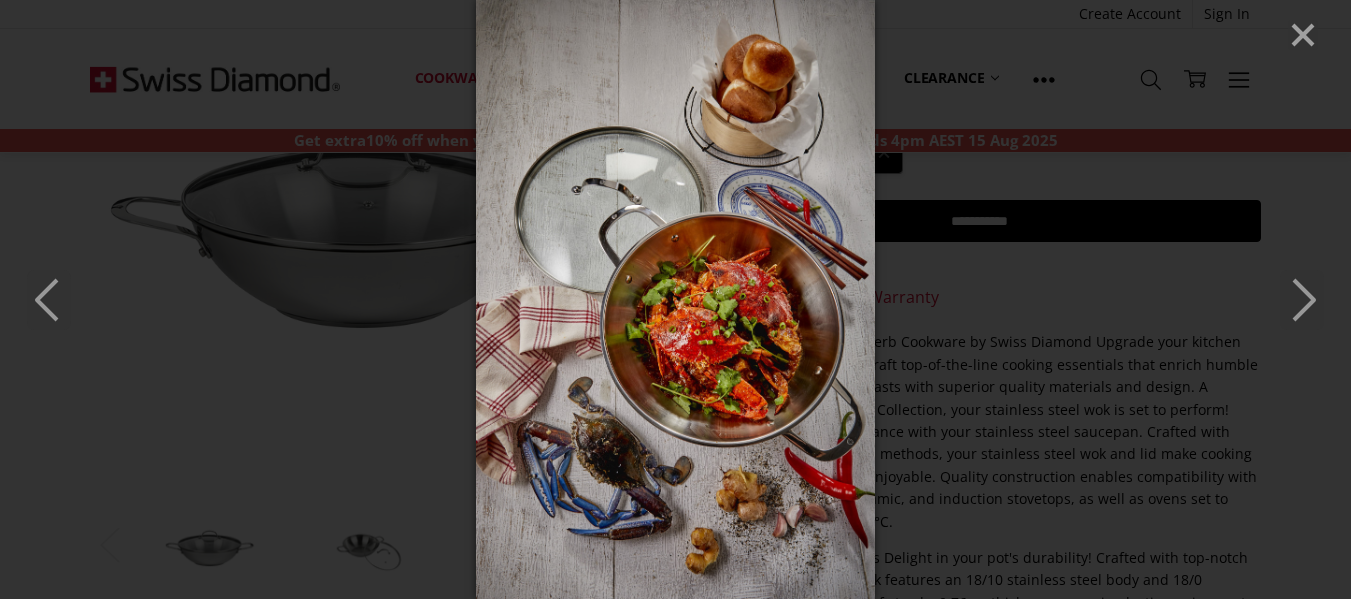 click 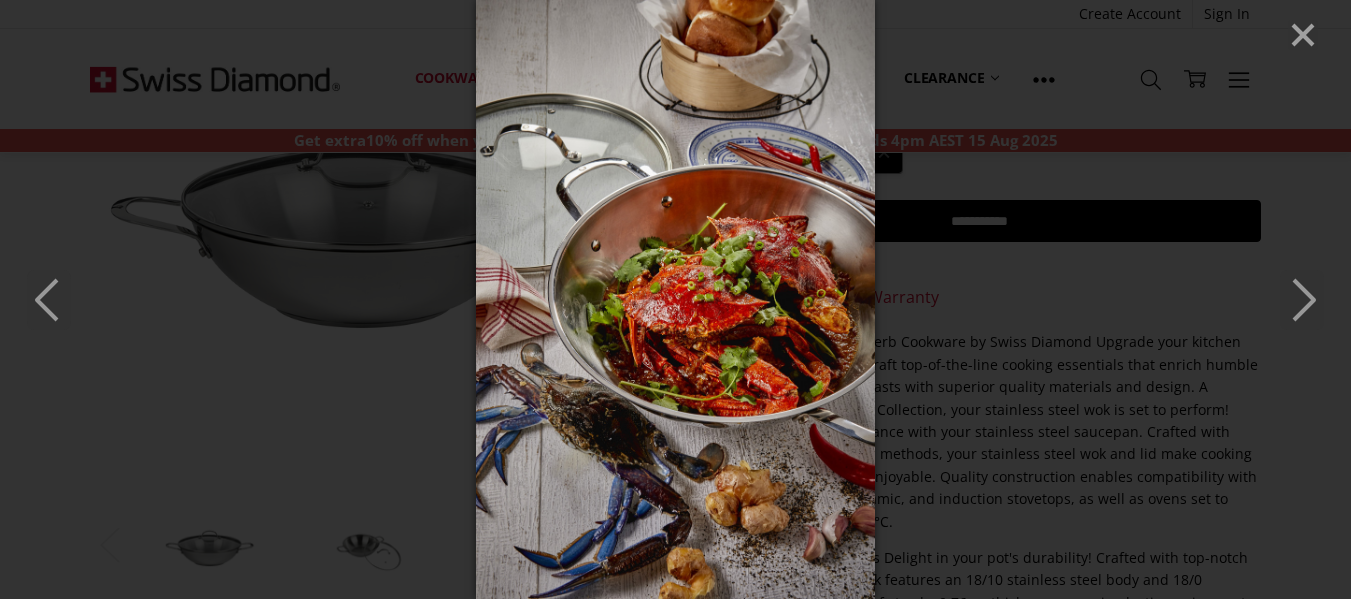 click 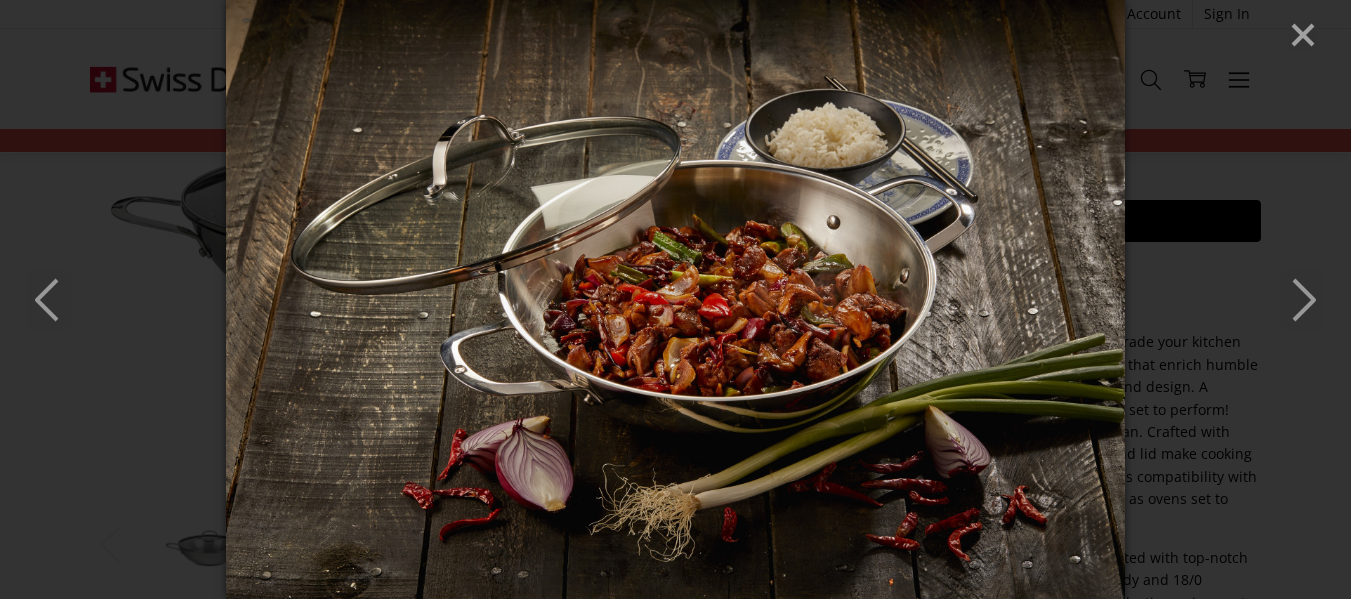 click 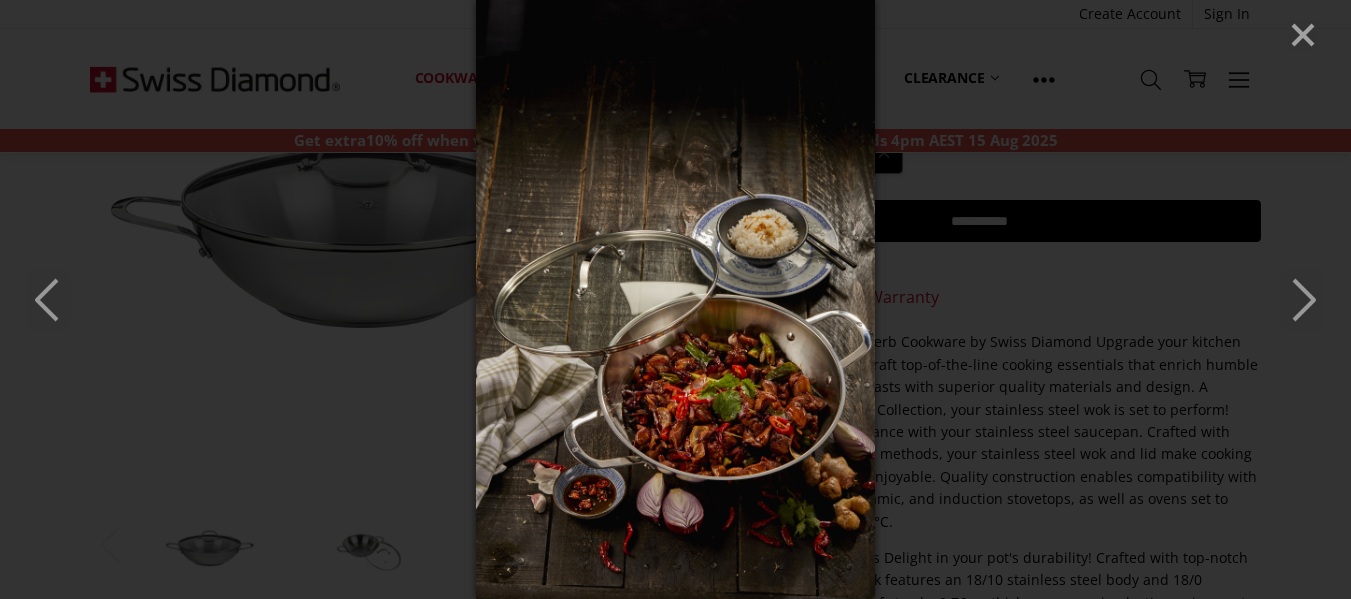 click 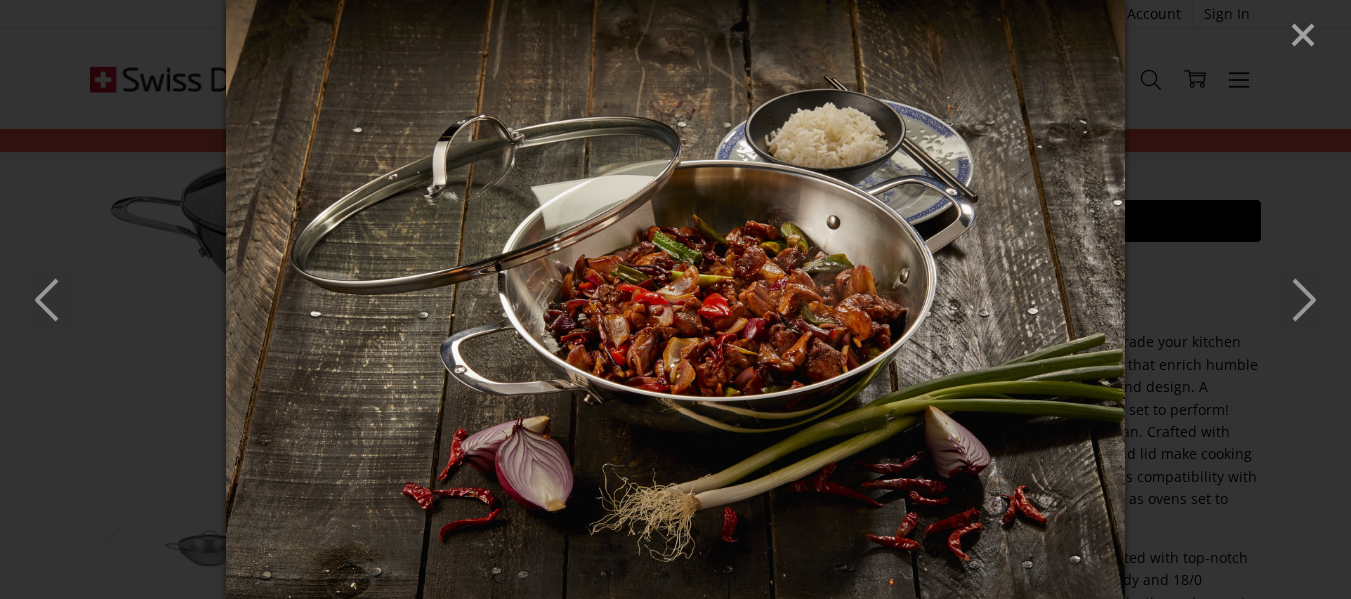 click 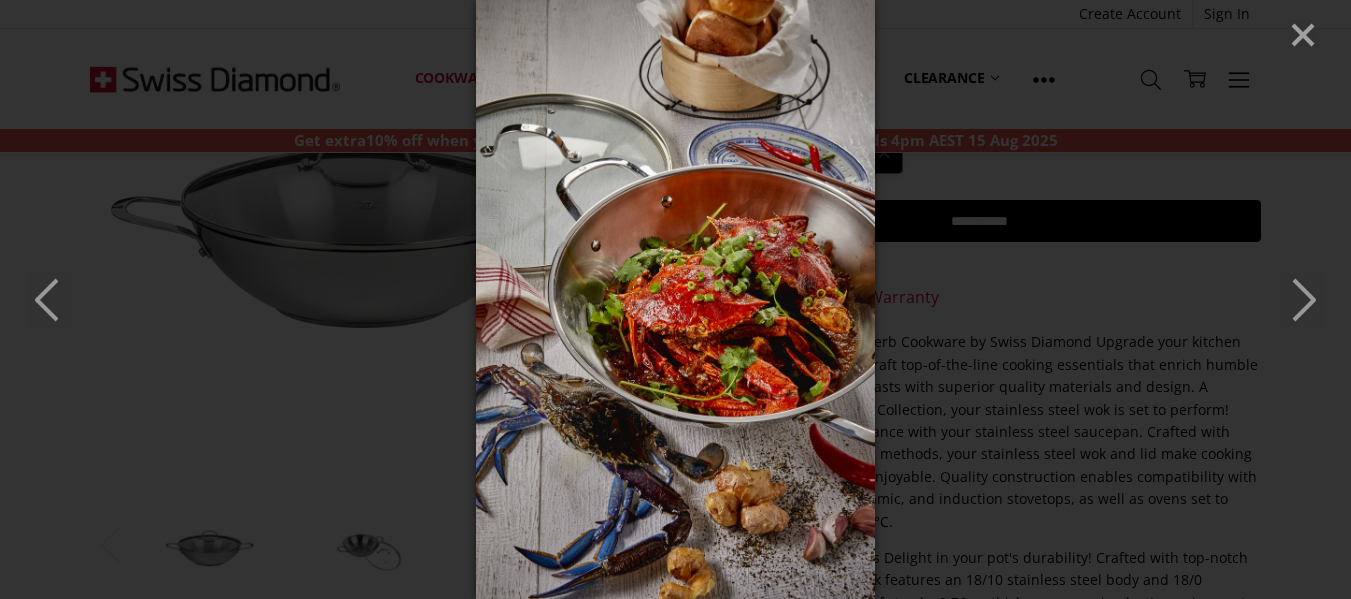 click 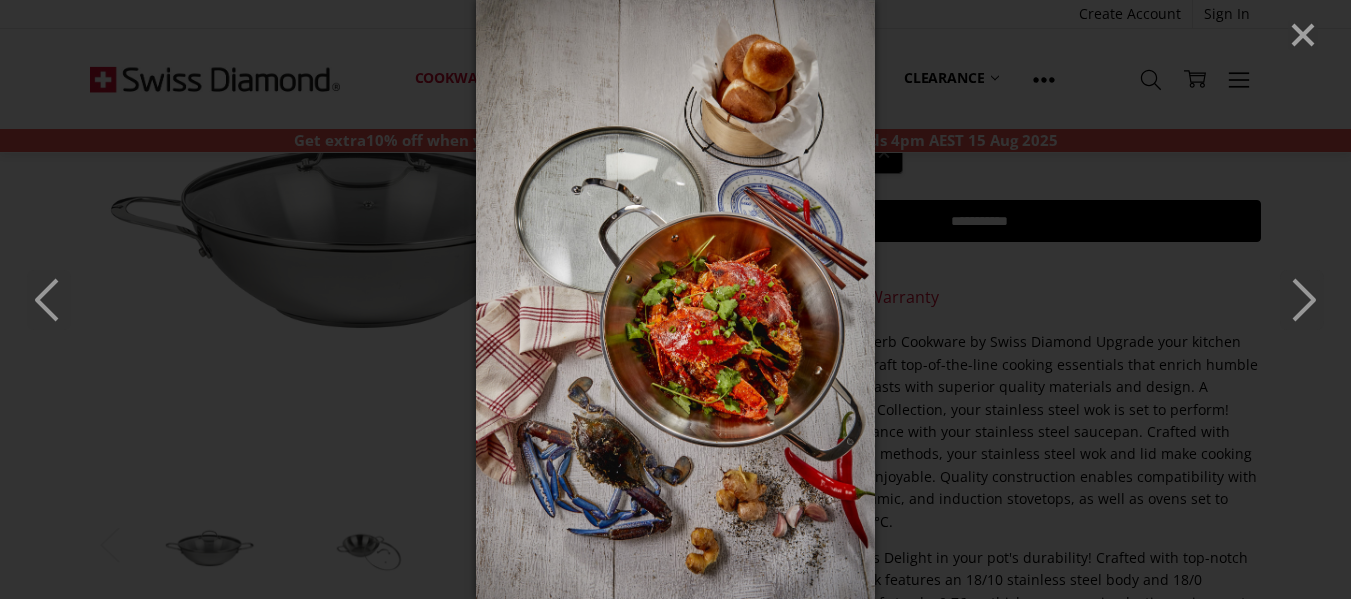 click 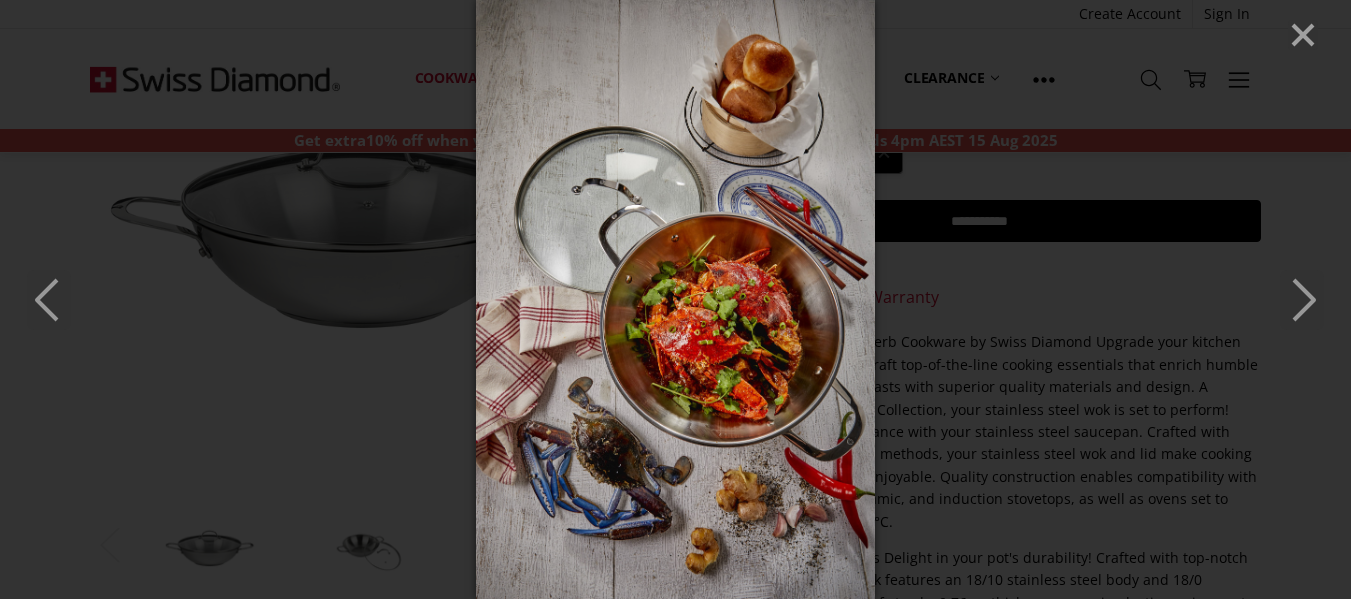 click 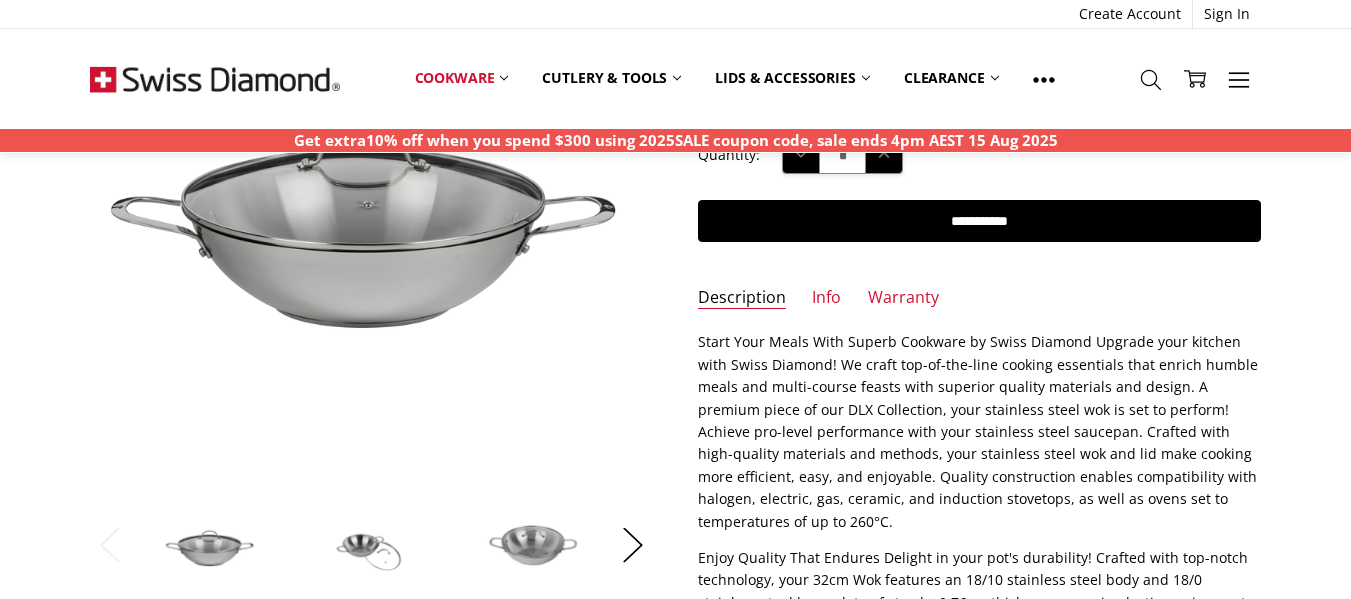 scroll, scrollTop: 220, scrollLeft: 0, axis: vertical 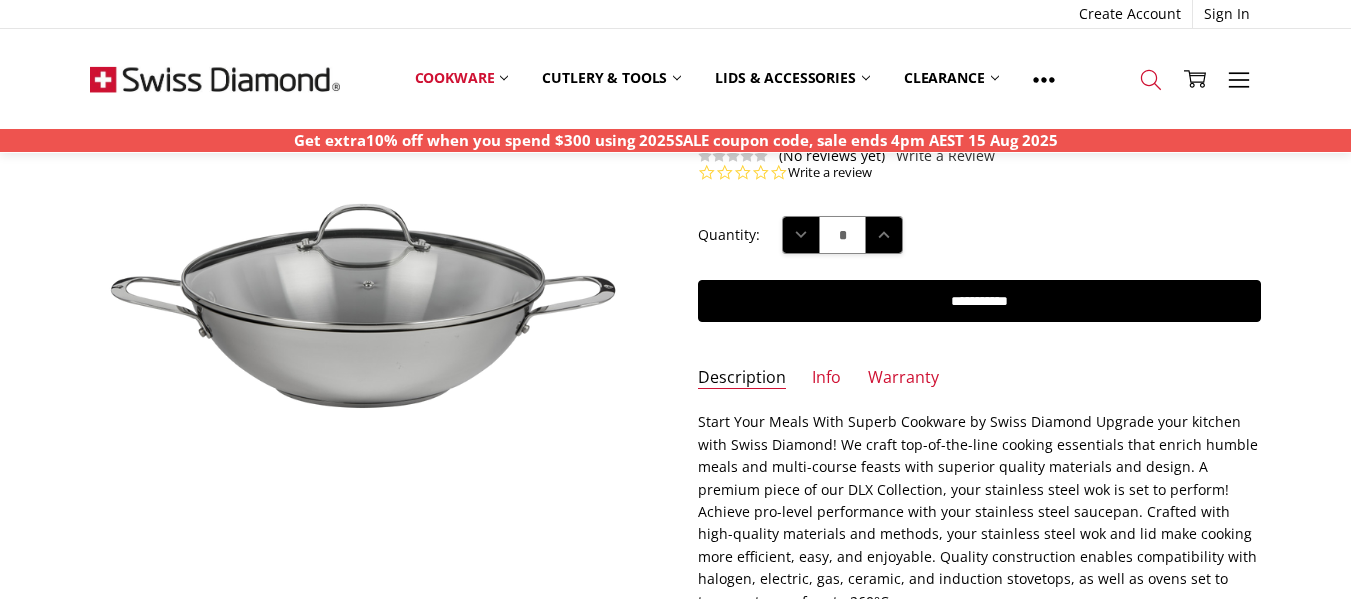 click 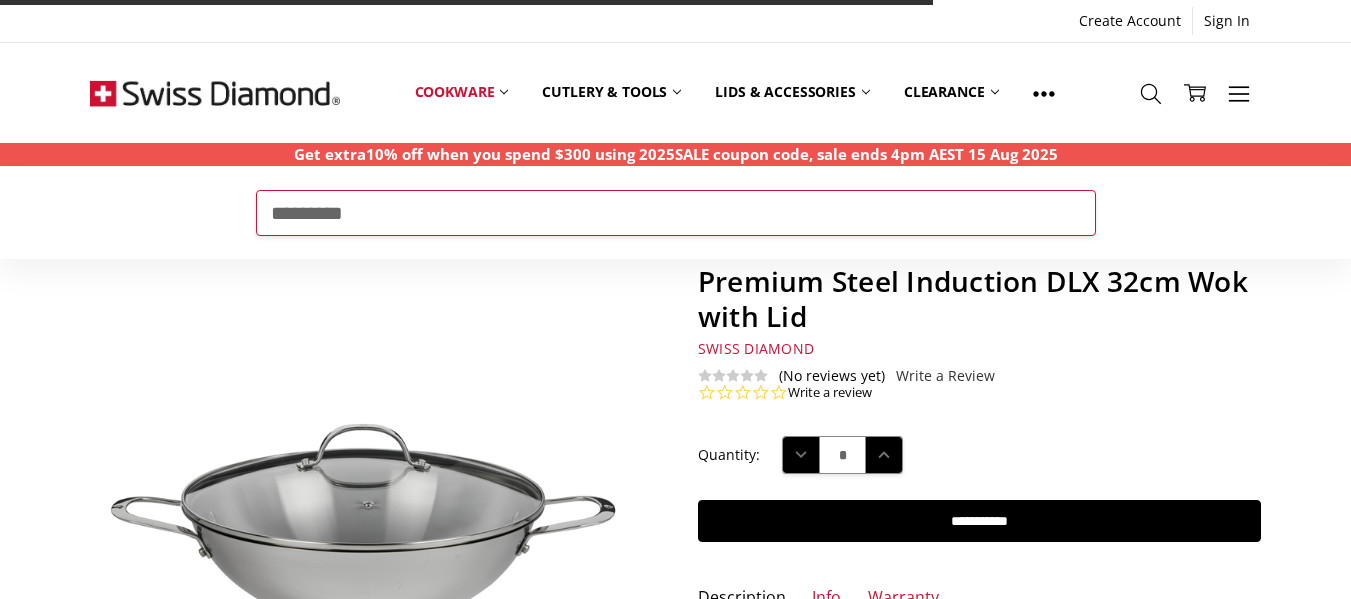 type on "*********" 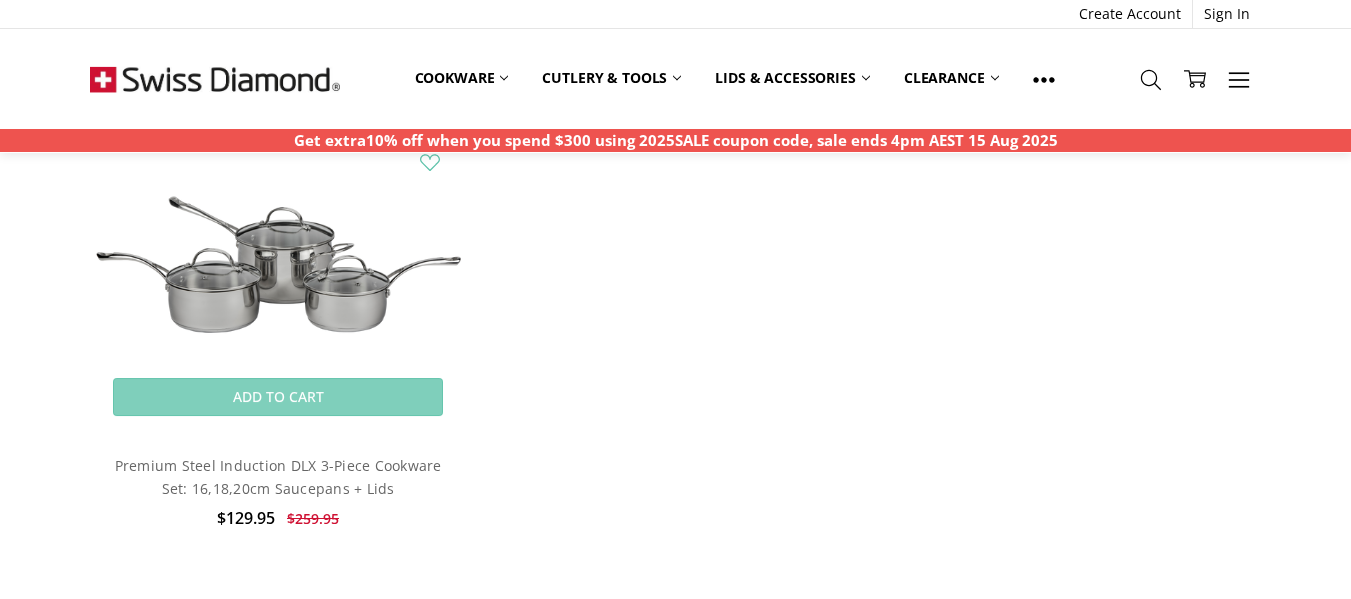scroll, scrollTop: 500, scrollLeft: 0, axis: vertical 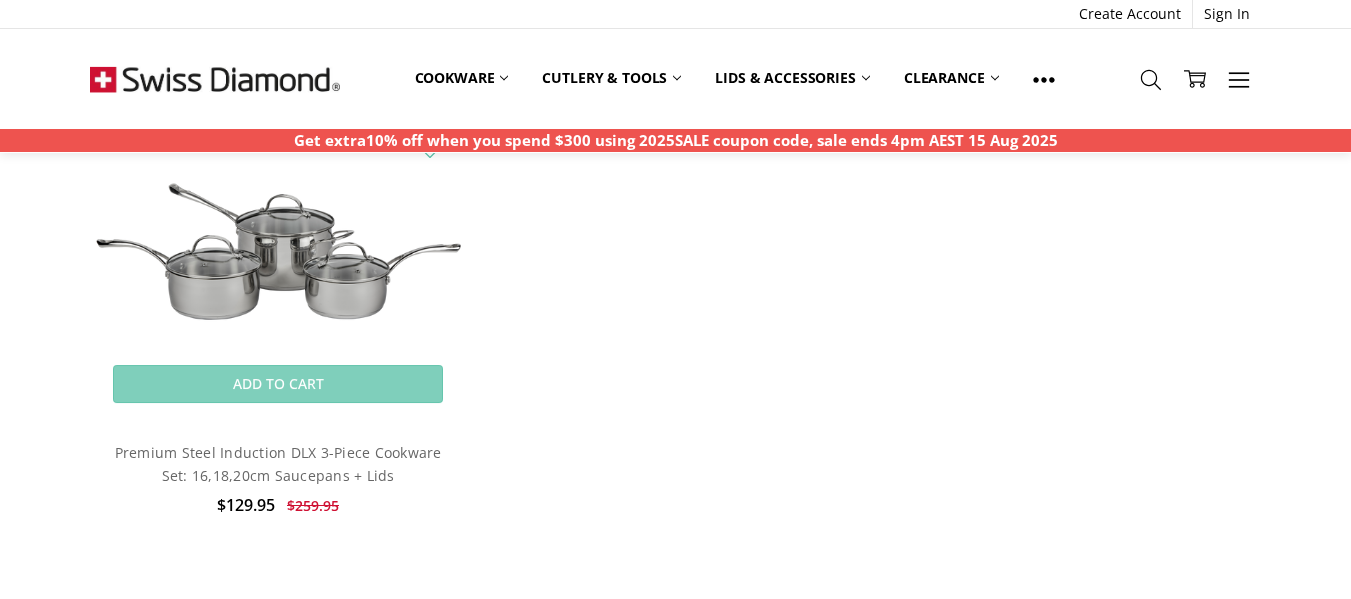 click at bounding box center (277, 238) 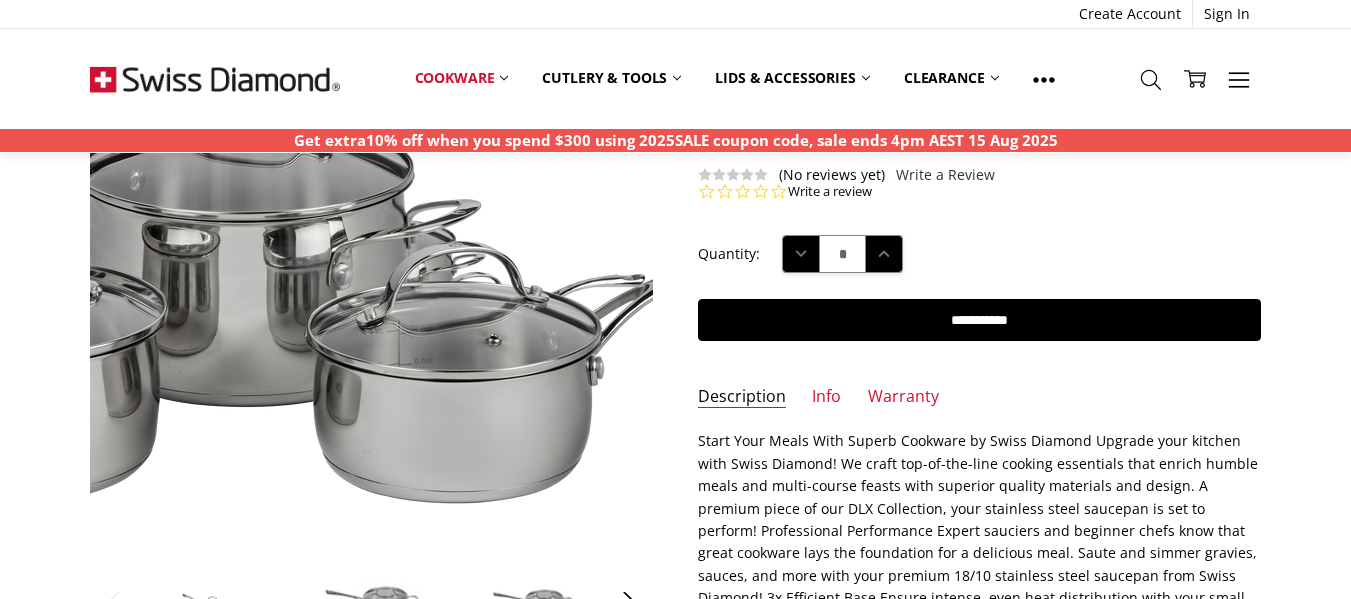 scroll, scrollTop: 208, scrollLeft: 0, axis: vertical 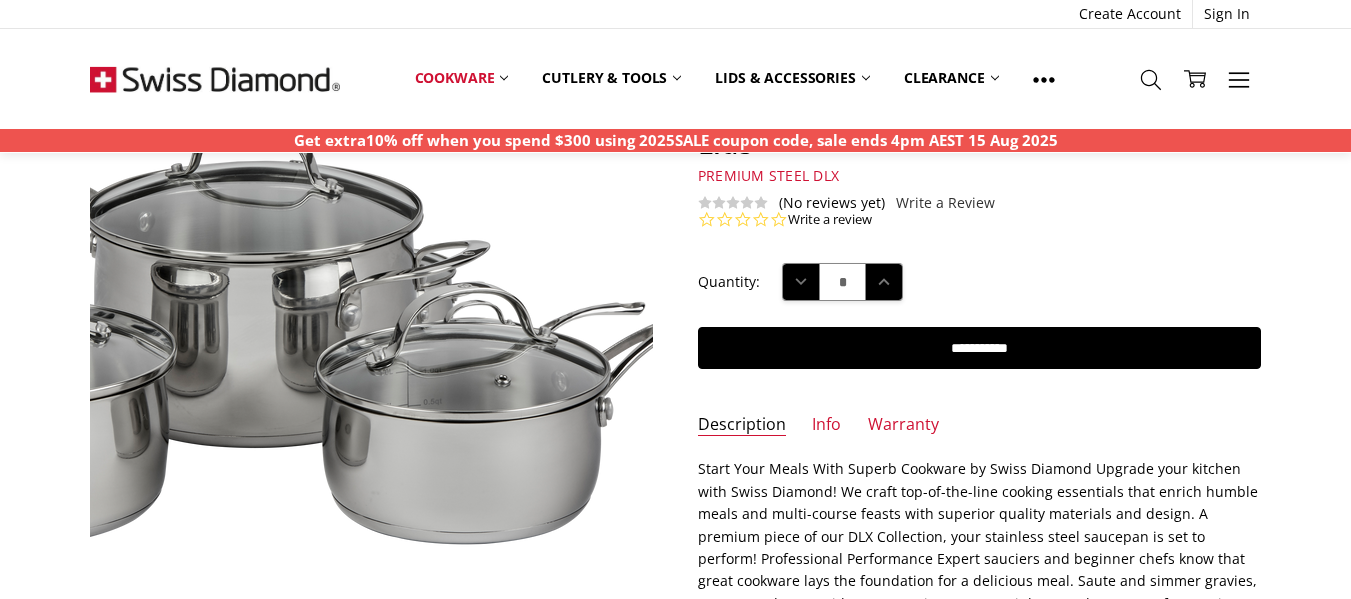 click at bounding box center (231, 267) 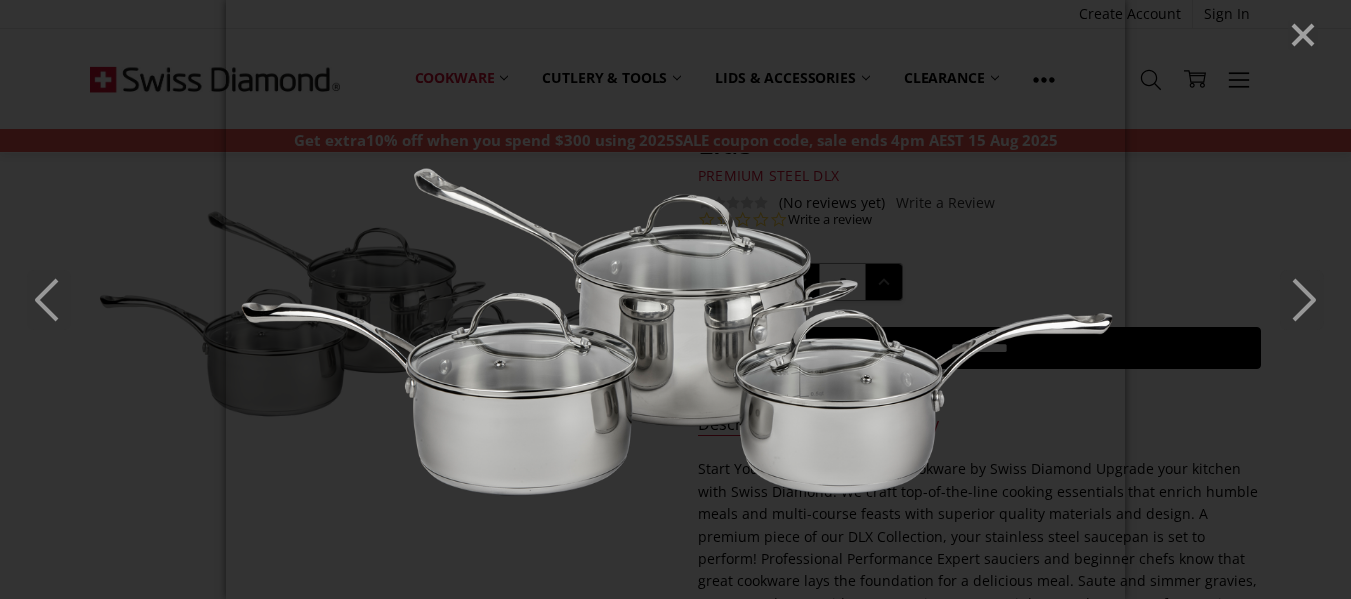 click 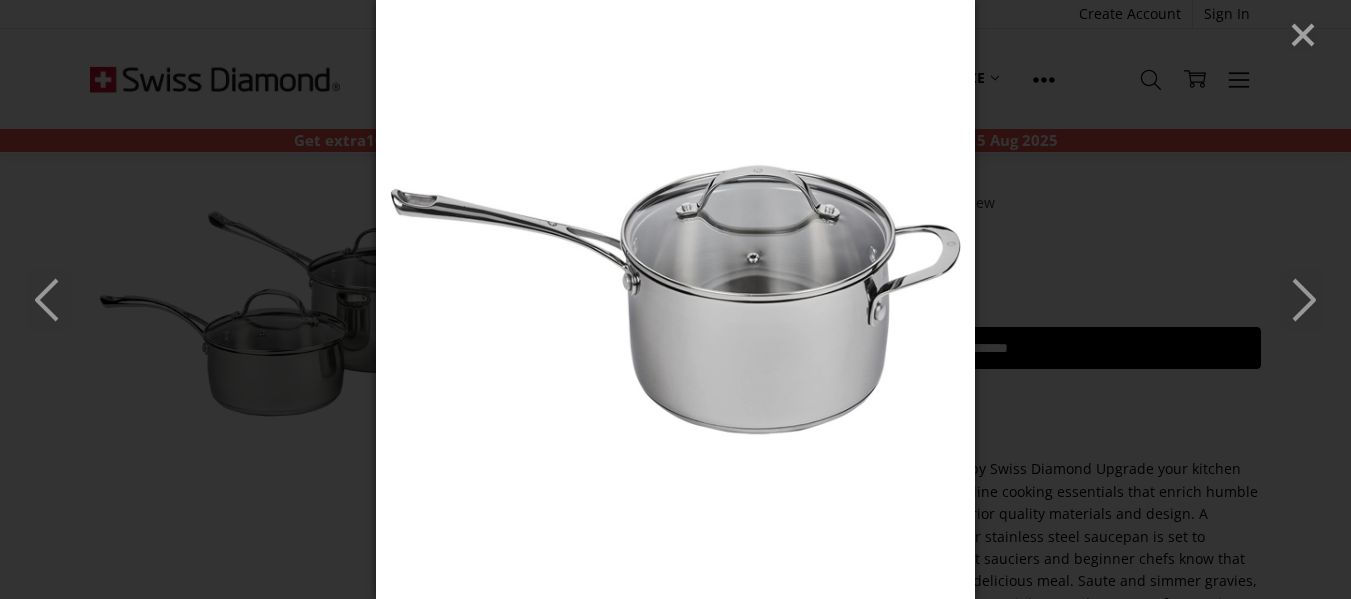 click 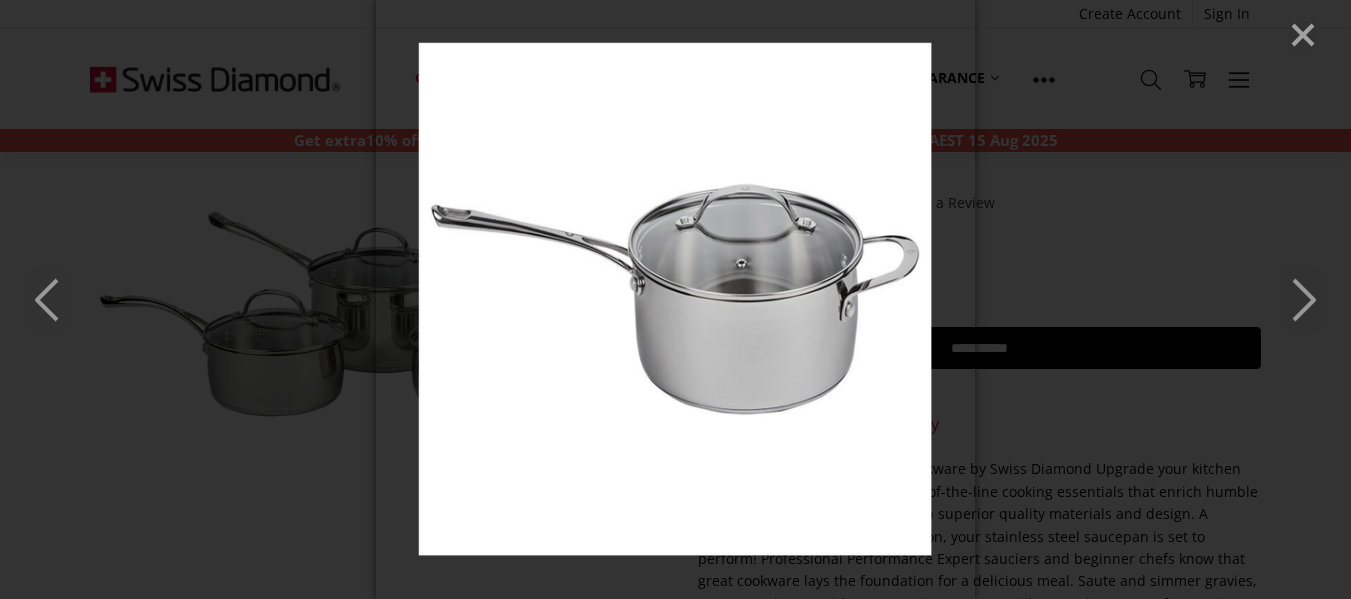 click 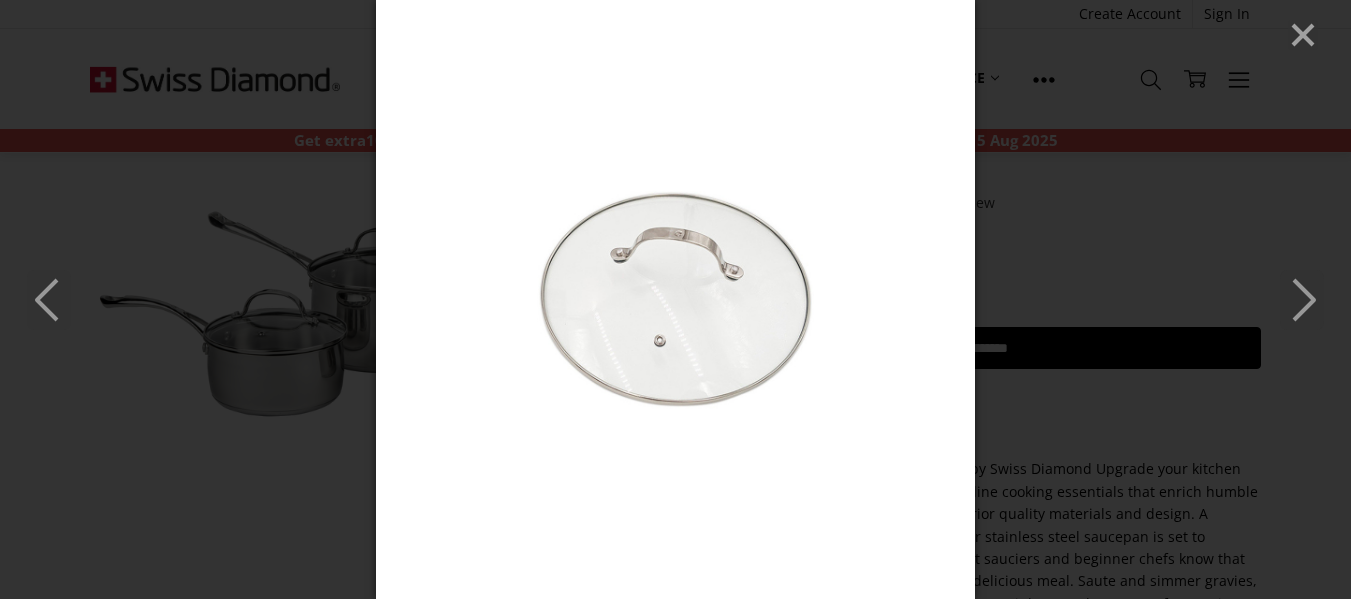 click 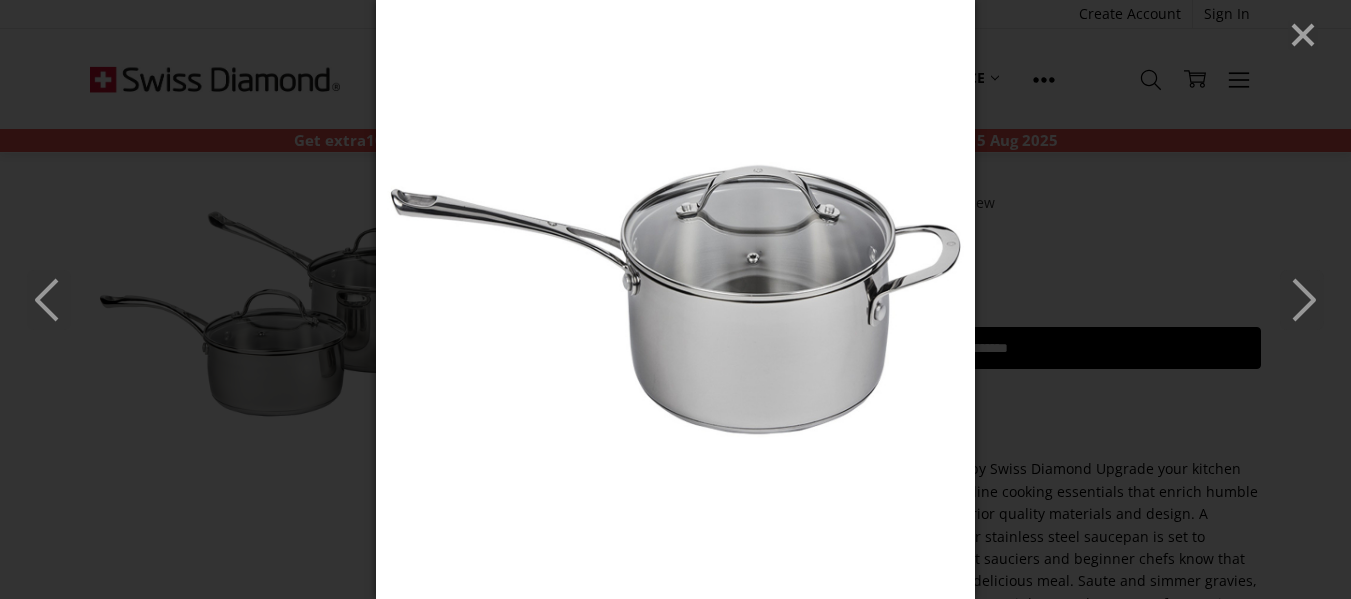 click 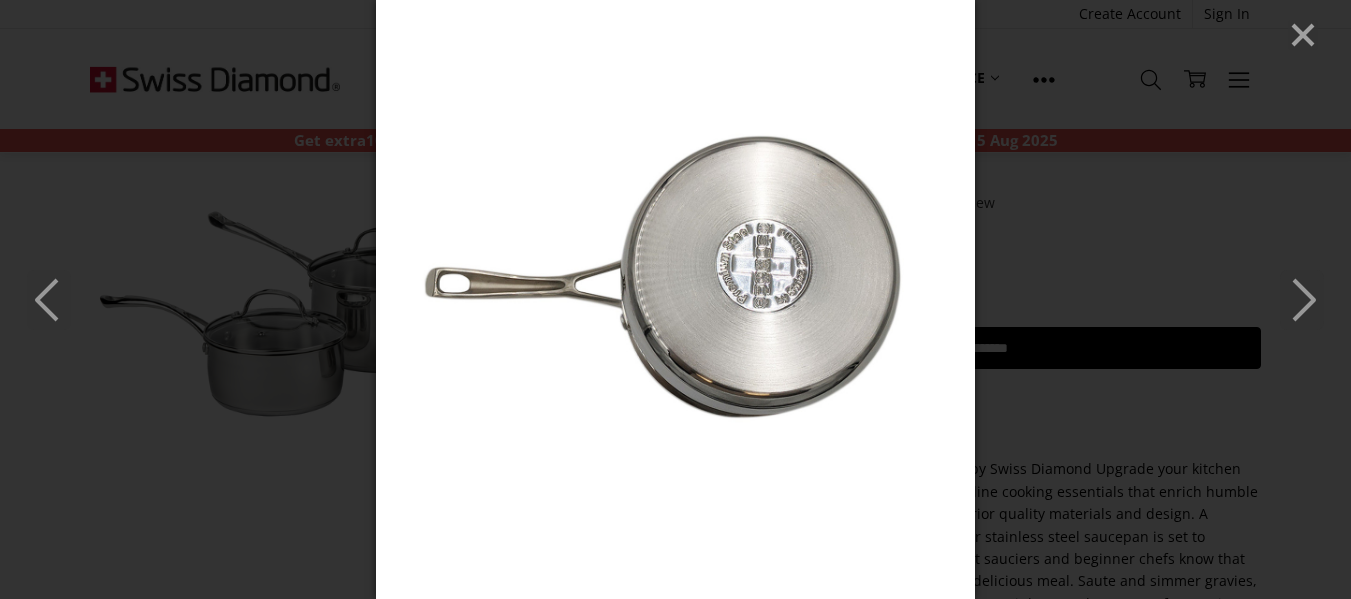 click 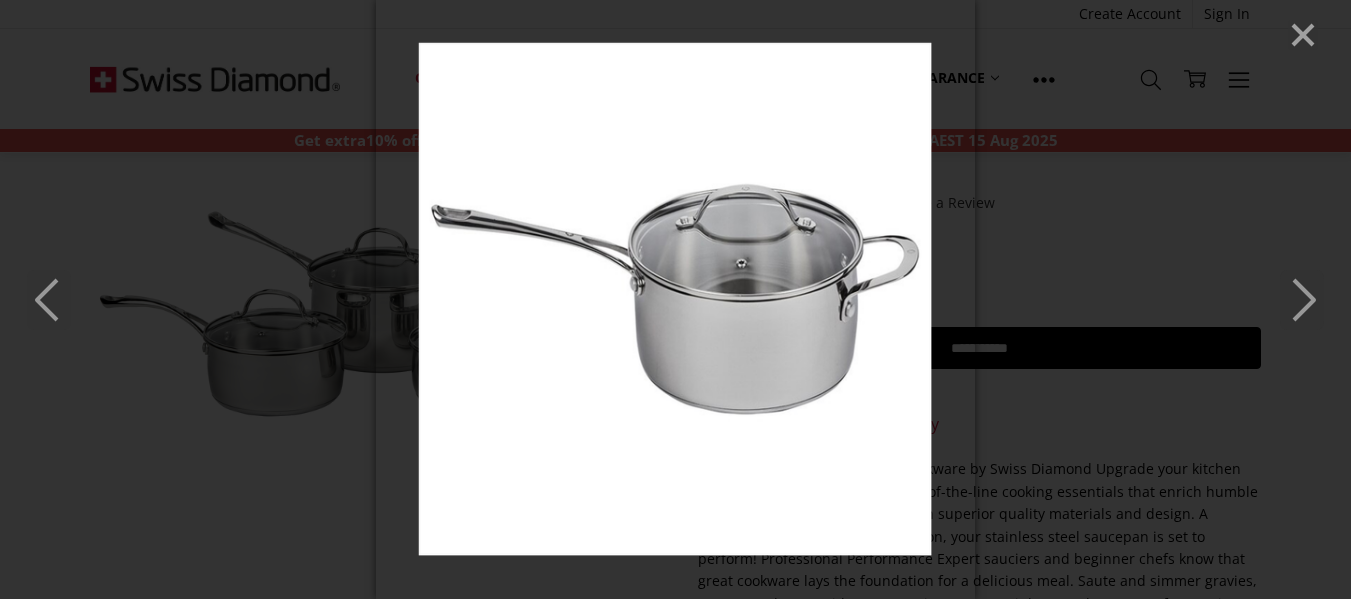 click 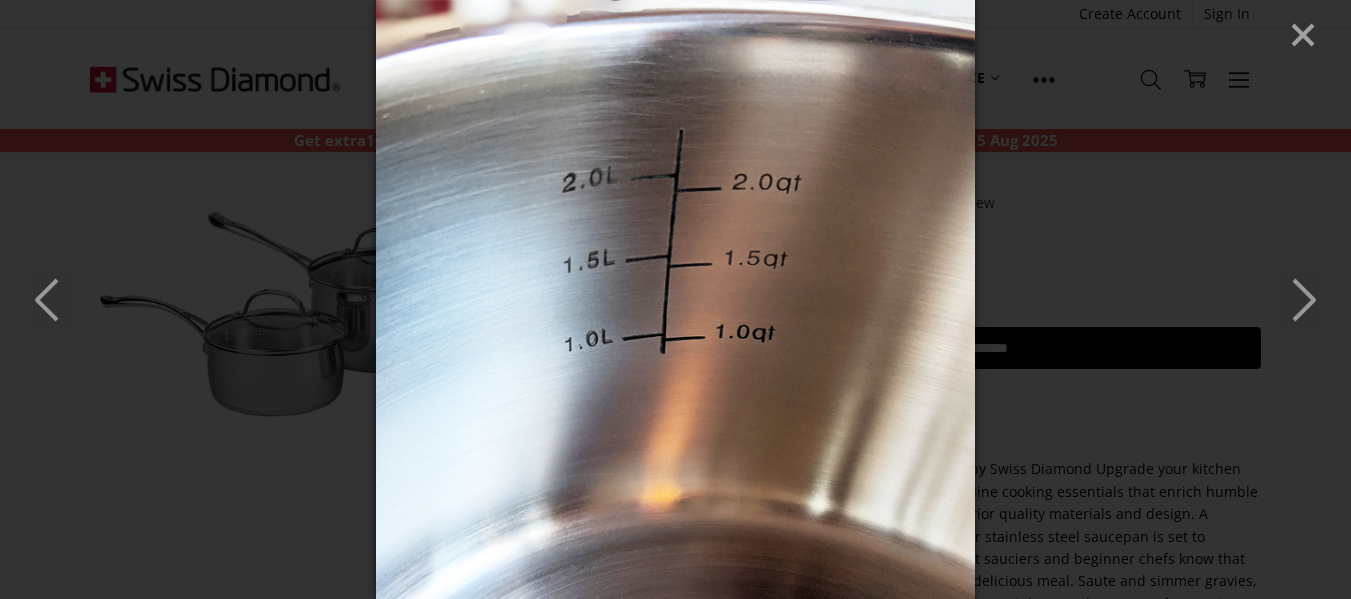 click 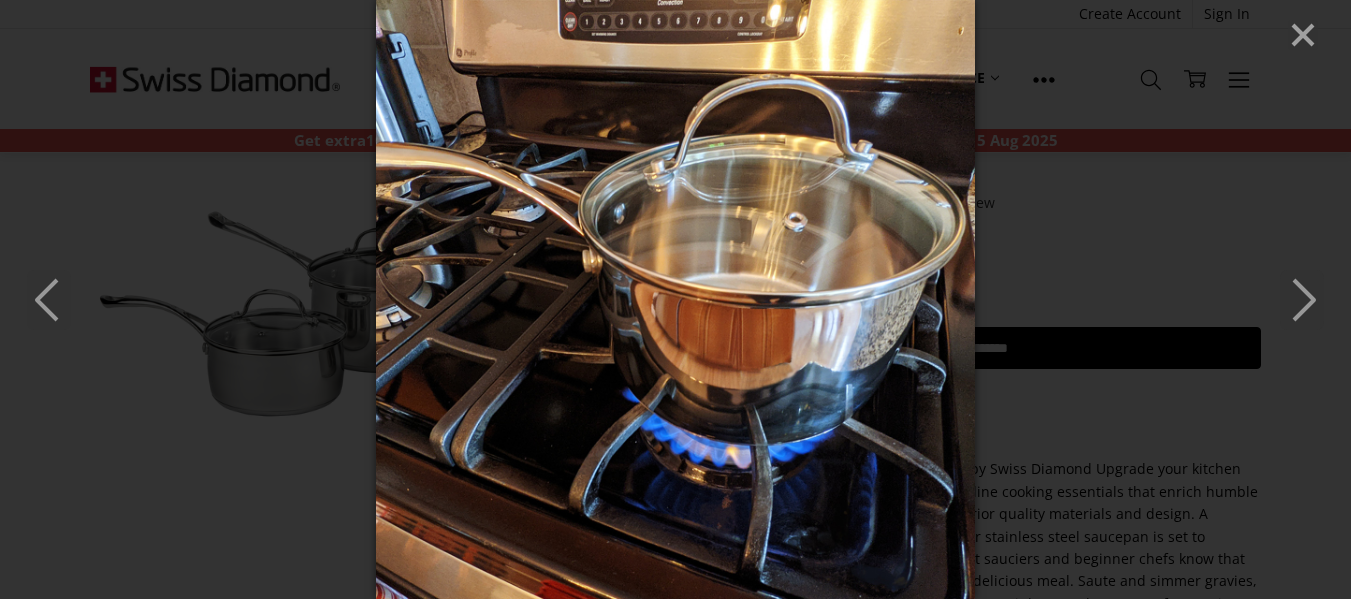click 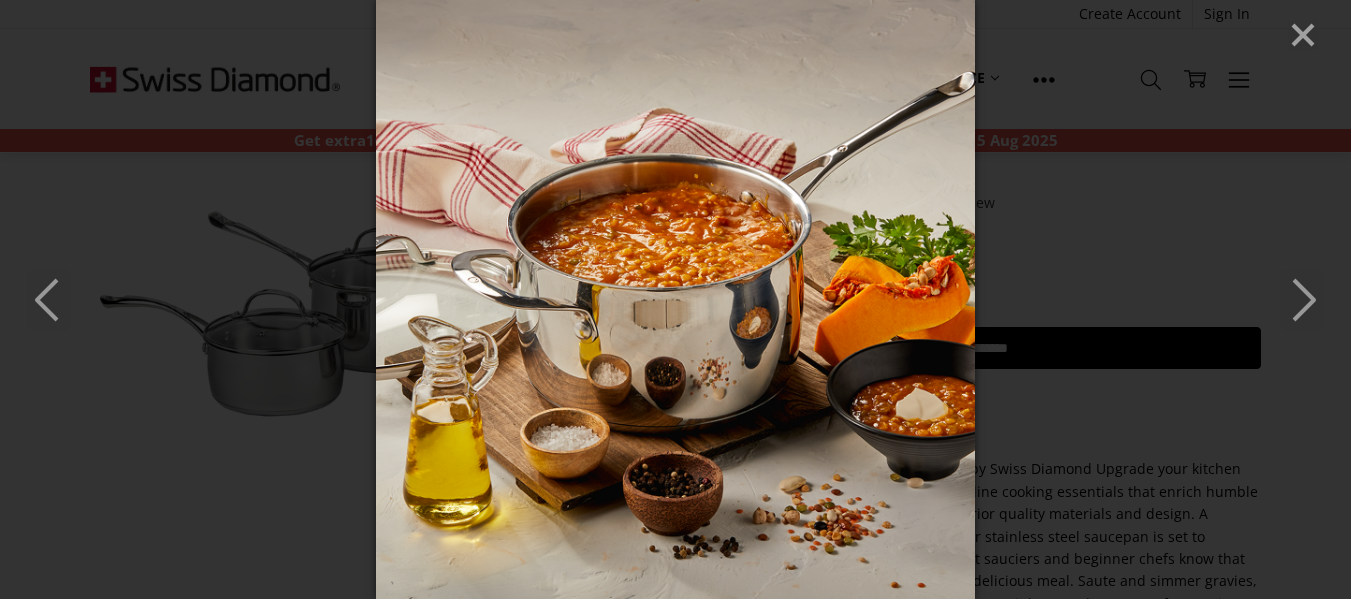 click 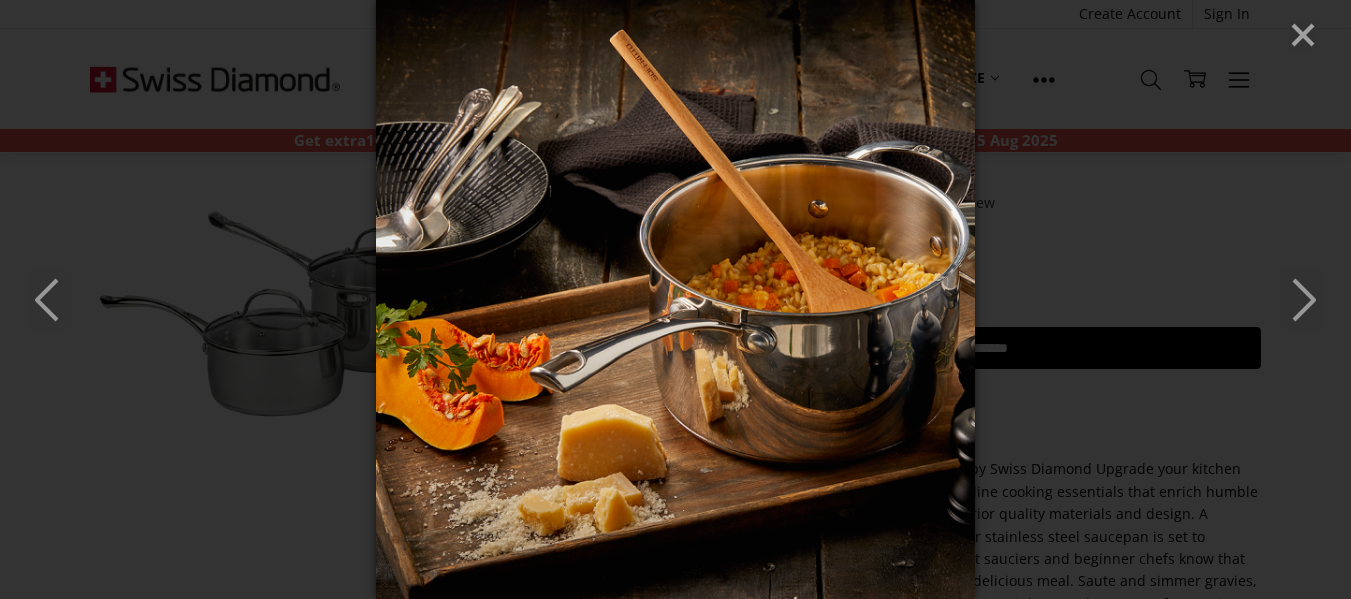 click 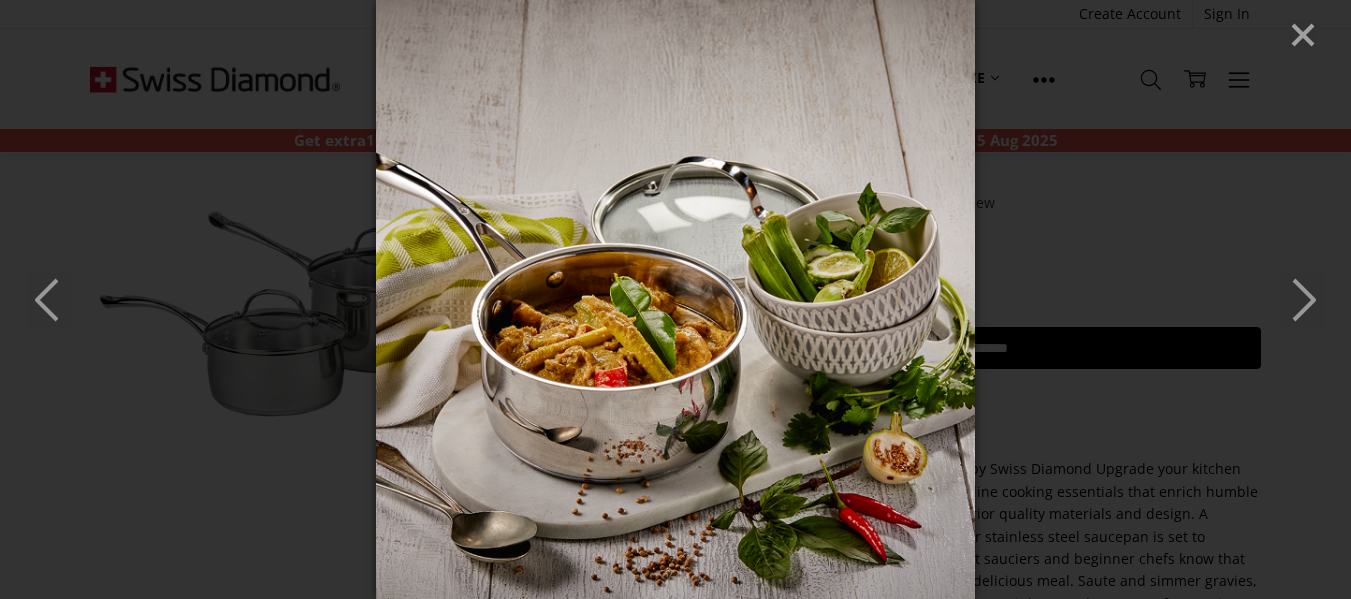 click 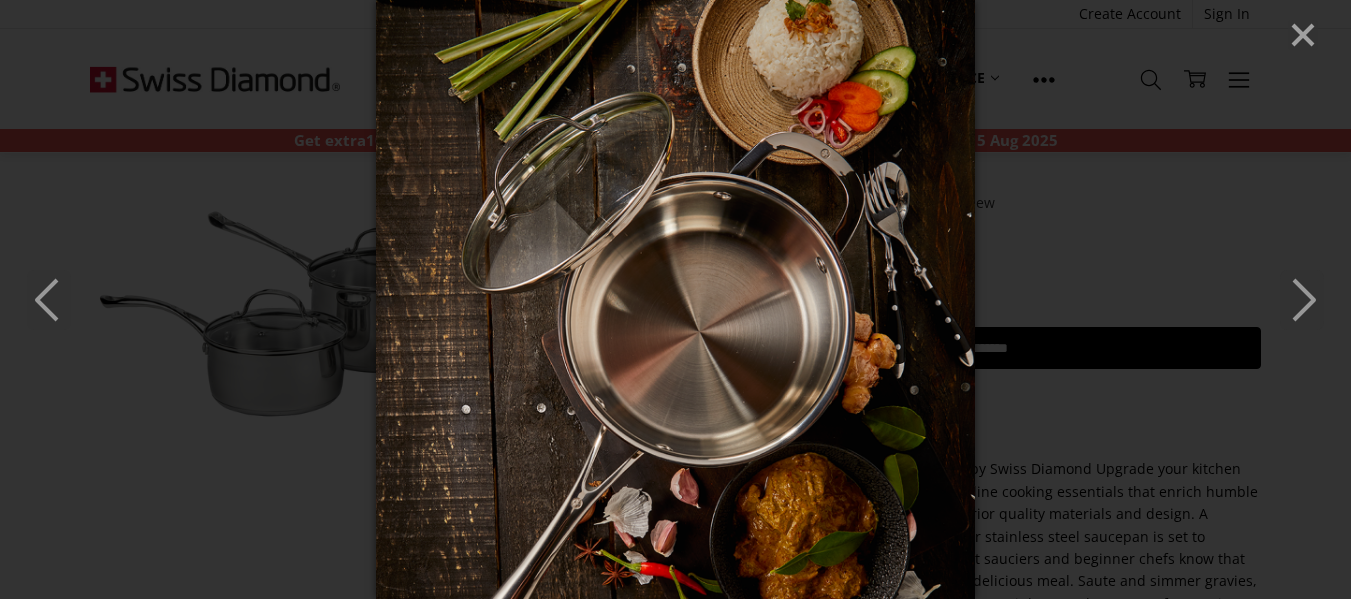 click 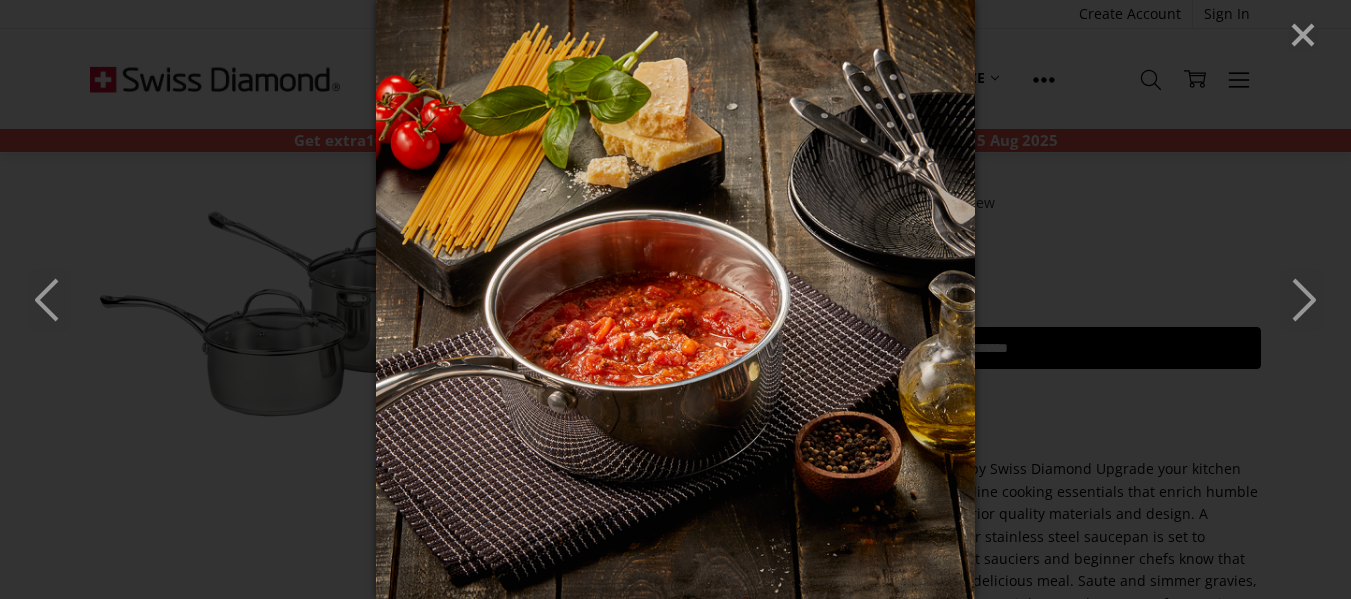 click 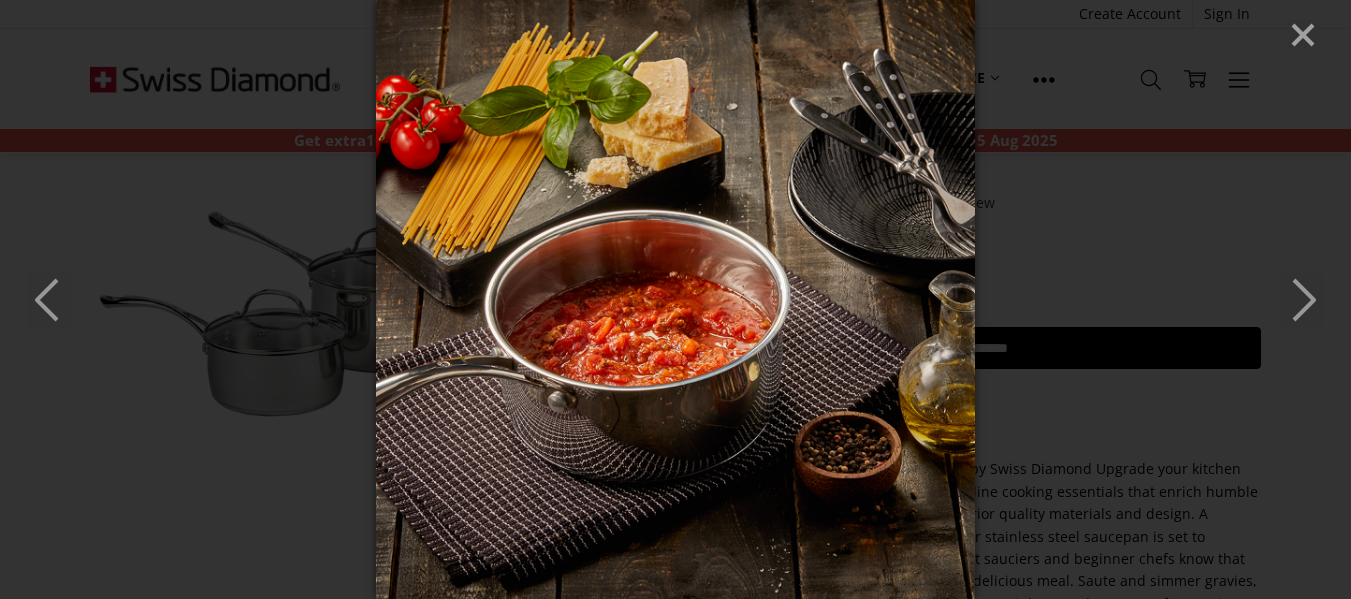 click at bounding box center (675, 299) 